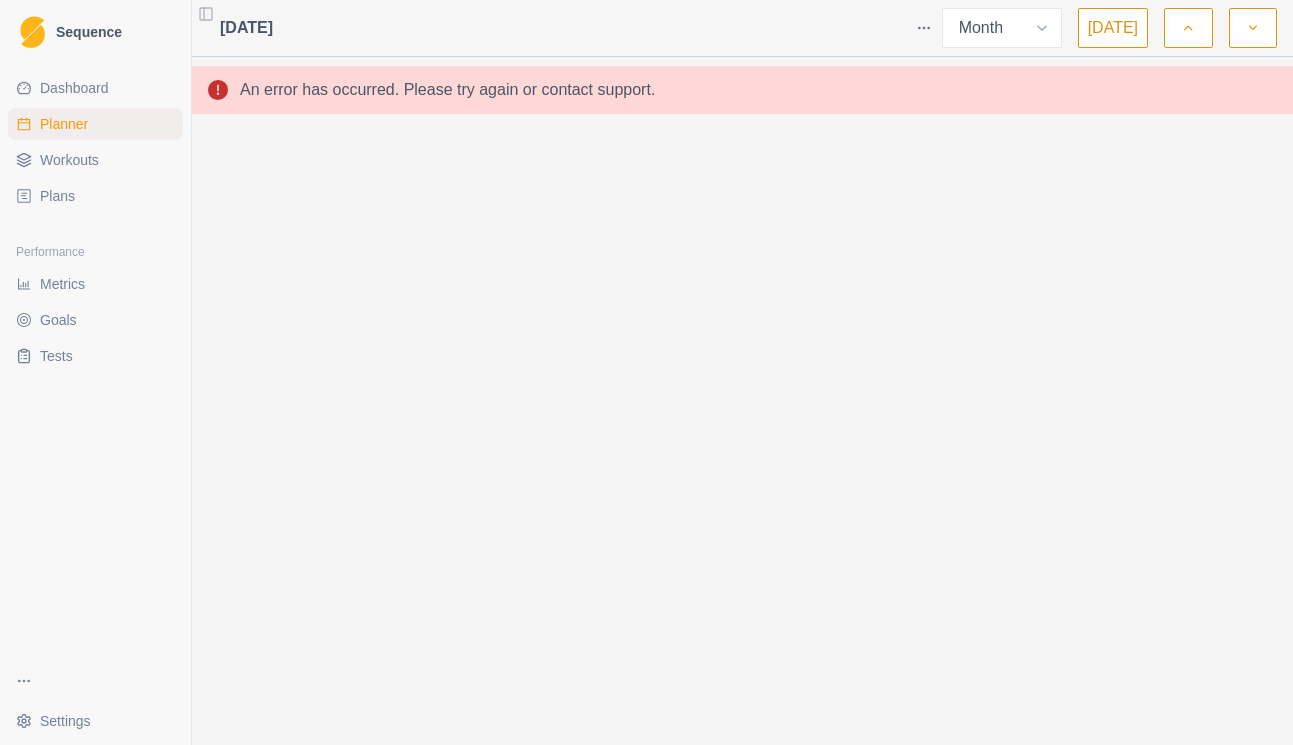 select on "month" 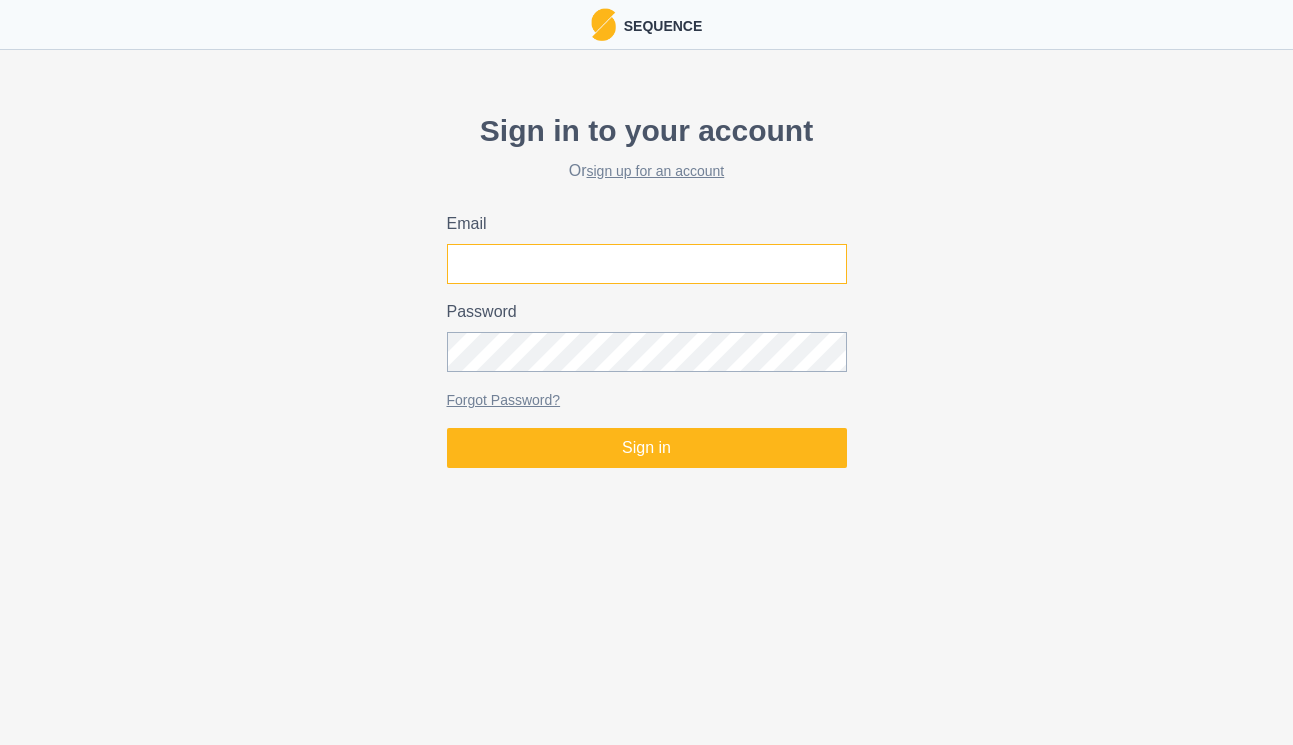 type on "[EMAIL_ADDRESS][DOMAIN_NAME]" 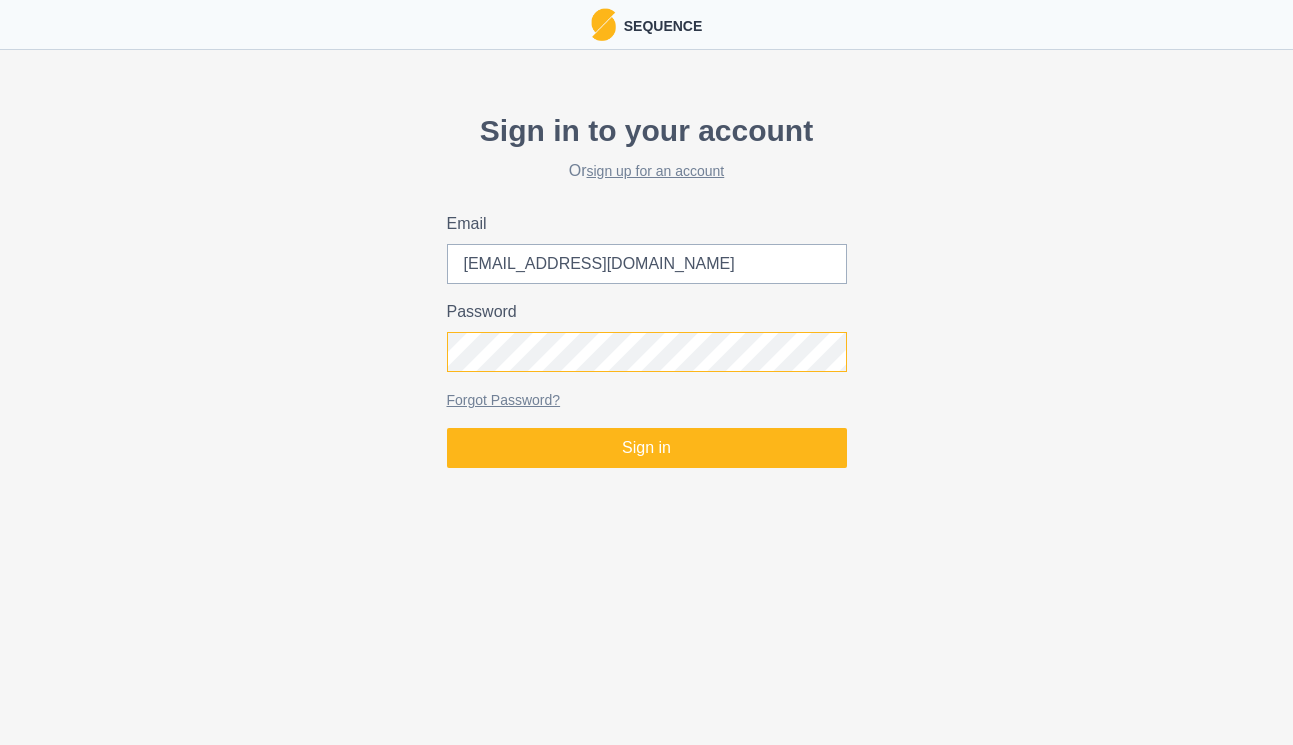 click on "Sign in" at bounding box center (647, 448) 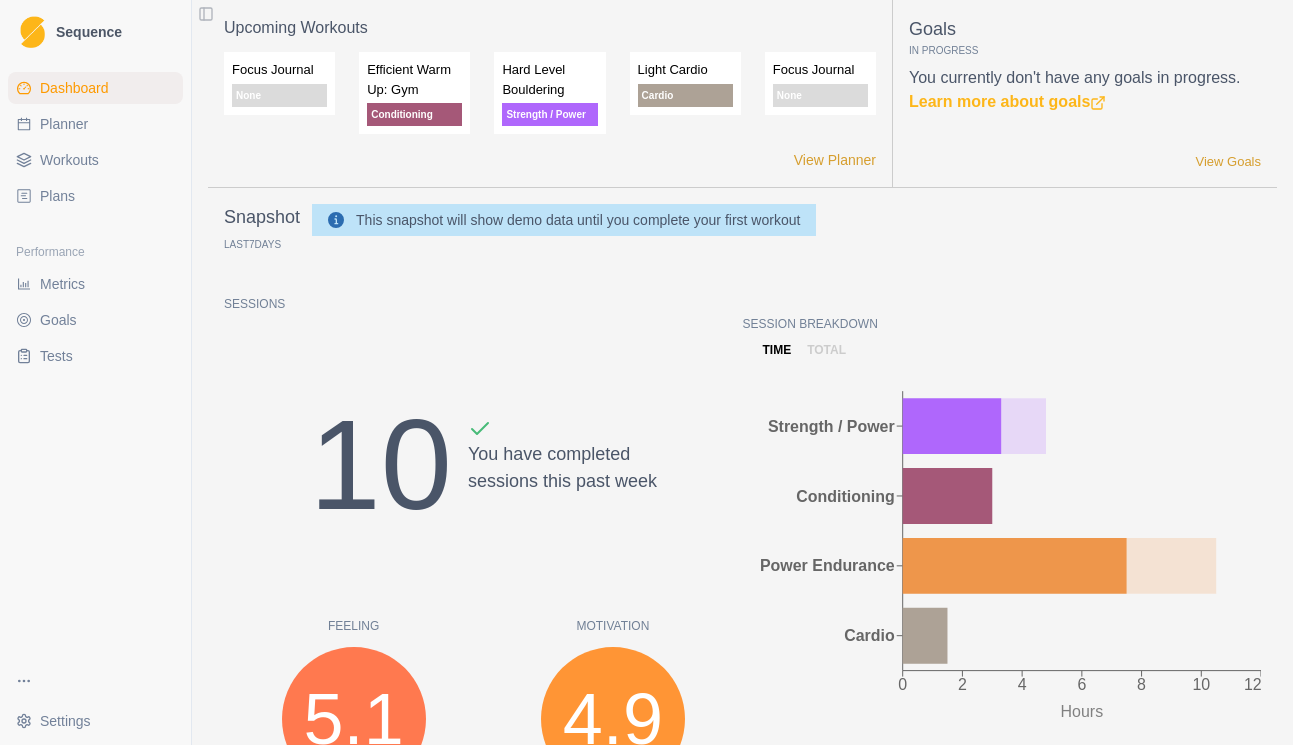 scroll, scrollTop: 0, scrollLeft: 0, axis: both 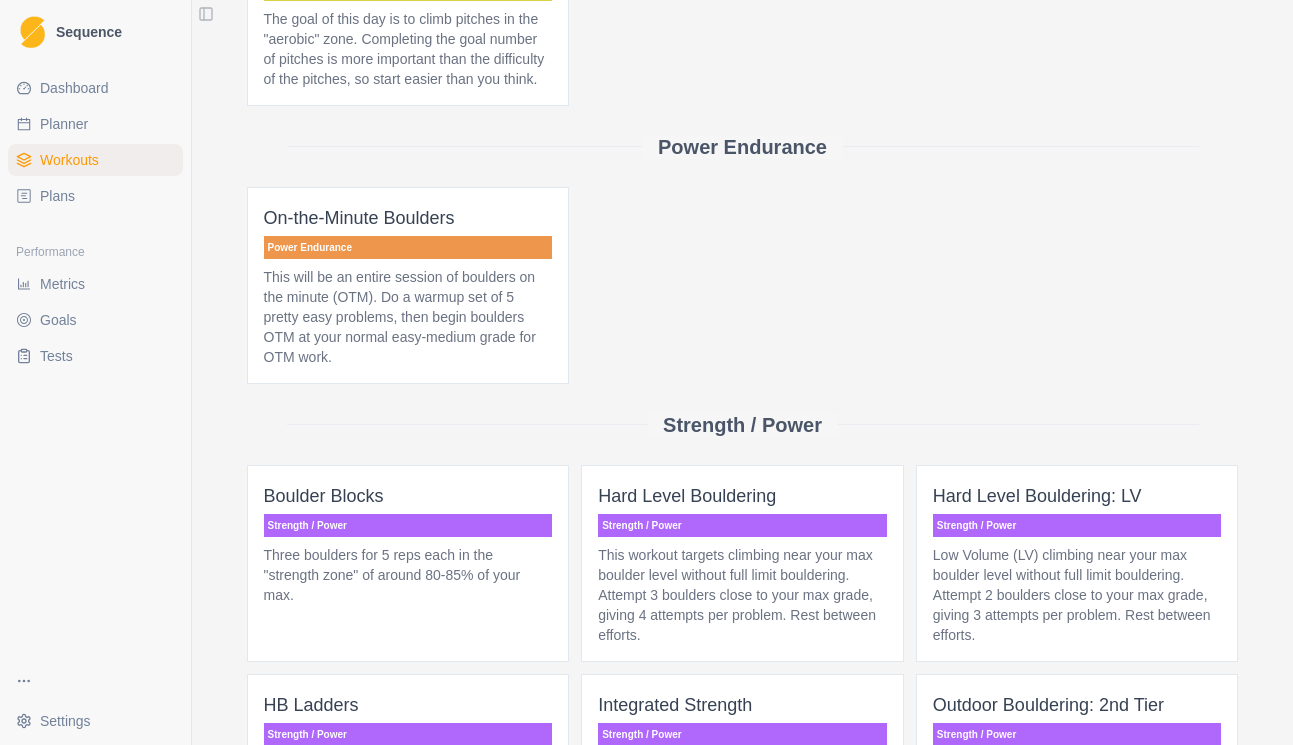 click on "This will be an entire session of boulders on the minute (OTM). Do a warmup set of 5 pretty easy problems, then begin boulders OTM at your normal easy-medium grade for OTM work." at bounding box center (408, 317) 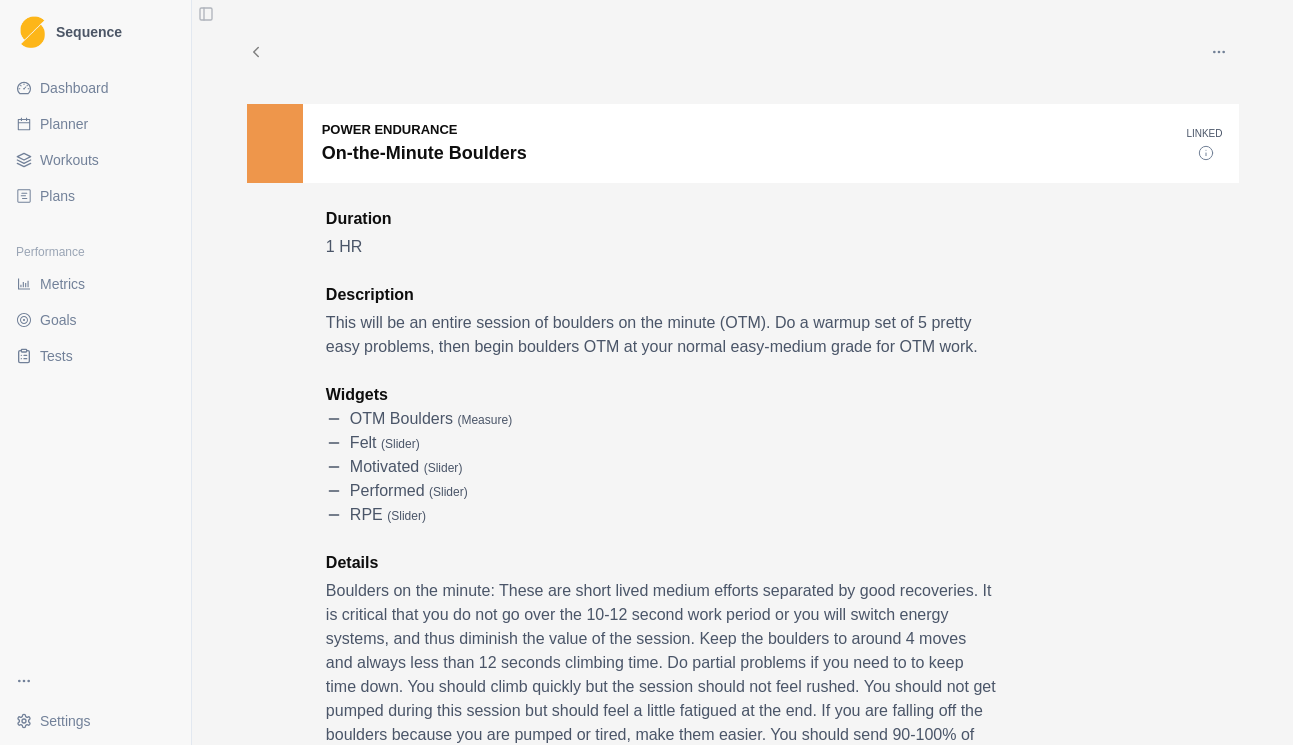 scroll, scrollTop: 0, scrollLeft: 0, axis: both 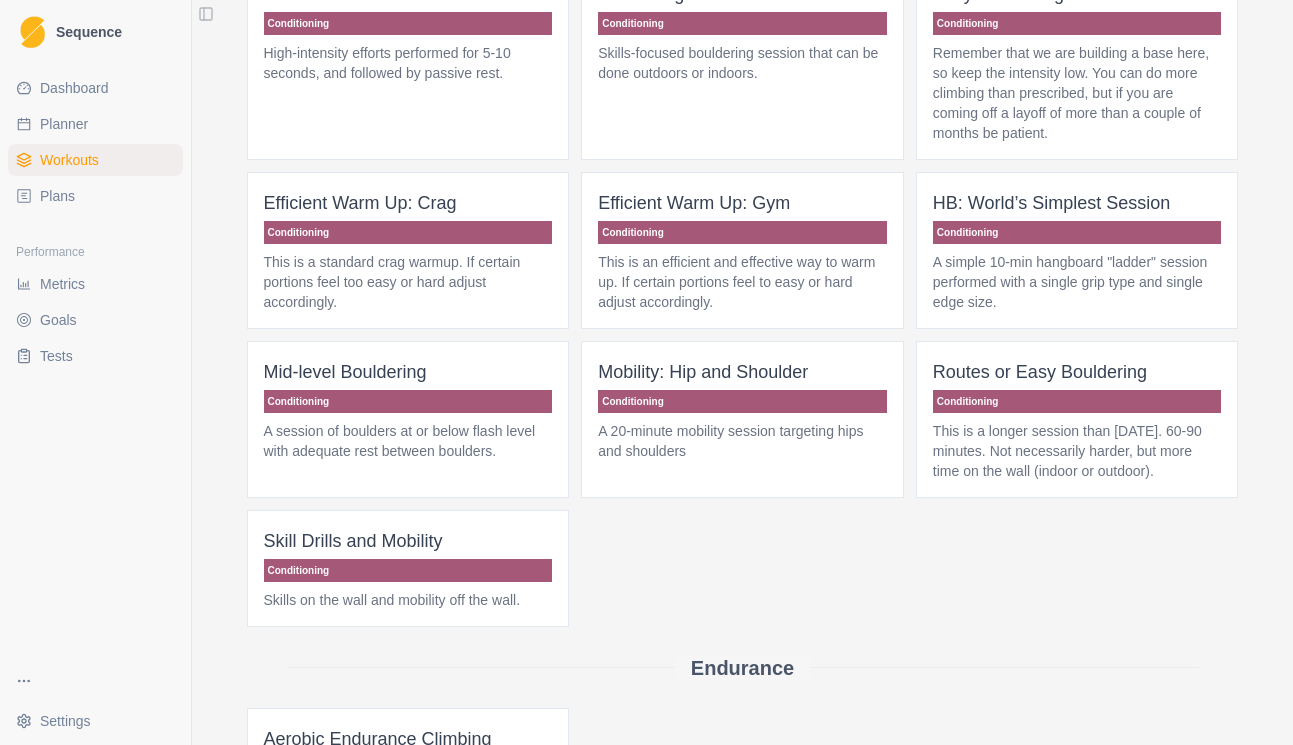 click on "Conditioning" at bounding box center (408, 570) 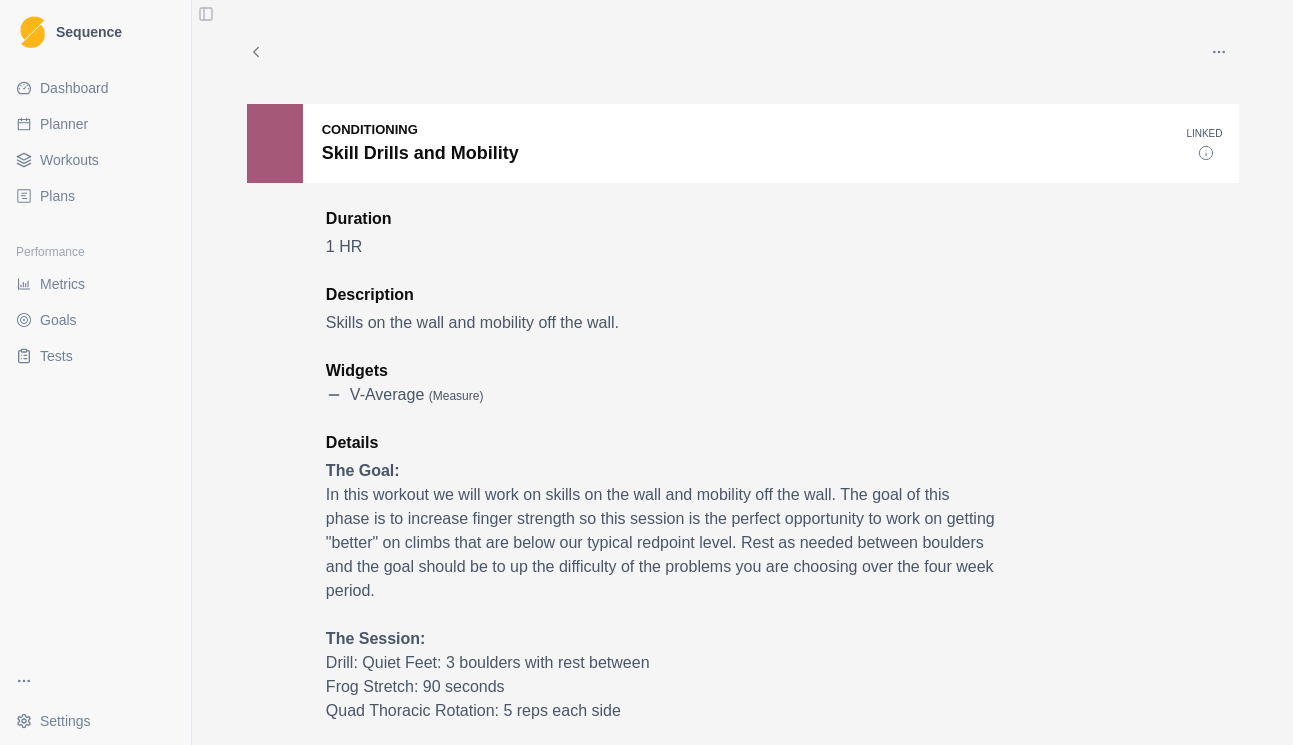 scroll, scrollTop: 0, scrollLeft: 0, axis: both 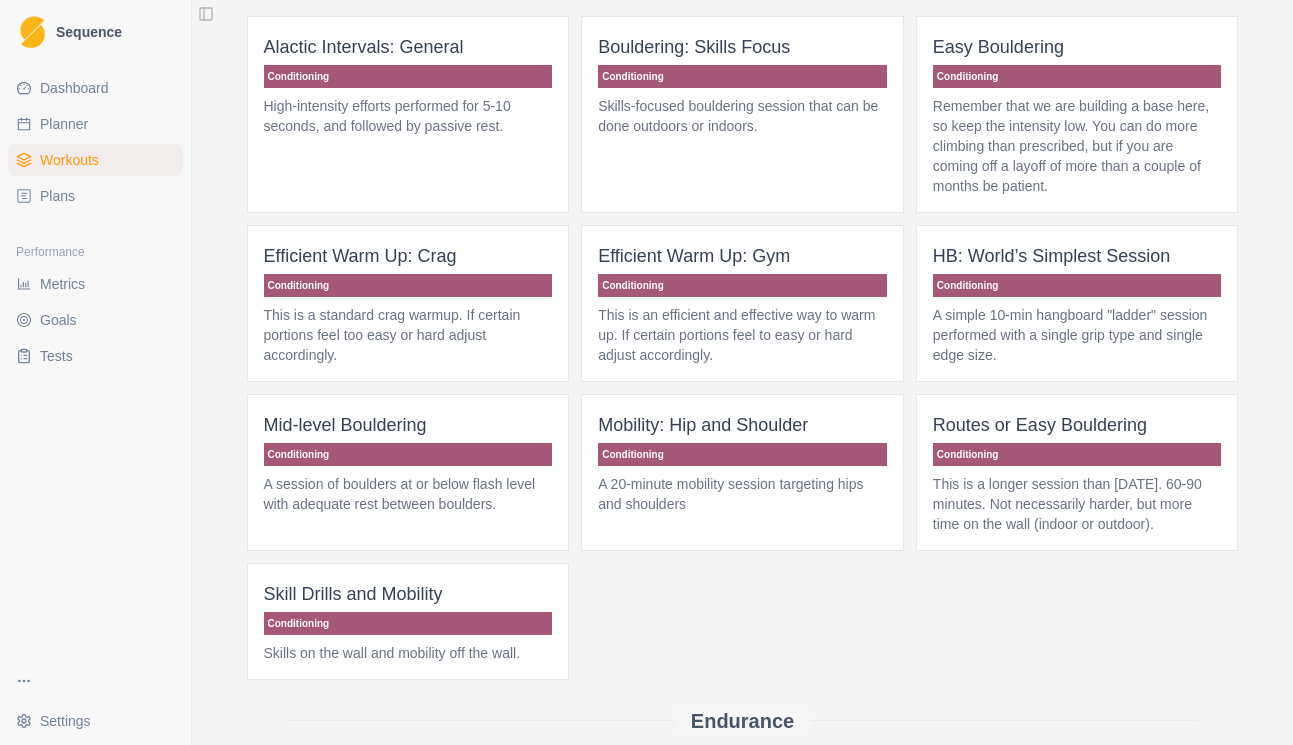click on "A session of boulders at or below flash level with adequate rest between boulders." at bounding box center [408, 494] 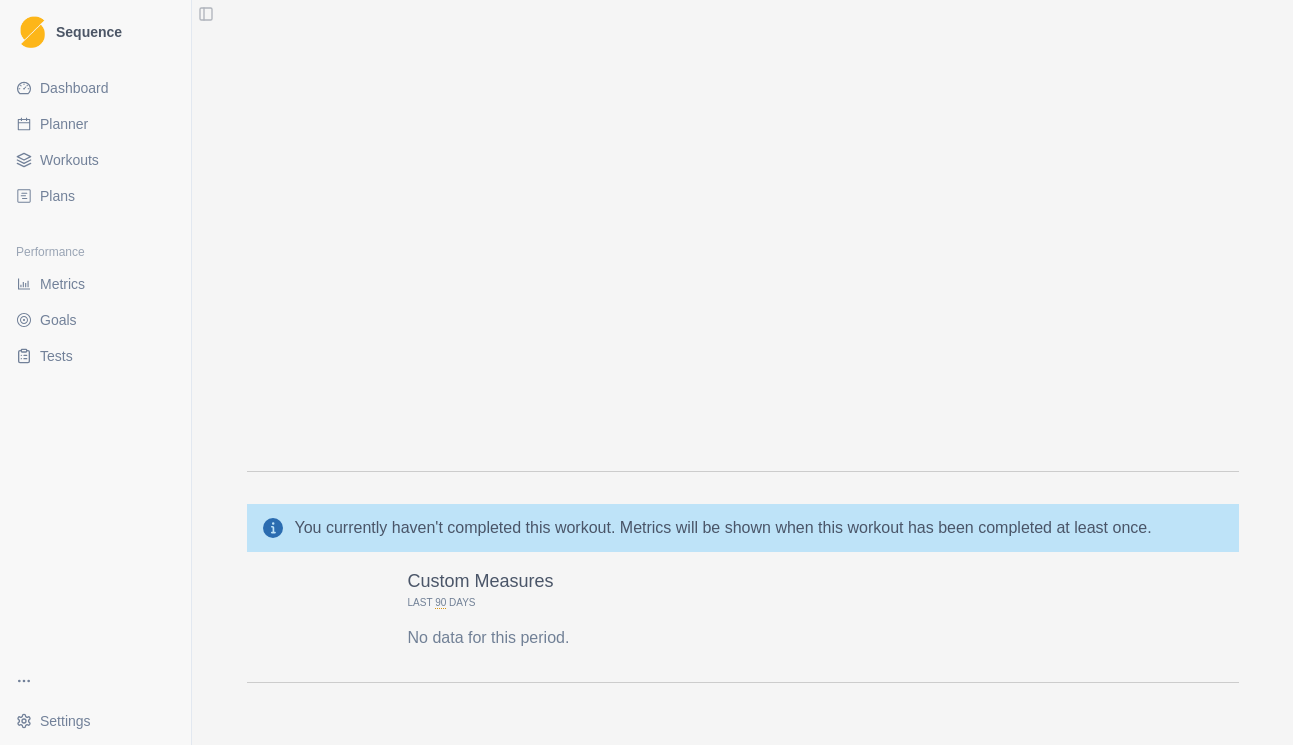 scroll, scrollTop: 1008, scrollLeft: 0, axis: vertical 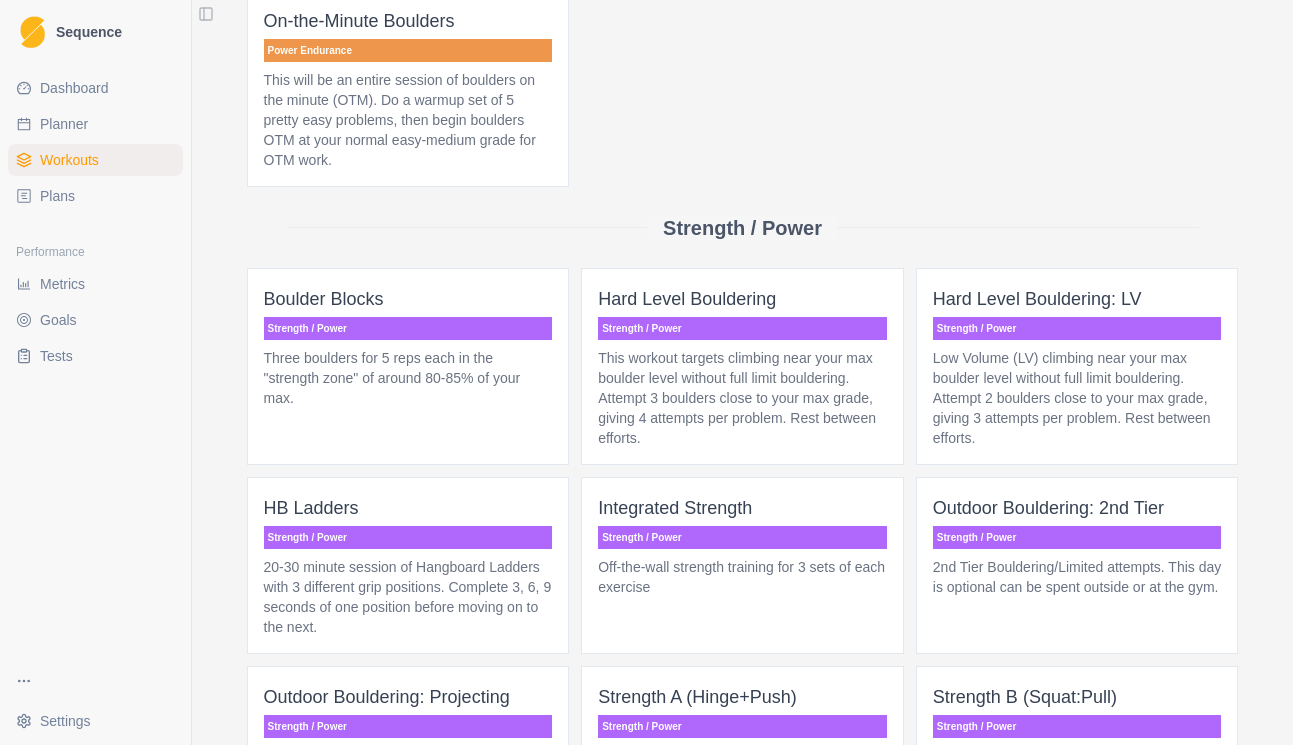 click on "This workout targets climbing near your max boulder level without full limit bouldering. Attempt 3 boulders close to your max grade, giving 4 attempts per problem. Rest between efforts." at bounding box center (742, 398) 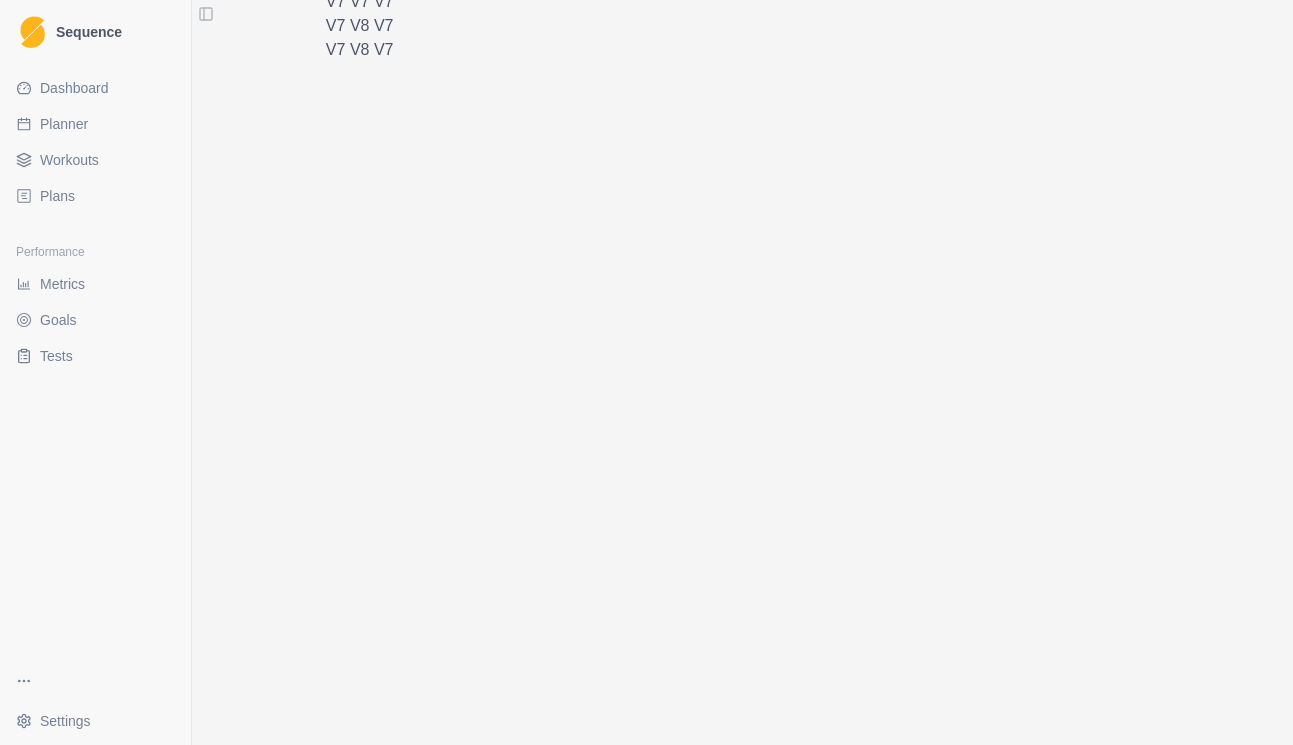 scroll, scrollTop: 1435, scrollLeft: 0, axis: vertical 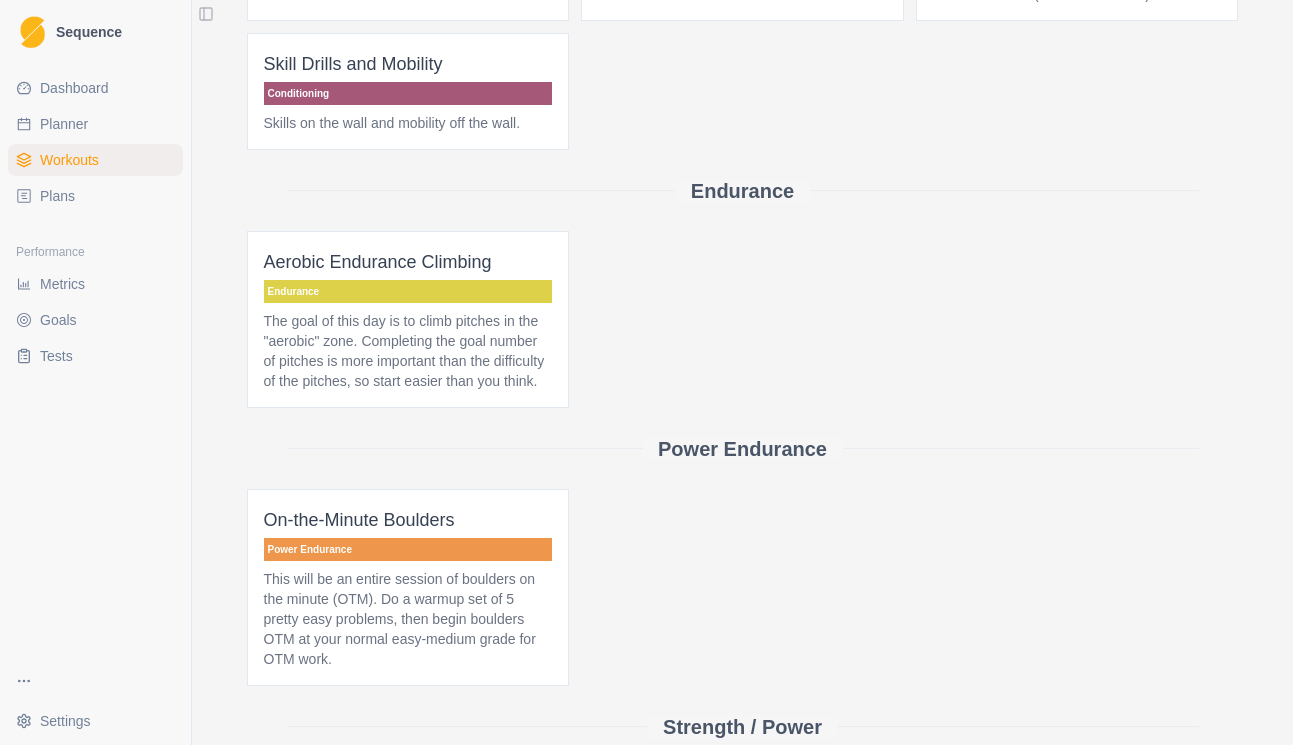 click on "Endurance" at bounding box center (408, 291) 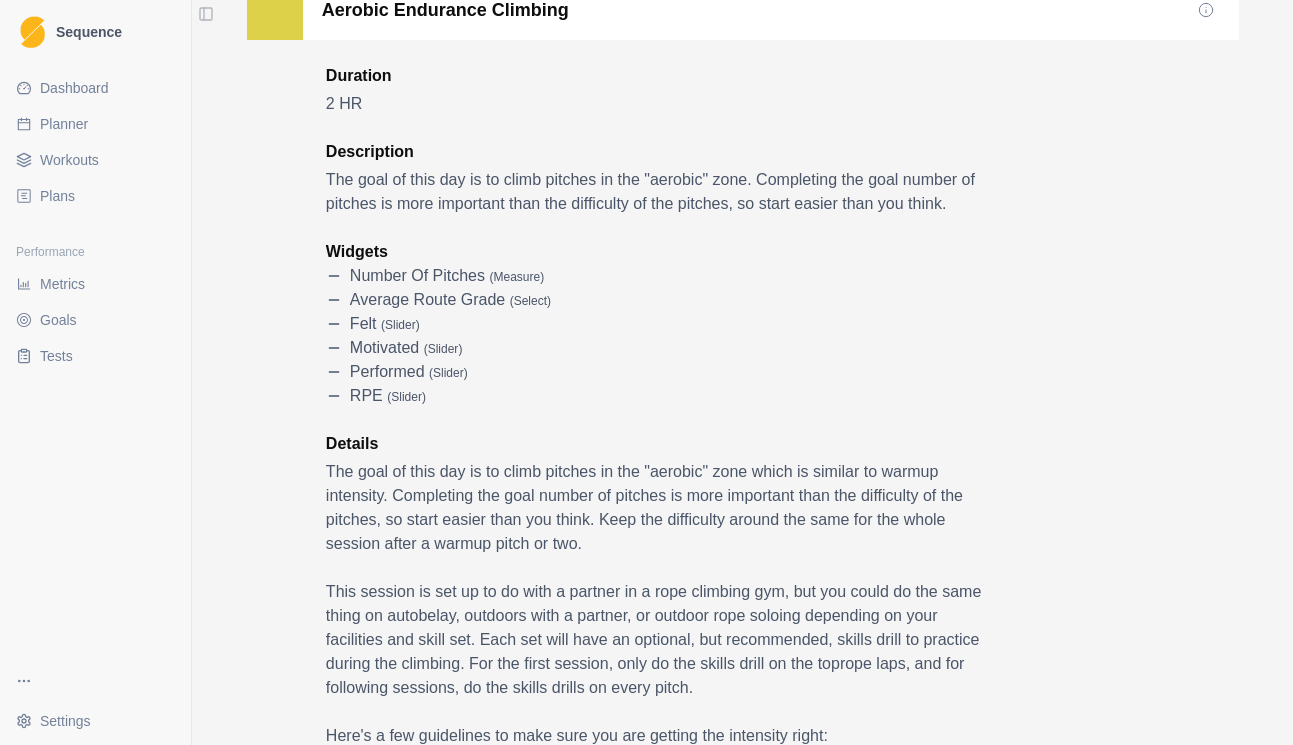 scroll, scrollTop: 154, scrollLeft: 0, axis: vertical 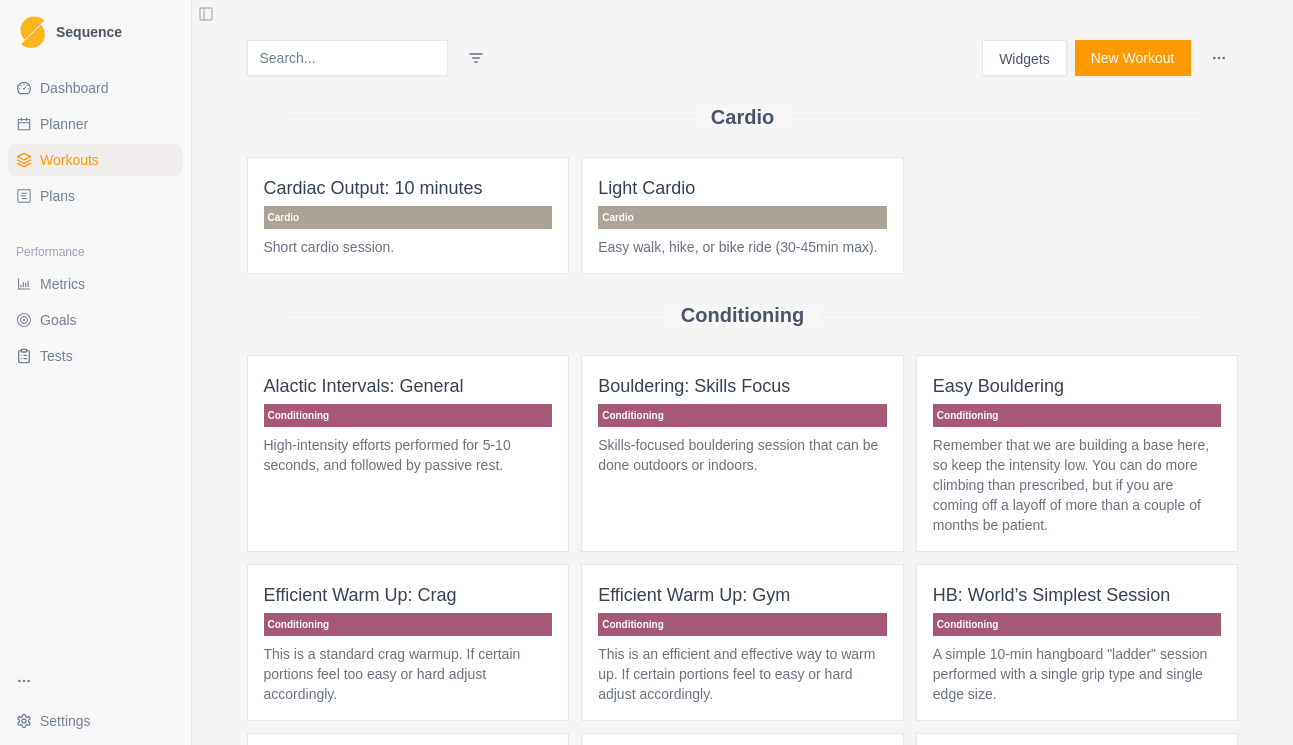 click on "Dashboard" at bounding box center [74, 88] 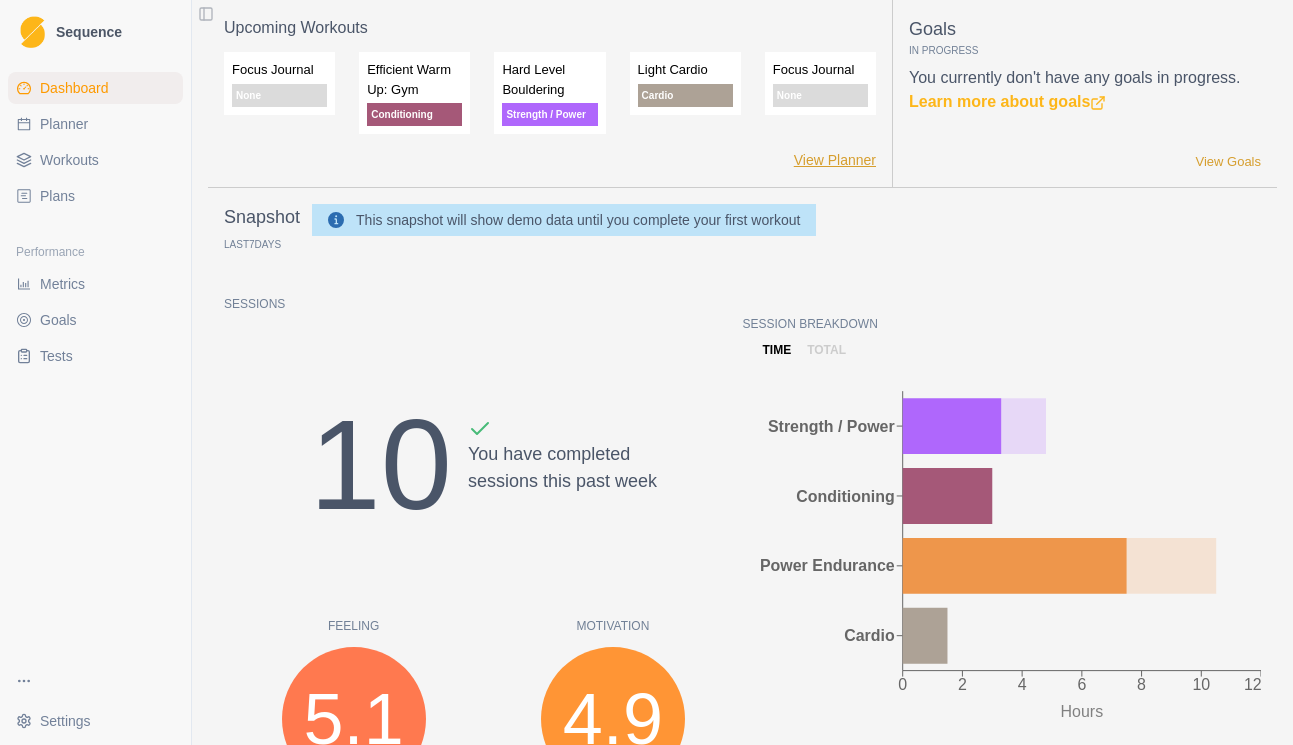 click on "View Planner" at bounding box center (835, 160) 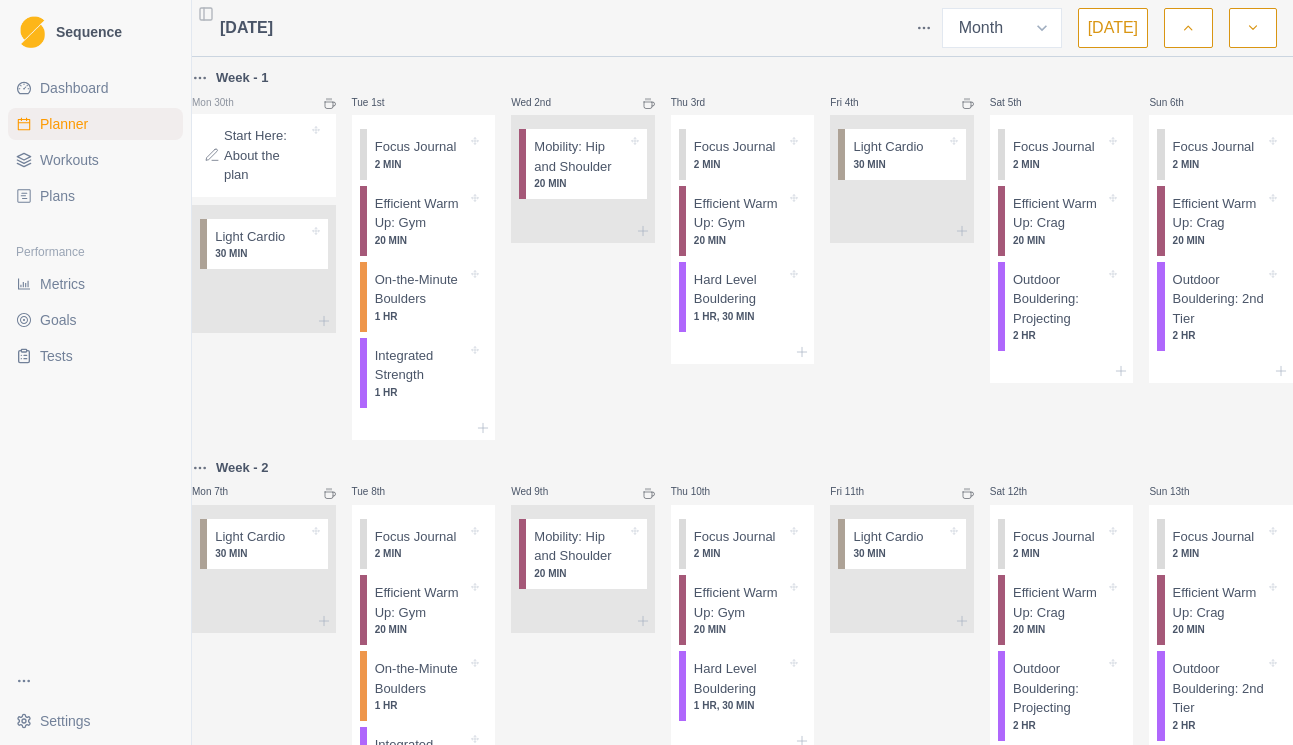 click at bounding box center (924, 28) 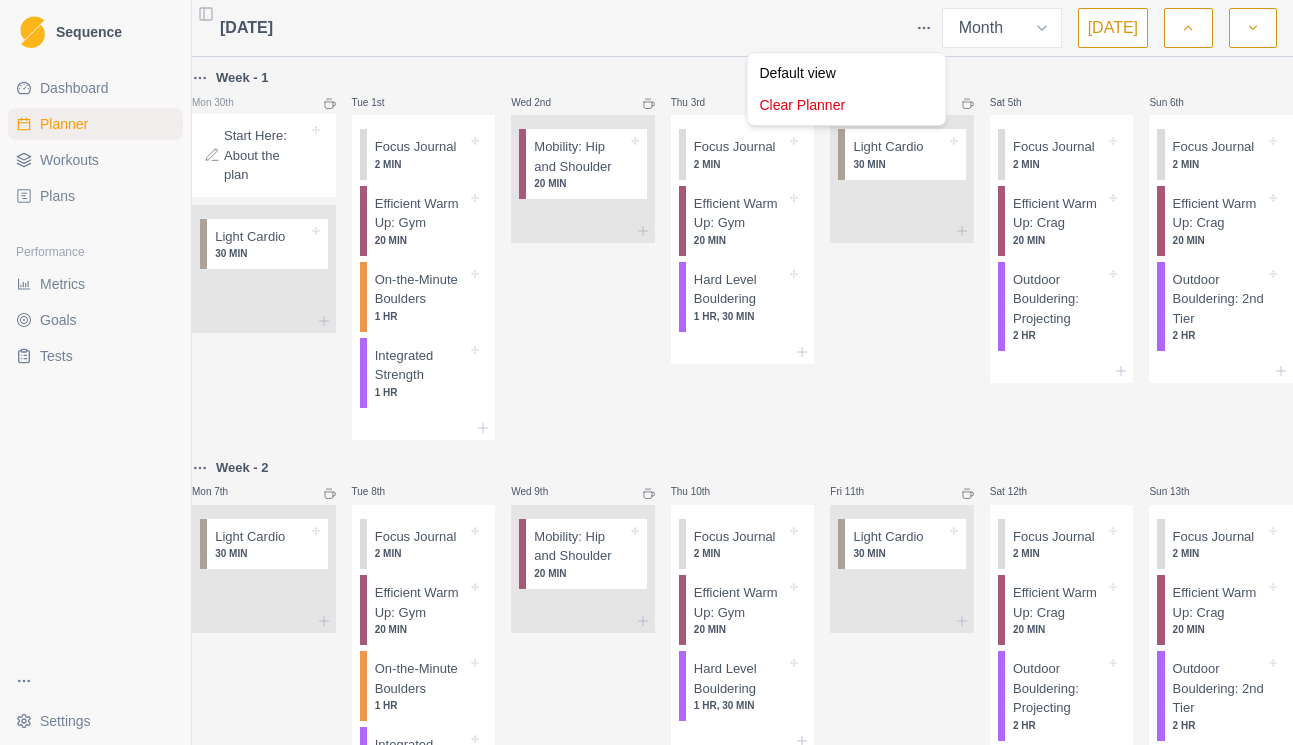 click on "Sequence Dashboard Planner Workouts Plans Performance Metrics Goals Tests Settings Toggle Sidebar [DATE] Week Month [DATE] Week - 1 Mon 30th Start Here: About the plan Light Cardio 30 MIN Tue 1st Focus Journal 2 MIN Efficient Warm Up: Gym 20 MIN On-the-Minute Boulders 1 HR Integrated Strength 1 HR Wed 2nd Mobility: Hip and Shoulder 20 MIN Thu 3rd Focus Journal 2 MIN Efficient Warm Up: Gym 20 MIN Hard Level Bouldering 1 HR, 30 MIN Fri 4th Light Cardio 30 MIN Sat 5th Focus Journal 2 MIN Efficient Warm Up: Crag 20 MIN Outdoor Bouldering: Projecting 2 HR Sun 6th Focus Journal 2 MIN Efficient Warm Up: Crag 20 MIN Outdoor Bouldering: 2nd Tier 2 HR Week - 2  Mon 7th Light Cardio 30 MIN Tue 8th Focus Journal 2 MIN Efficient Warm Up: Gym 20 MIN On-the-Minute Boulders 1 HR Integrated Strength 1 HR Wed 9th Mobility: Hip and Shoulder 20 MIN Thu 10th Focus Journal 2 MIN Efficient Warm Up: Gym 20 MIN Hard Level Bouldering 1 HR, 30 MIN Fri 11th Light Cardio 30 MIN Sat 12th Focus Journal 2 MIN 20 MIN 2 HR" at bounding box center [646, 372] 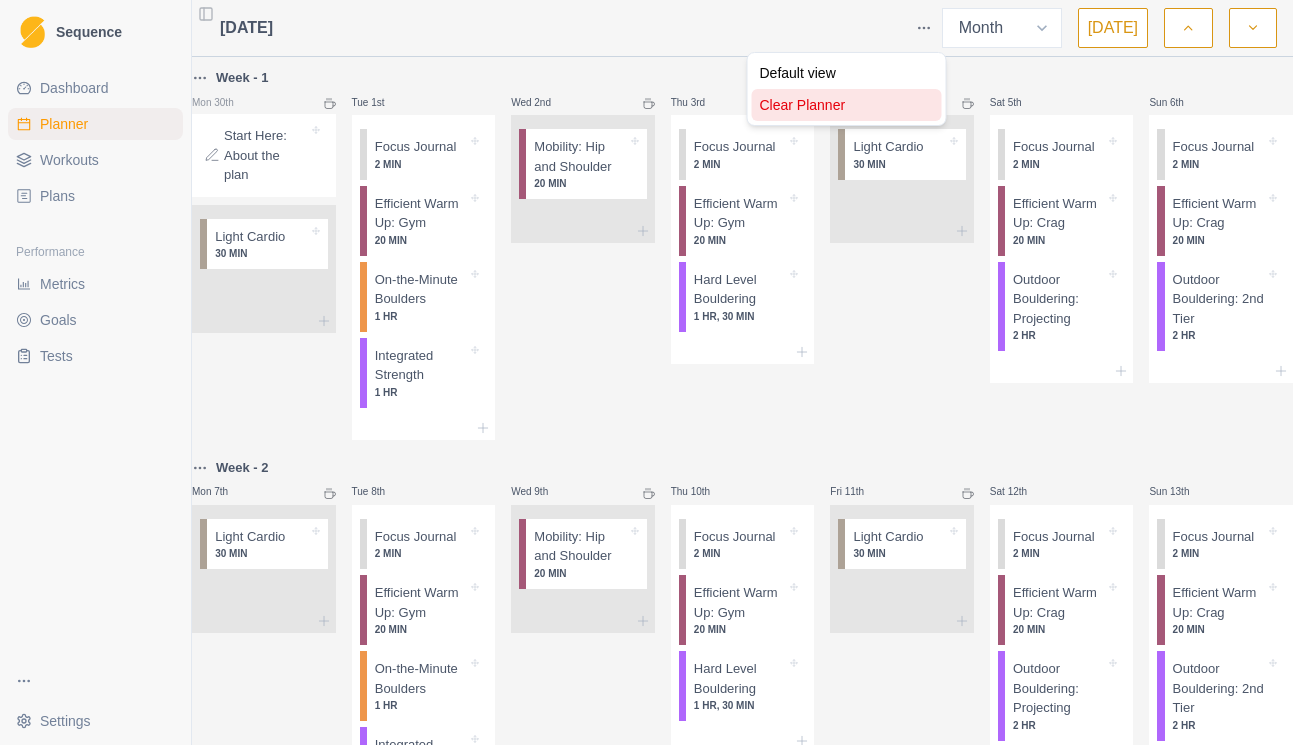 click on "Clear Planner" at bounding box center (847, 105) 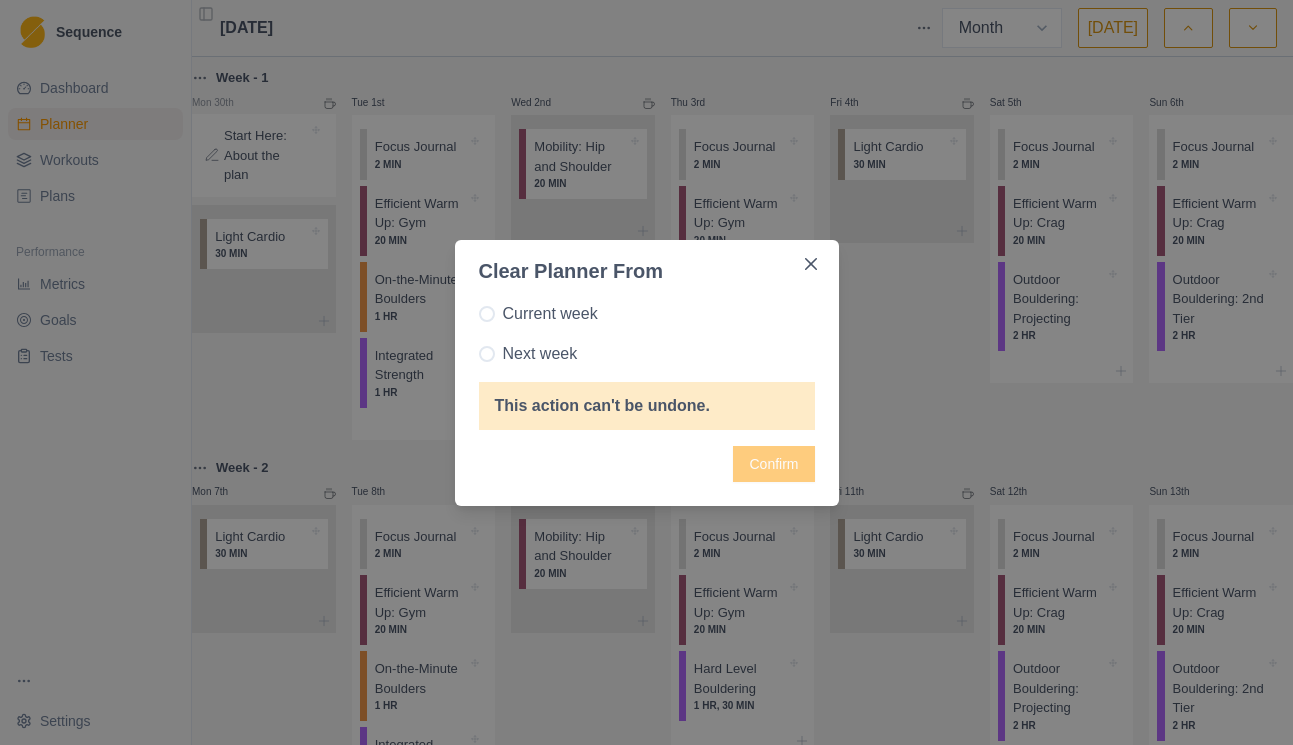 click at bounding box center (487, 354) 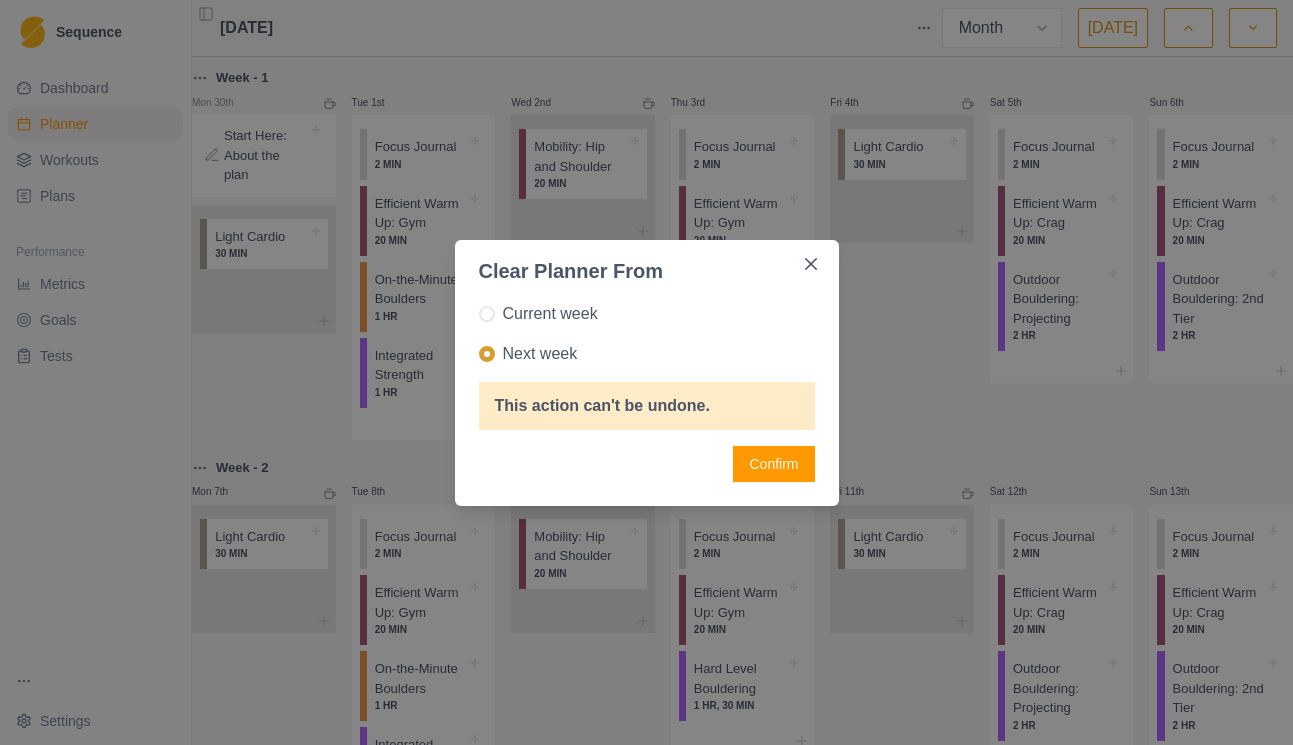 click at bounding box center [487, 314] 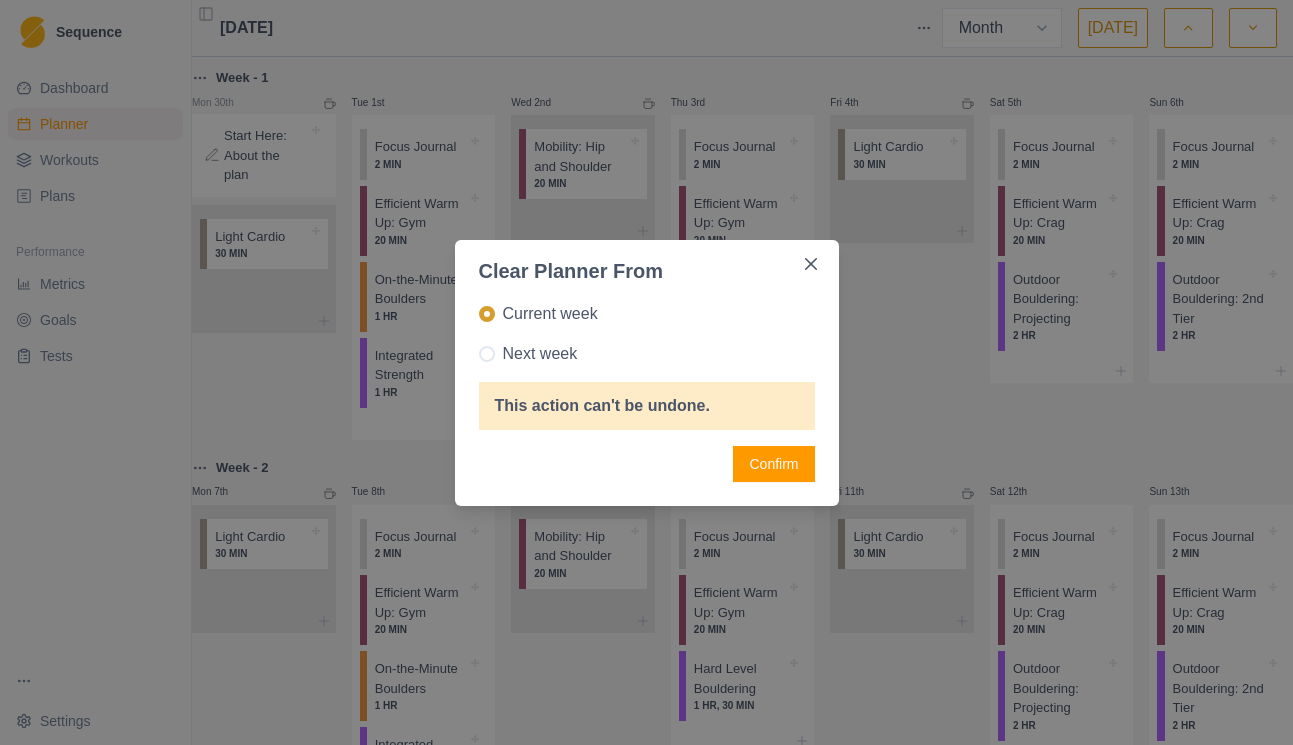 click on "Confirm" at bounding box center (773, 464) 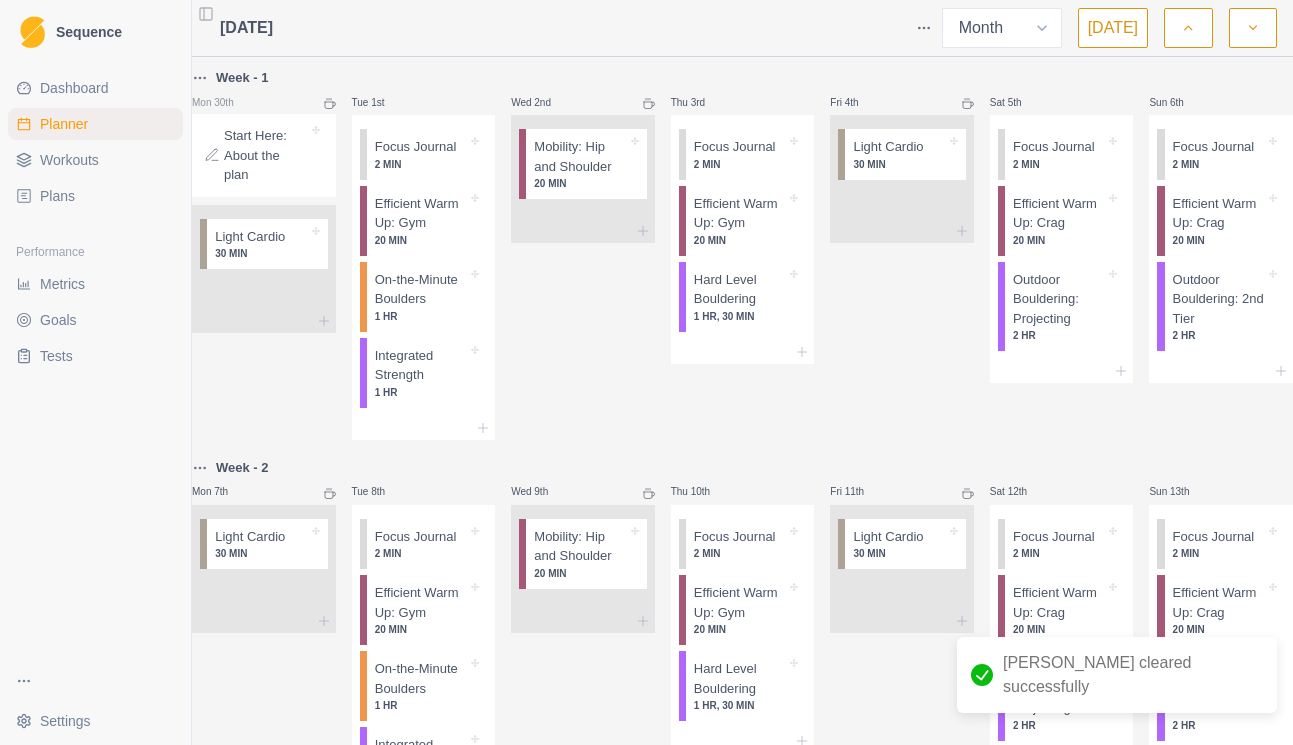 click at bounding box center [924, 28] 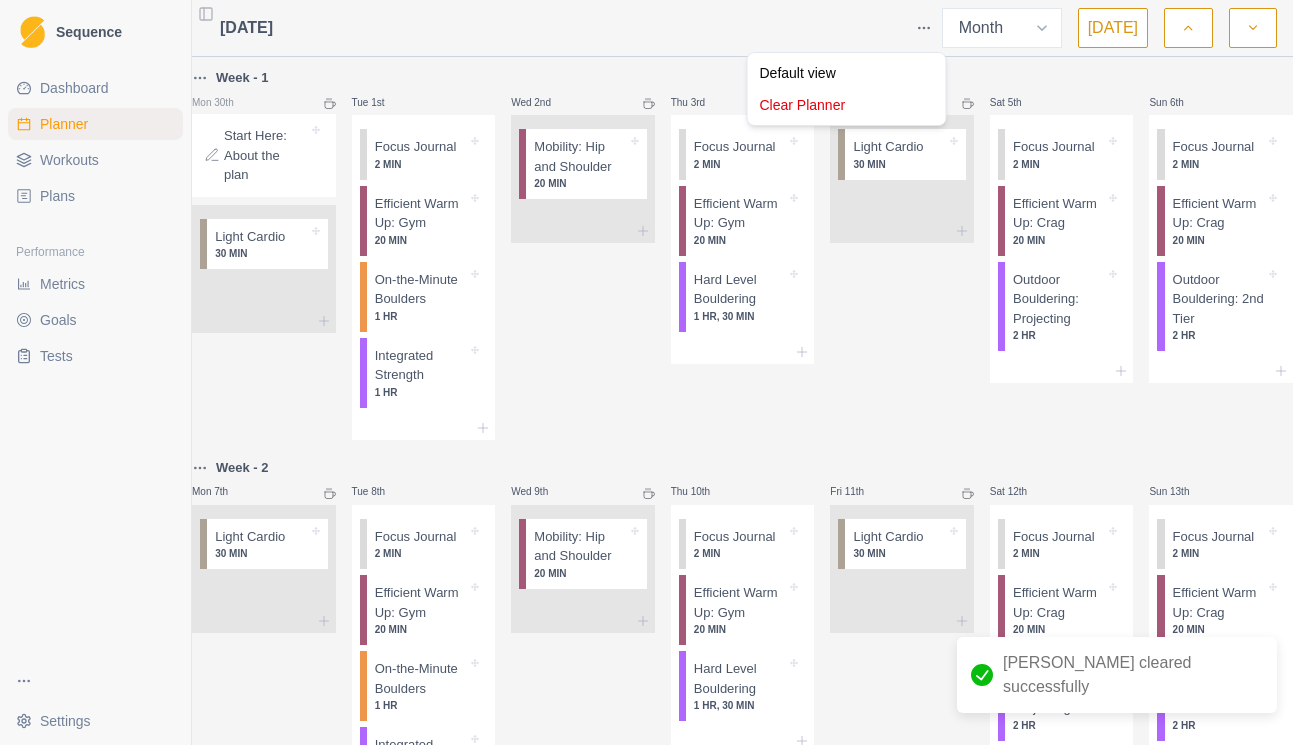 click on "Sequence Dashboard Planner Workouts Plans Performance Metrics Goals Tests Settings Toggle Sidebar [DATE] Week Month [DATE] Week - 1 Mon 30th Start Here: About the plan Light Cardio 30 MIN Tue 1st Focus Journal 2 MIN Efficient Warm Up: Gym 20 MIN On-the-Minute Boulders 1 HR Integrated Strength 1 HR Wed 2nd Mobility: Hip and Shoulder 20 MIN Thu 3rd Focus Journal 2 MIN Efficient Warm Up: Gym 20 MIN Hard Level Bouldering 1 HR, 30 MIN Fri 4th Light Cardio 30 MIN Sat 5th Focus Journal 2 MIN Efficient Warm Up: Crag 20 MIN Outdoor Bouldering: Projecting 2 HR Sun 6th Focus Journal 2 MIN Efficient Warm Up: Crag 20 MIN Outdoor Bouldering: 2nd Tier 2 HR Week - 2  Mon 7th Light Cardio 30 MIN Tue 8th Focus Journal 2 MIN Efficient Warm Up: Gym 20 MIN On-the-Minute Boulders 1 HR Integrated Strength 1 HR Wed 9th Mobility: Hip and Shoulder 20 MIN Thu 10th Focus Journal 2 MIN Efficient Warm Up: Gym 20 MIN Hard Level Bouldering 1 HR, 30 MIN Fri 11th Light Cardio 30 MIN Sat 12th Focus Journal 2 MIN 20 MIN 2 HR" at bounding box center (646, 372) 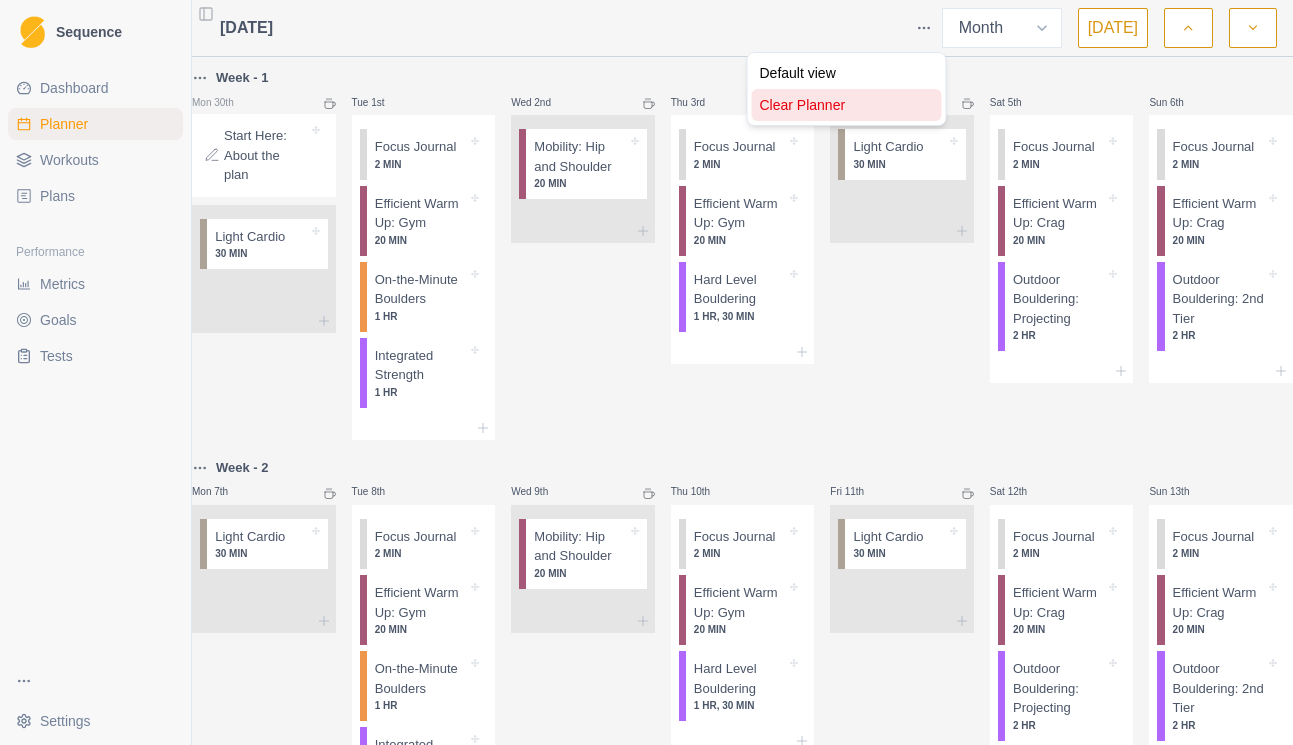 click on "Clear Planner" at bounding box center (847, 105) 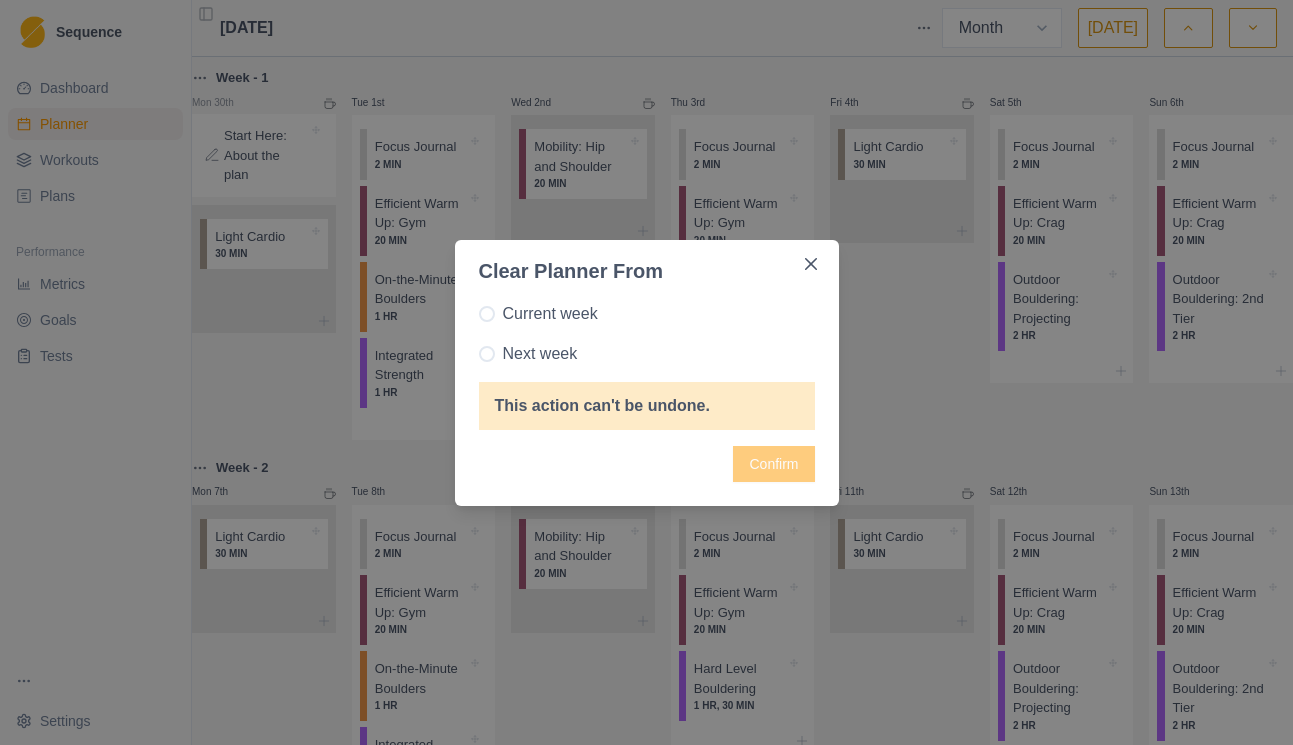 click on "Next week" at bounding box center (647, 354) 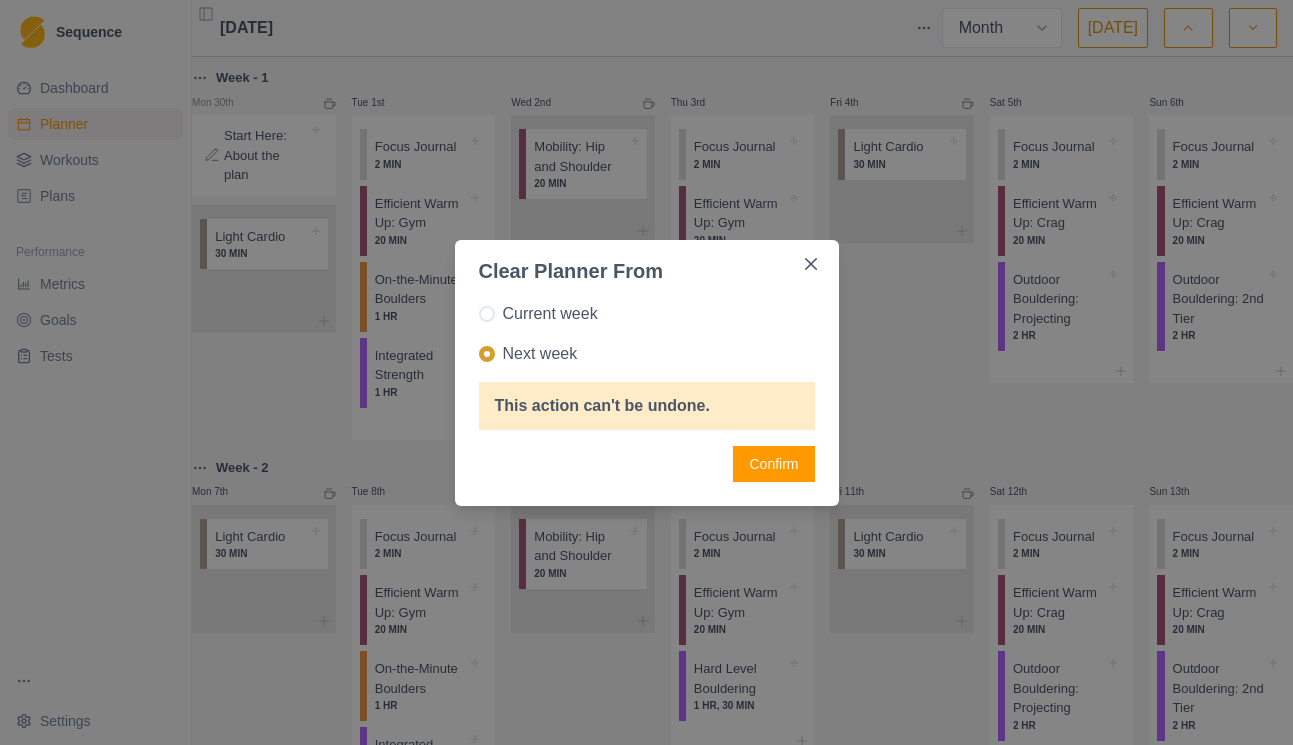 click on "Confirm" at bounding box center [773, 464] 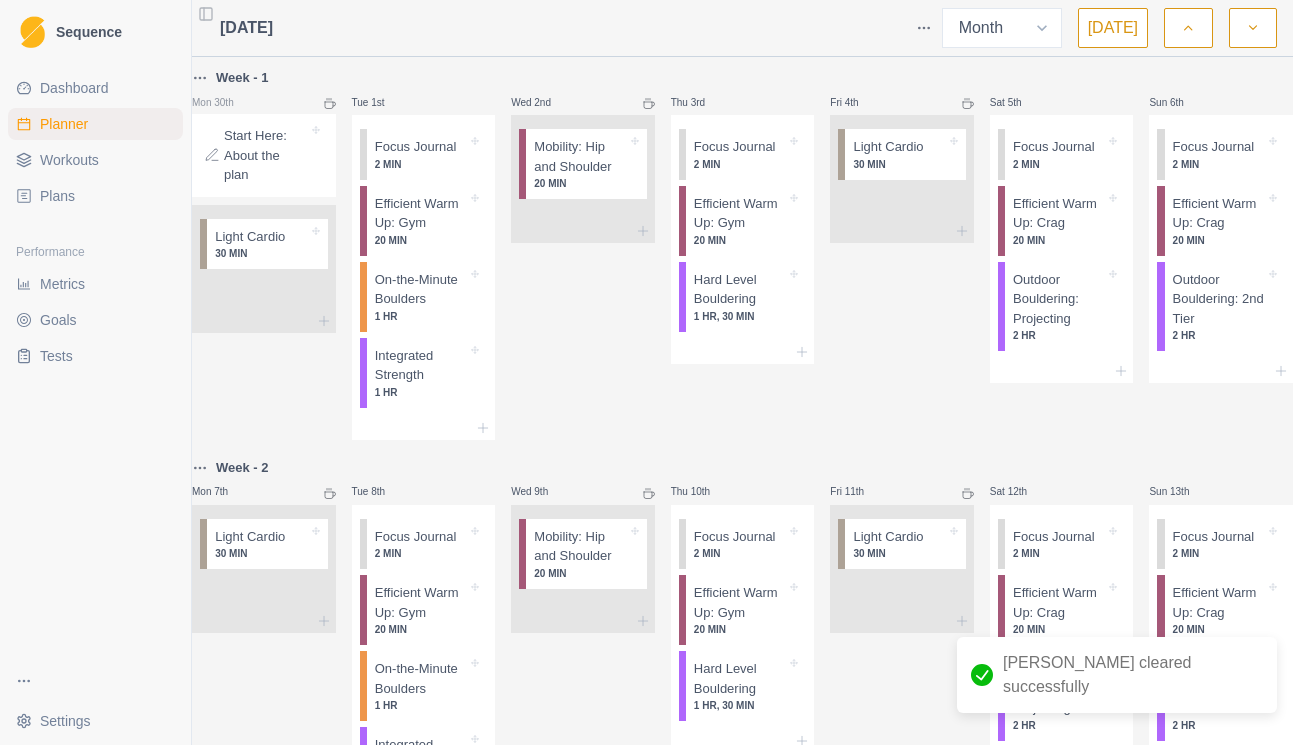 click on "Sequence Dashboard Planner Workouts Plans Performance Metrics Goals Tests Settings Toggle Sidebar [DATE] Week Month [DATE] Week - 1 Mon 30th Start Here: About the plan Light Cardio 30 MIN Tue 1st Focus Journal 2 MIN Efficient Warm Up: Gym 20 MIN On-the-Minute Boulders 1 HR Integrated Strength 1 HR Wed 2nd Mobility: Hip and Shoulder 20 MIN Thu 3rd Focus Journal 2 MIN Efficient Warm Up: Gym 20 MIN Hard Level Bouldering 1 HR, 30 MIN Fri 4th Light Cardio 30 MIN Sat 5th Focus Journal 2 MIN Efficient Warm Up: Crag 20 MIN Outdoor Bouldering: Projecting 2 HR Sun 6th Focus Journal 2 MIN Efficient Warm Up: Crag 20 MIN Outdoor Bouldering: 2nd Tier 2 HR Week - 2  Mon 7th Light Cardio 30 MIN Tue 8th Focus Journal 2 MIN Efficient Warm Up: Gym 20 MIN On-the-Minute Boulders 1 HR Integrated Strength 1 HR Wed 9th Mobility: Hip and Shoulder 20 MIN Thu 10th Focus Journal 2 MIN Efficient Warm Up: Gym 20 MIN Hard Level Bouldering 1 HR, 30 MIN Fri 11th Light Cardio 30 MIN Sat 12th Focus Journal 2 MIN 20 MIN 2 HR" at bounding box center [646, 372] 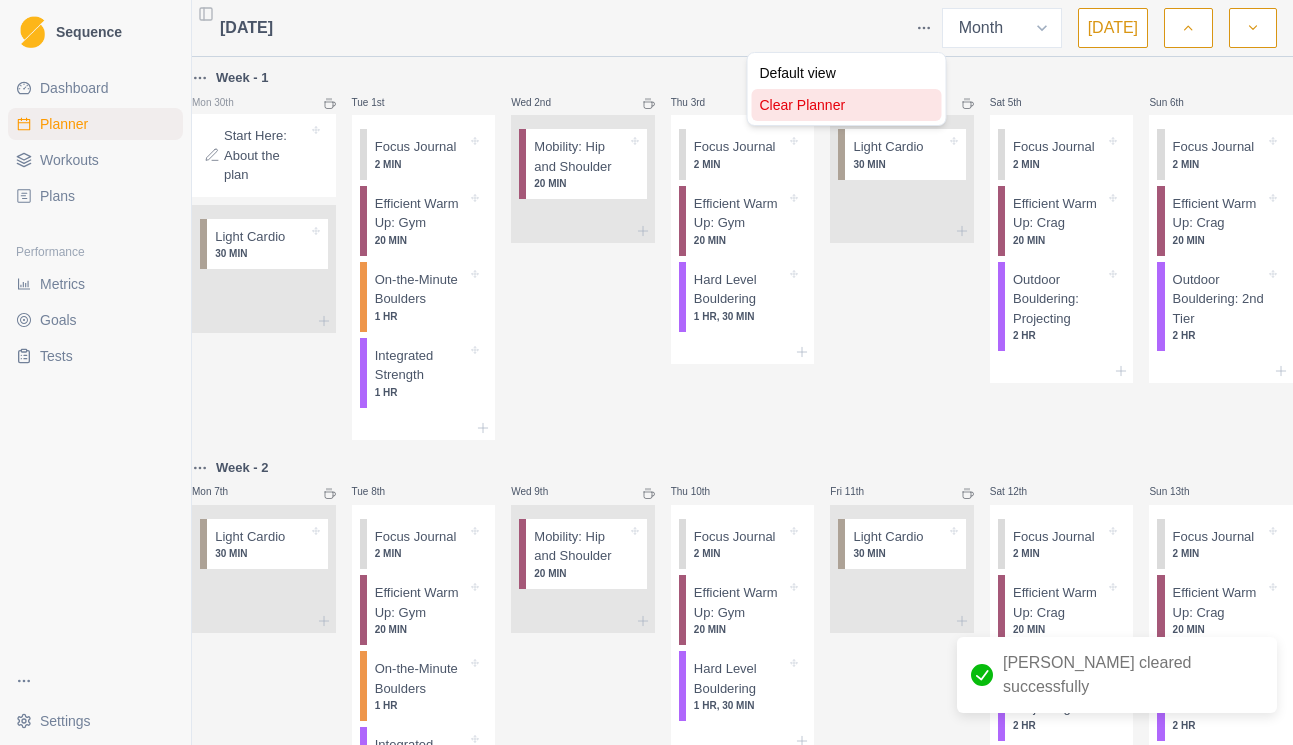 click on "Clear Planner" at bounding box center (847, 105) 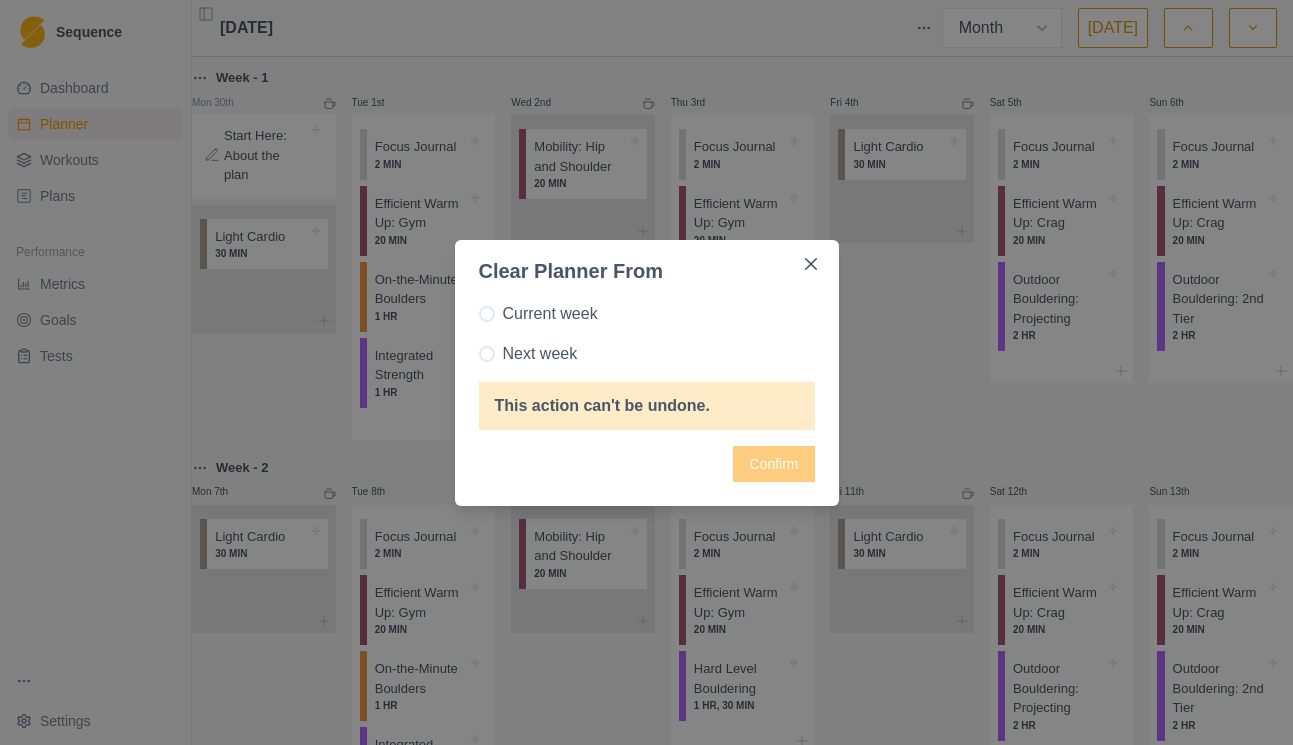 click on "Current week" at bounding box center [550, 314] 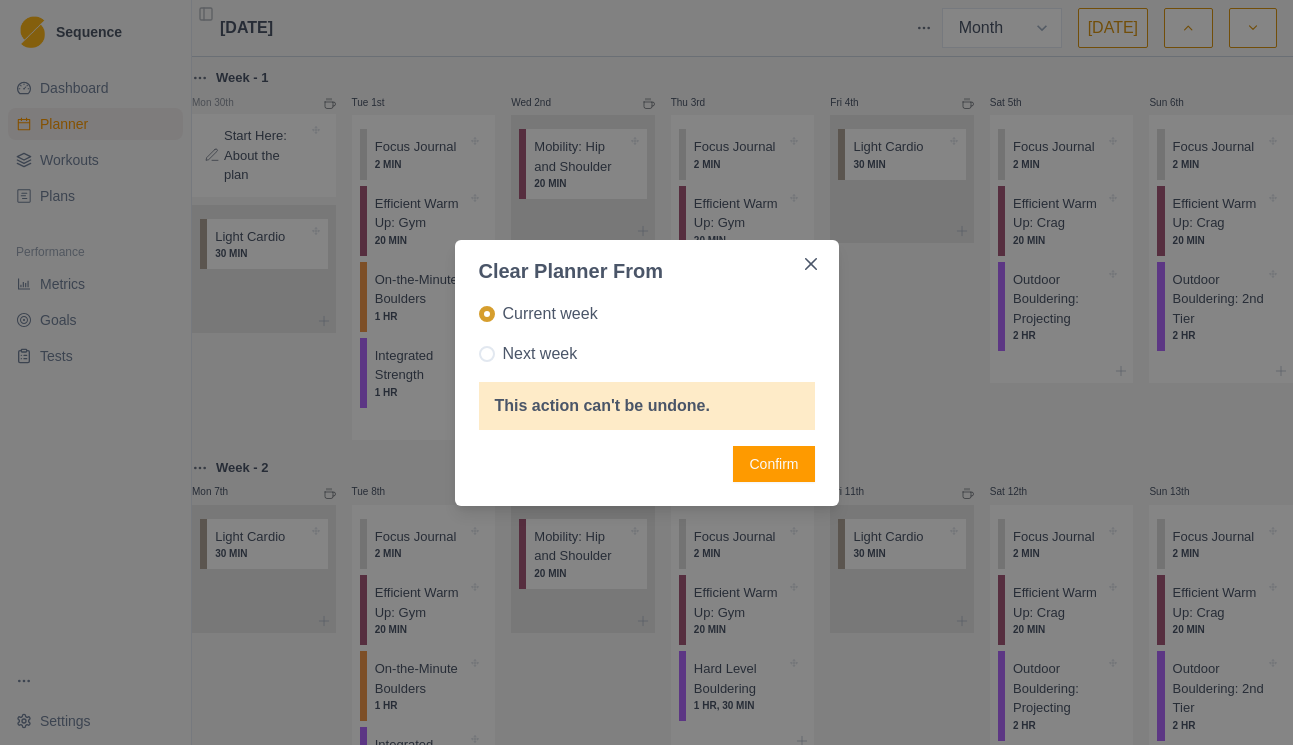 click on "Confirm" at bounding box center [773, 464] 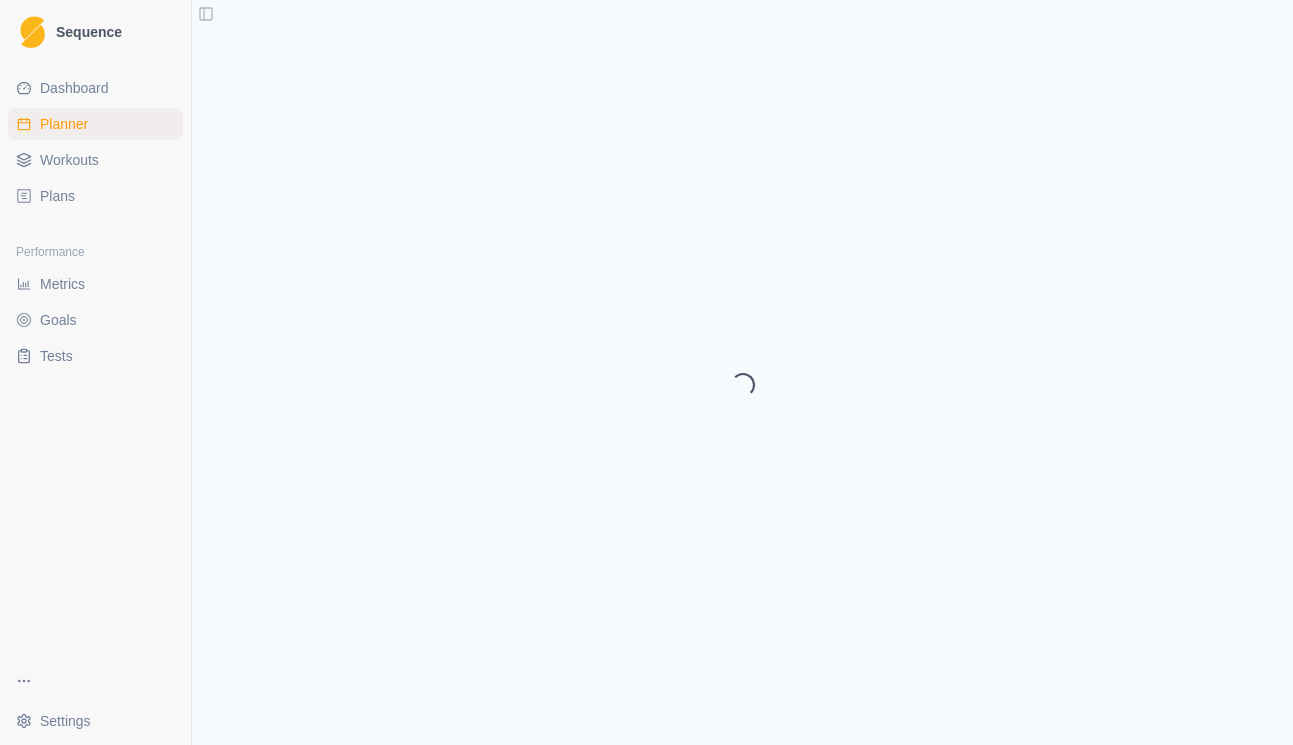 click on "Loading..." at bounding box center [742, 372] 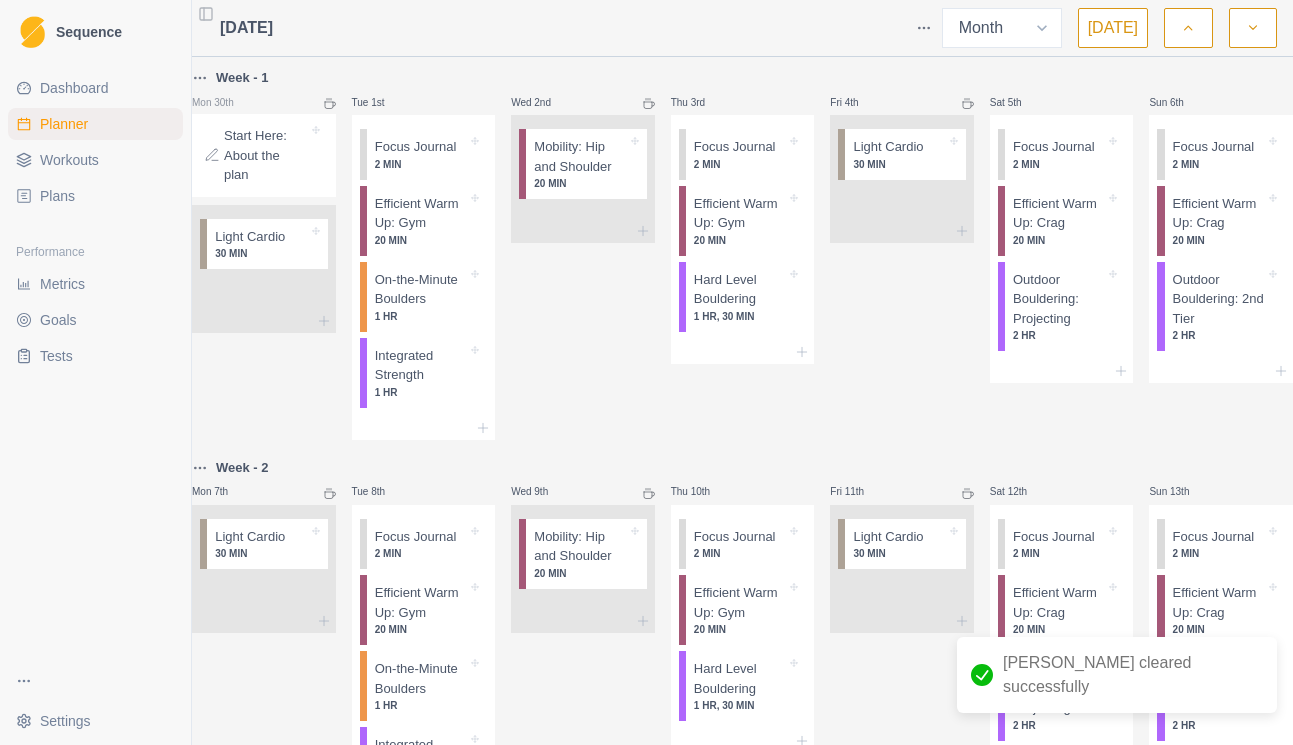 scroll, scrollTop: 0, scrollLeft: 0, axis: both 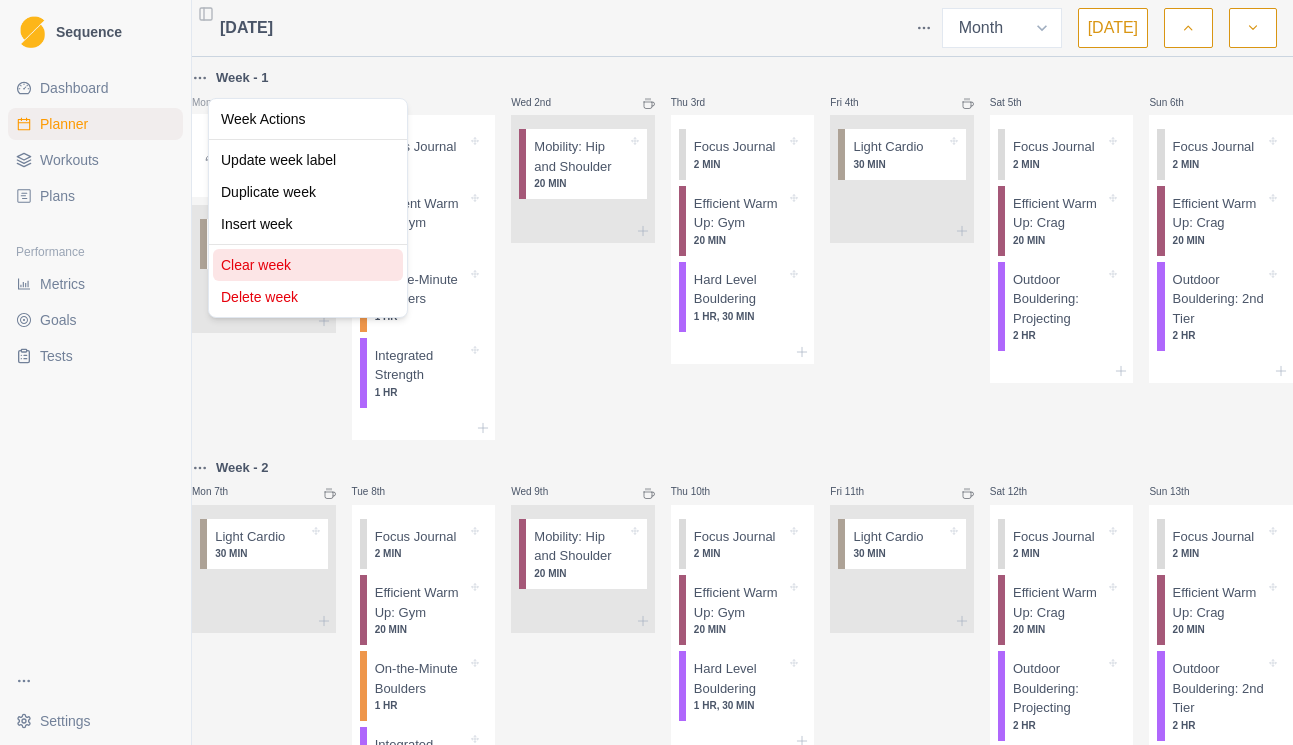 click on "Clear week" at bounding box center [308, 265] 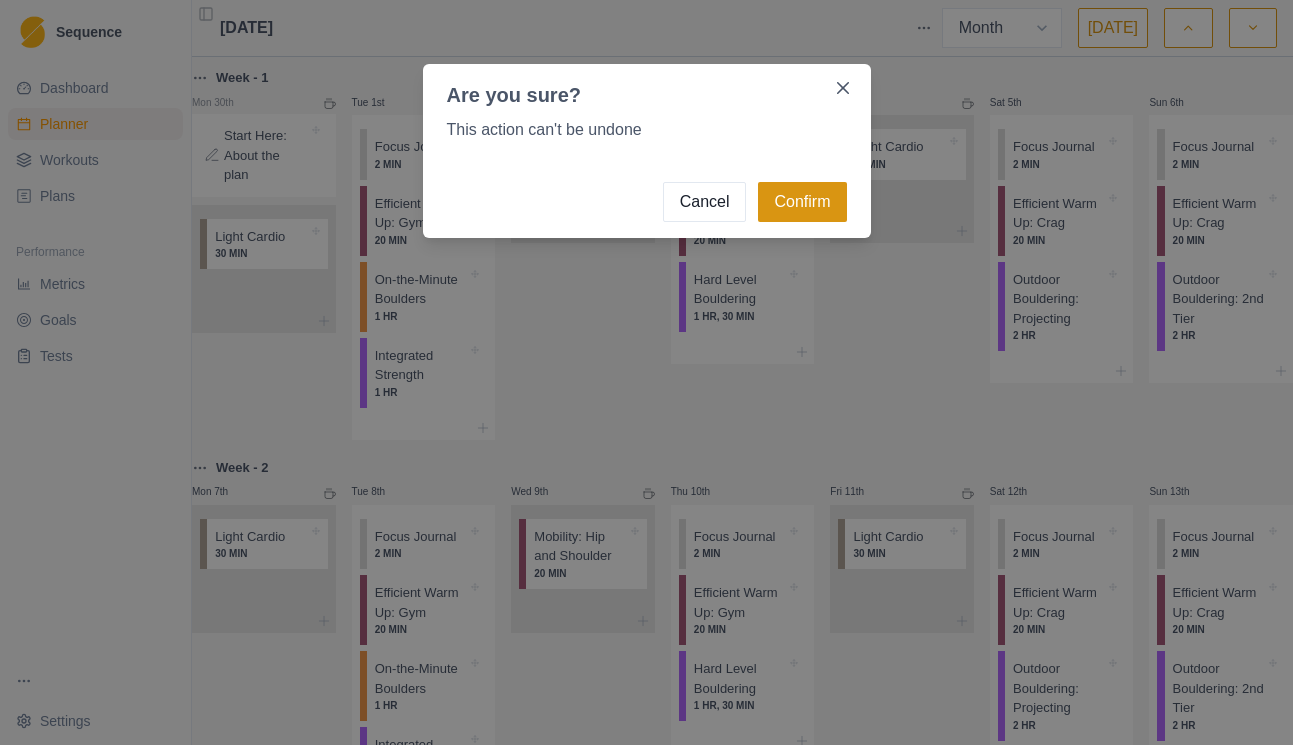 click on "Confirm" at bounding box center (802, 202) 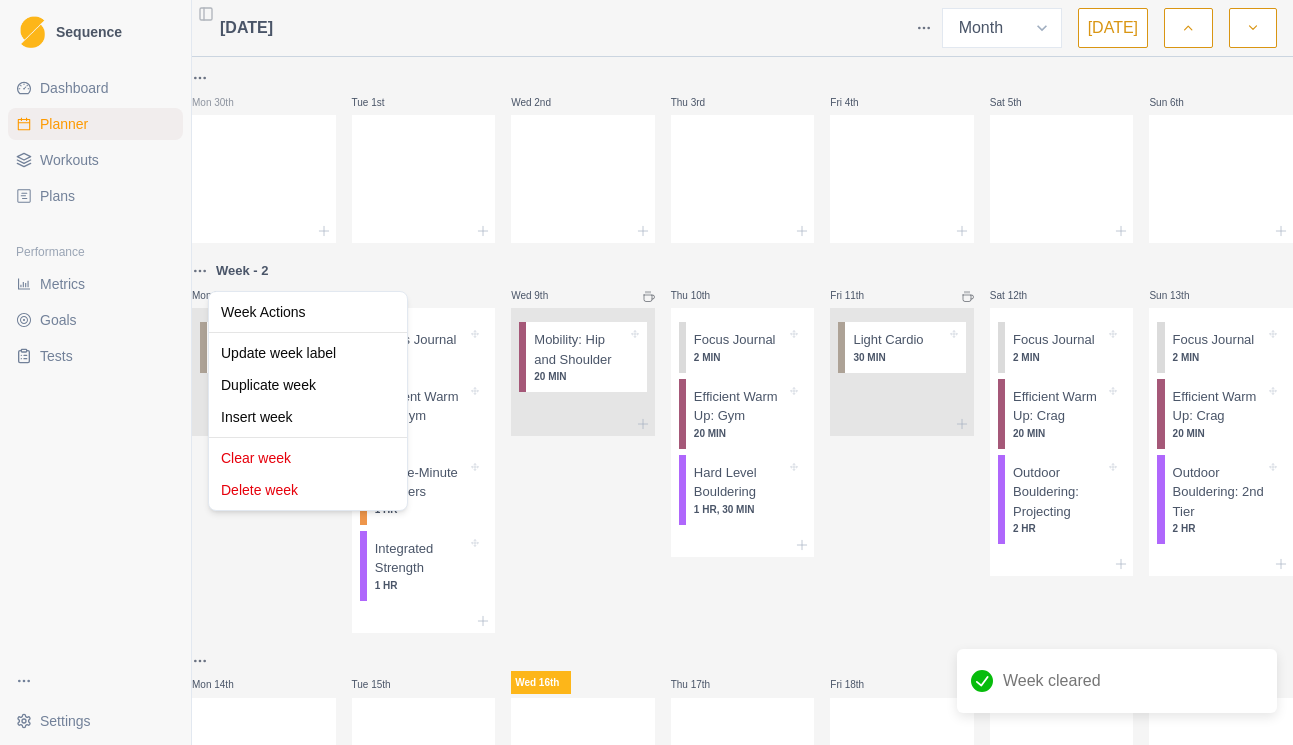 click on "Sequence Dashboard Planner Workouts Plans Performance Metrics Goals Tests Settings Toggle Sidebar [DATE] Week Month [DATE] Mon 30th Tue 1st Wed 2nd Thu 3rd Fri 4th Sat 5th Sun 6th Week - 2  Mon 7th Light Cardio 30 MIN Tue 8th Focus Journal 2 MIN Efficient Warm Up: Gym 20 MIN On-the-Minute Boulders 1 HR Integrated Strength 1 HR Wed 9th Mobility: Hip and Shoulder 20 MIN Thu 10th Focus Journal 2 MIN Efficient Warm Up: Gym 20 MIN Hard Level Bouldering 1 HR, 30 MIN Fri 11th Light Cardio 30 MIN Sat 12th Focus Journal 2 MIN Efficient Warm Up: Crag 20 MIN Outdoor Bouldering: Projecting 2 HR Sun 13th Focus Journal 2 MIN Efficient Warm Up: Crag 20 MIN Outdoor Bouldering: 2nd Tier 2 HR Mon 14th Tue 15th Wed 16th Thu 17th Fri 18th Sat 19th Sun 20th Mon 21st Tue 22nd Wed 23rd Thu 24th Fri 25th Sat 26th Sun 27th Mon 28th Tue 29th Wed 30th Thu 31st Fri 1st Sat 2nd Sun 3rd Week cleared
Strength / Power Week Actions Update week label  Duplicate week Insert week Clear week Delete week" at bounding box center (646, 372) 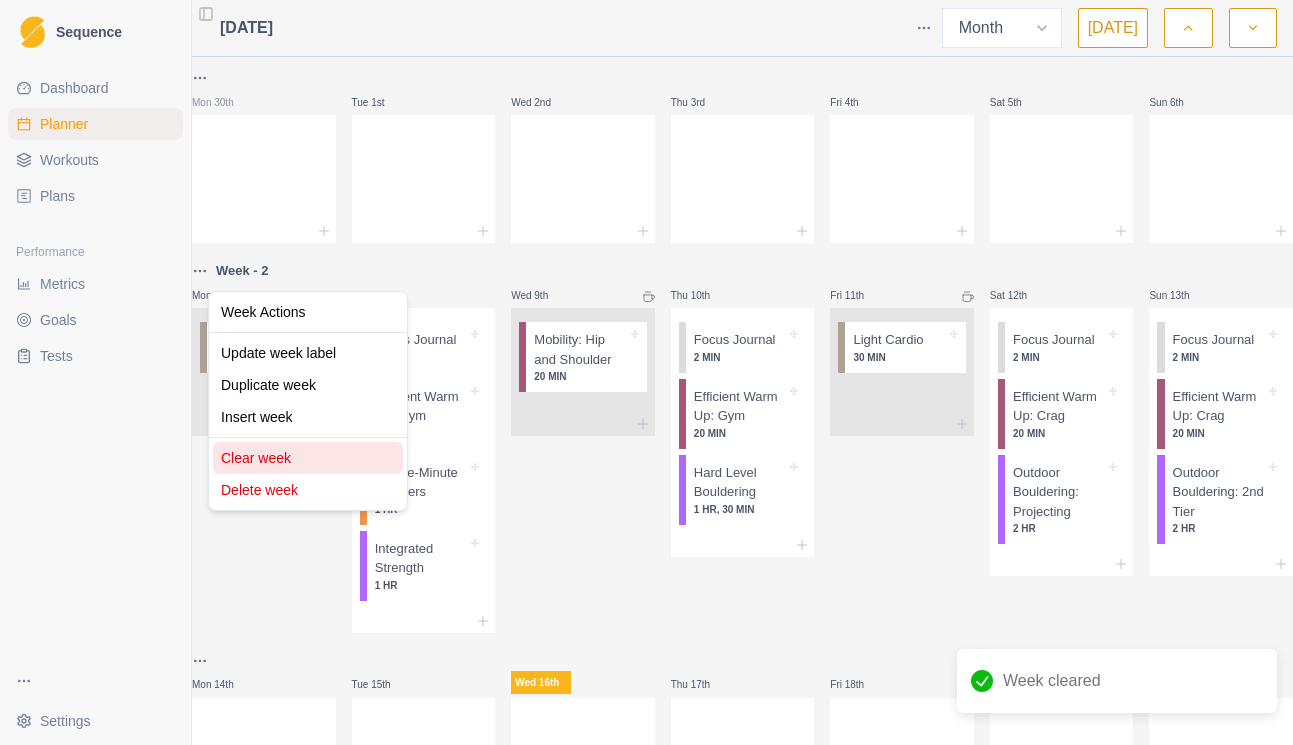 click on "Clear week" at bounding box center [308, 458] 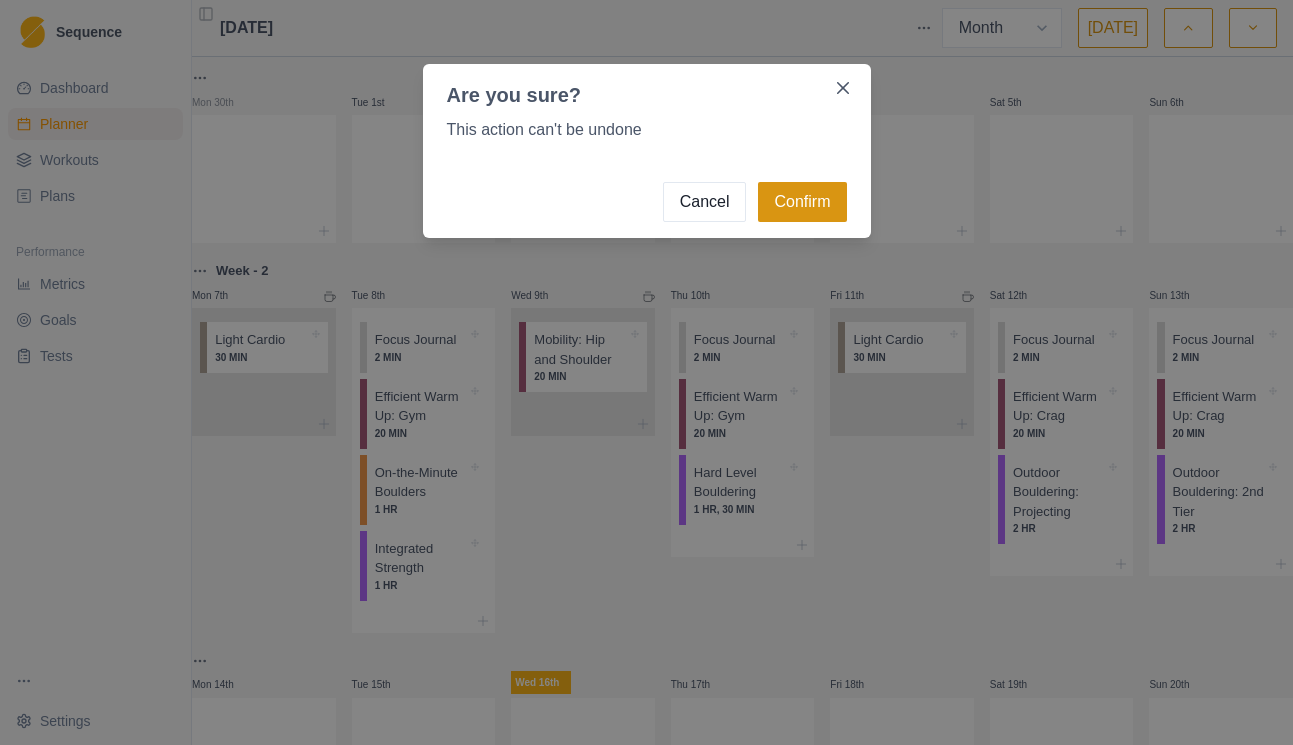 click on "Confirm" at bounding box center [802, 202] 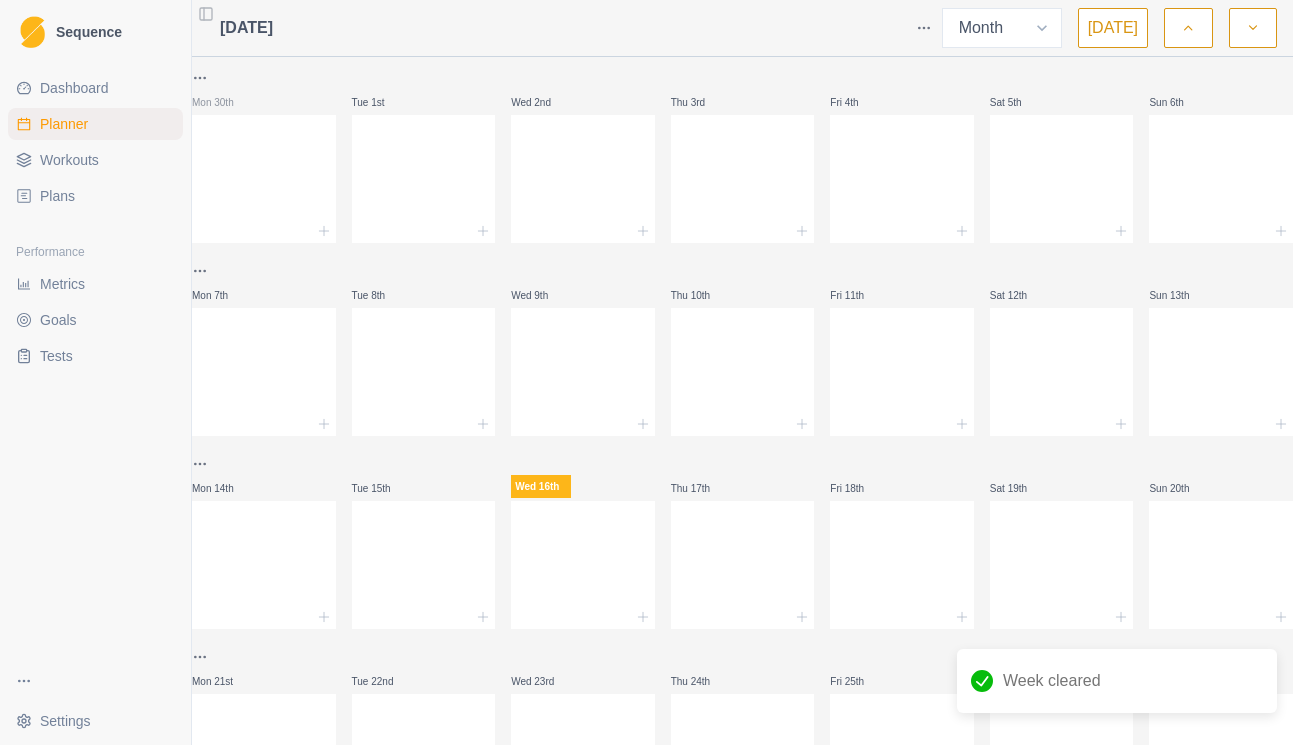 scroll, scrollTop: 0, scrollLeft: 0, axis: both 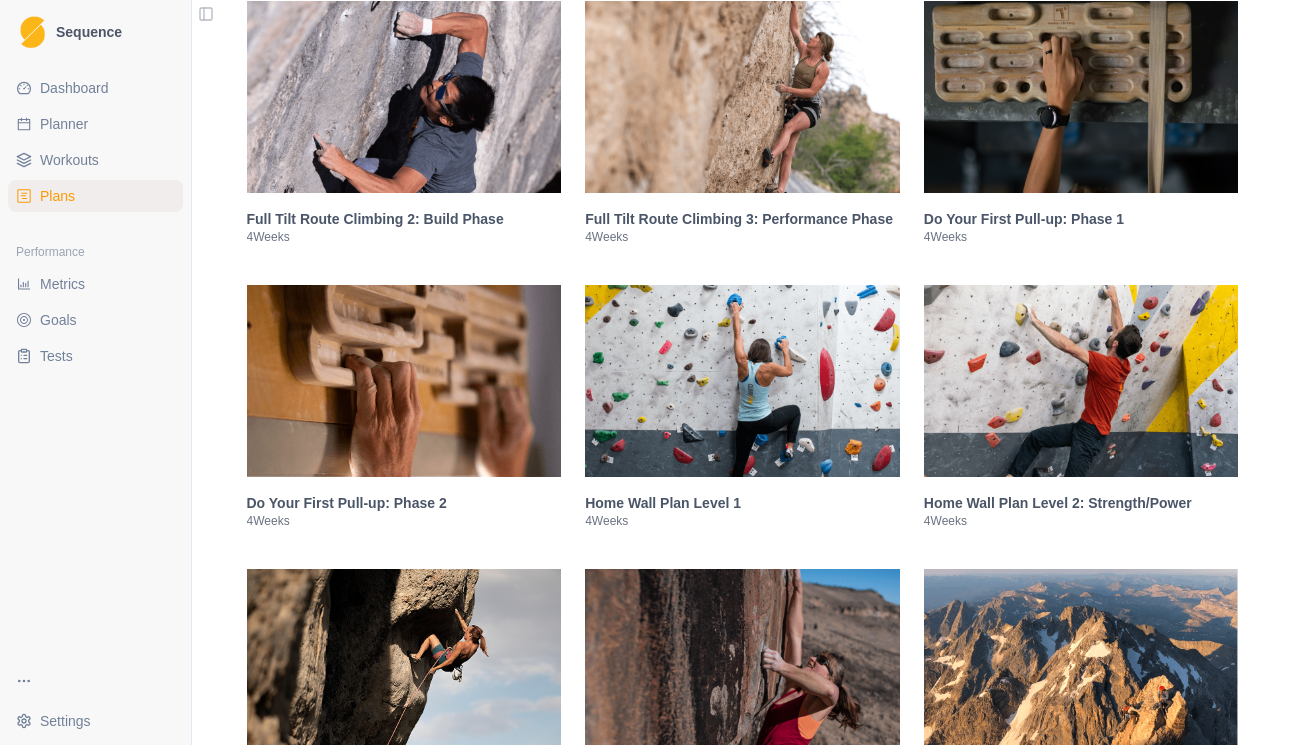 click at bounding box center (1081, 97) 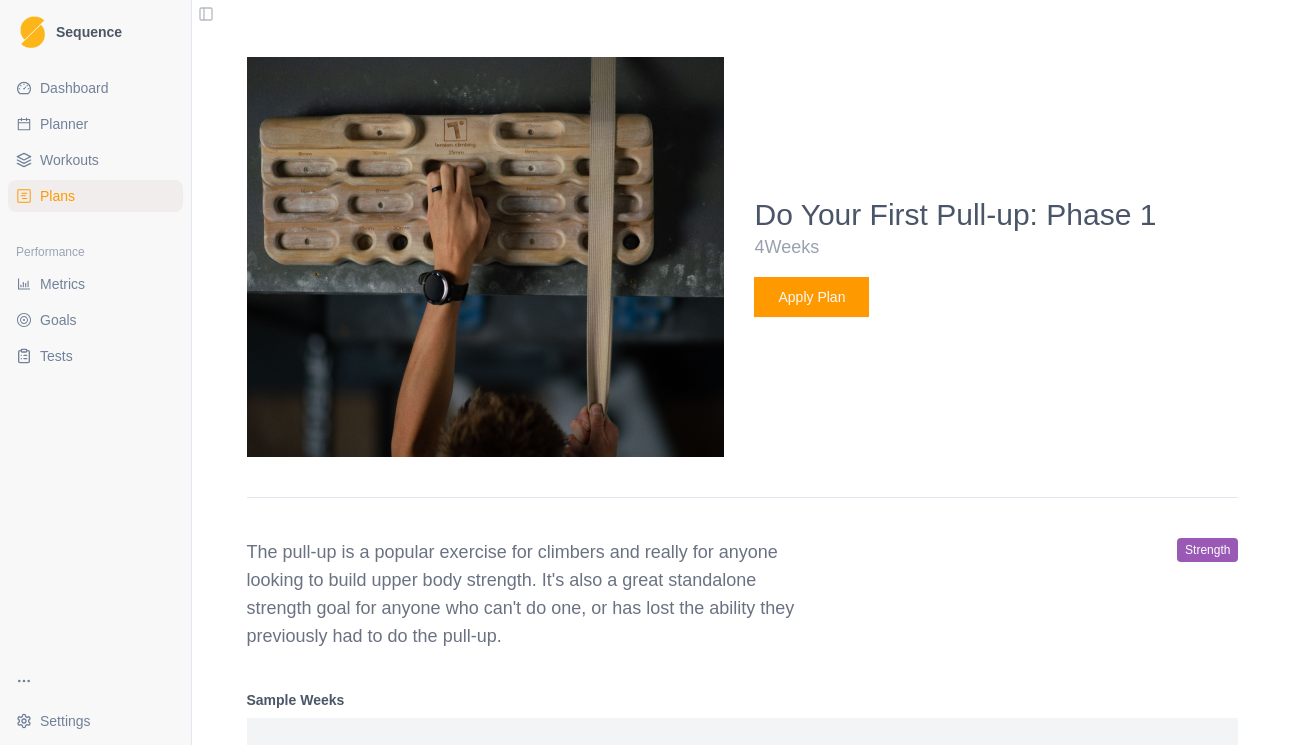 scroll, scrollTop: 2440, scrollLeft: 0, axis: vertical 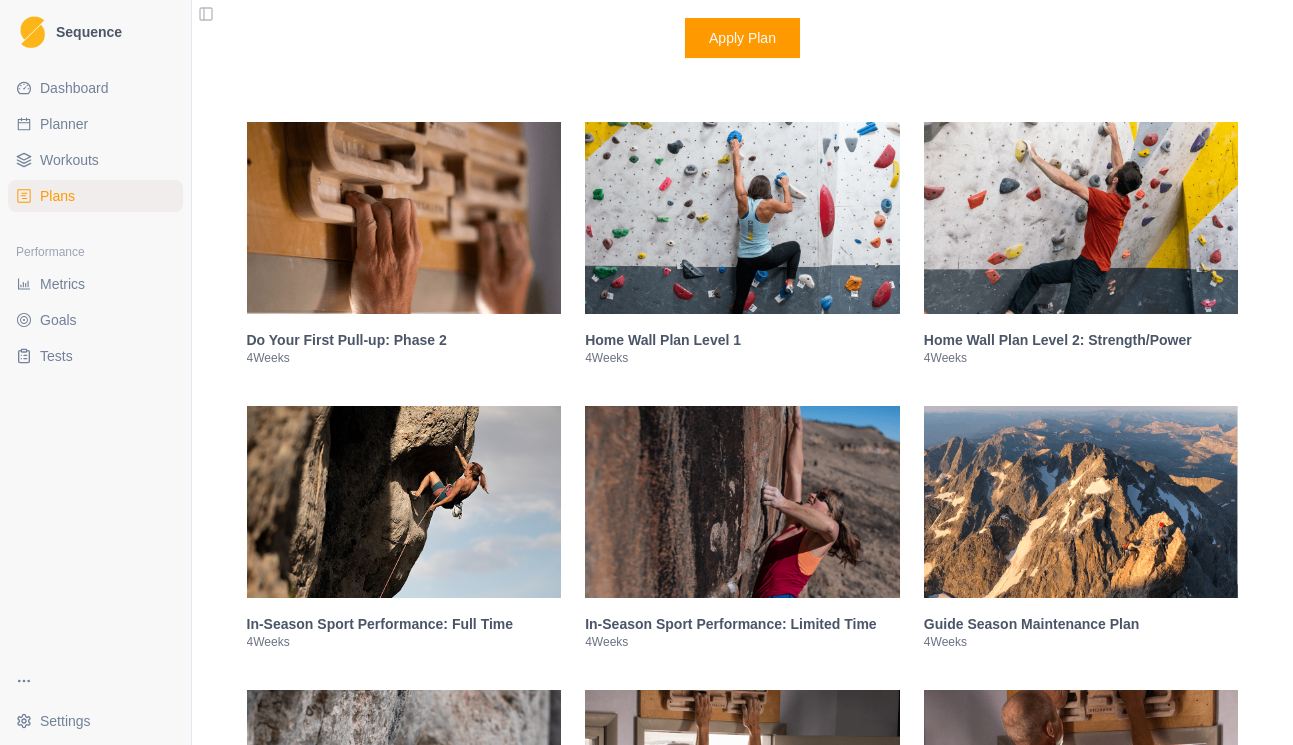 click on "Apply Plan" at bounding box center [742, 38] 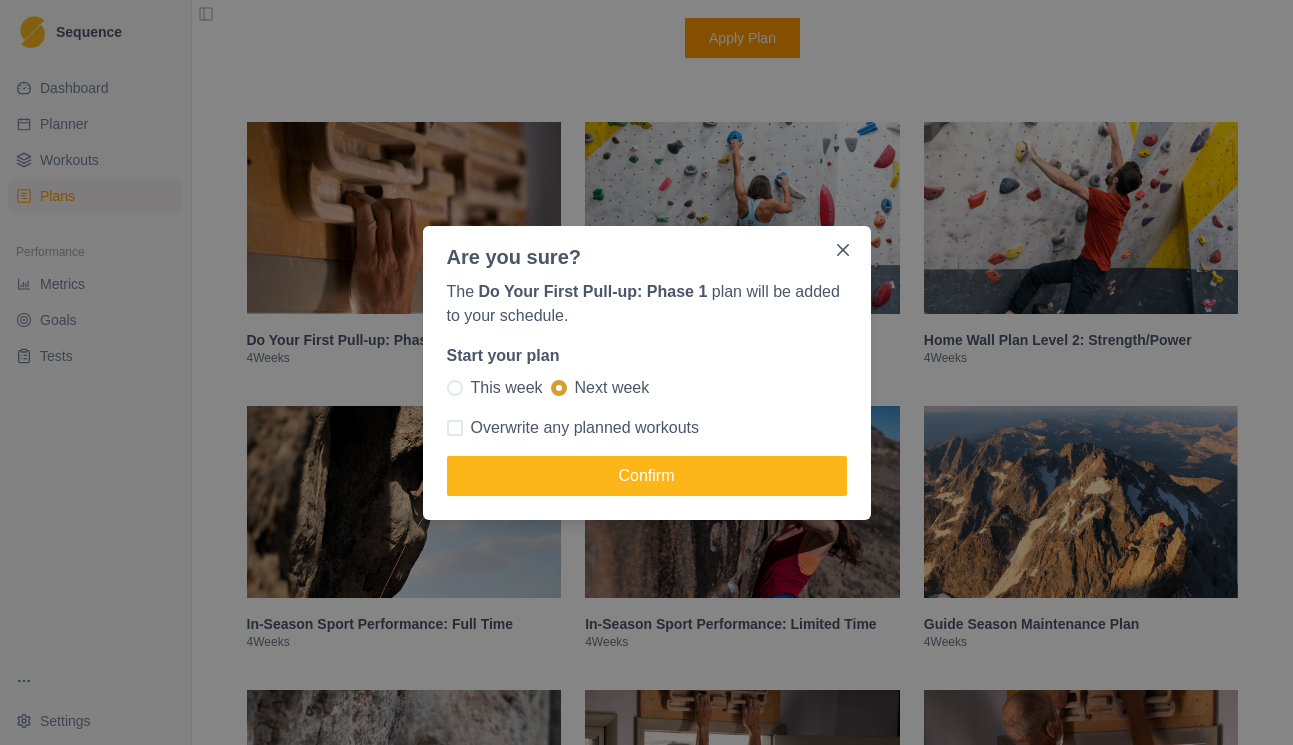 click at bounding box center [455, 388] 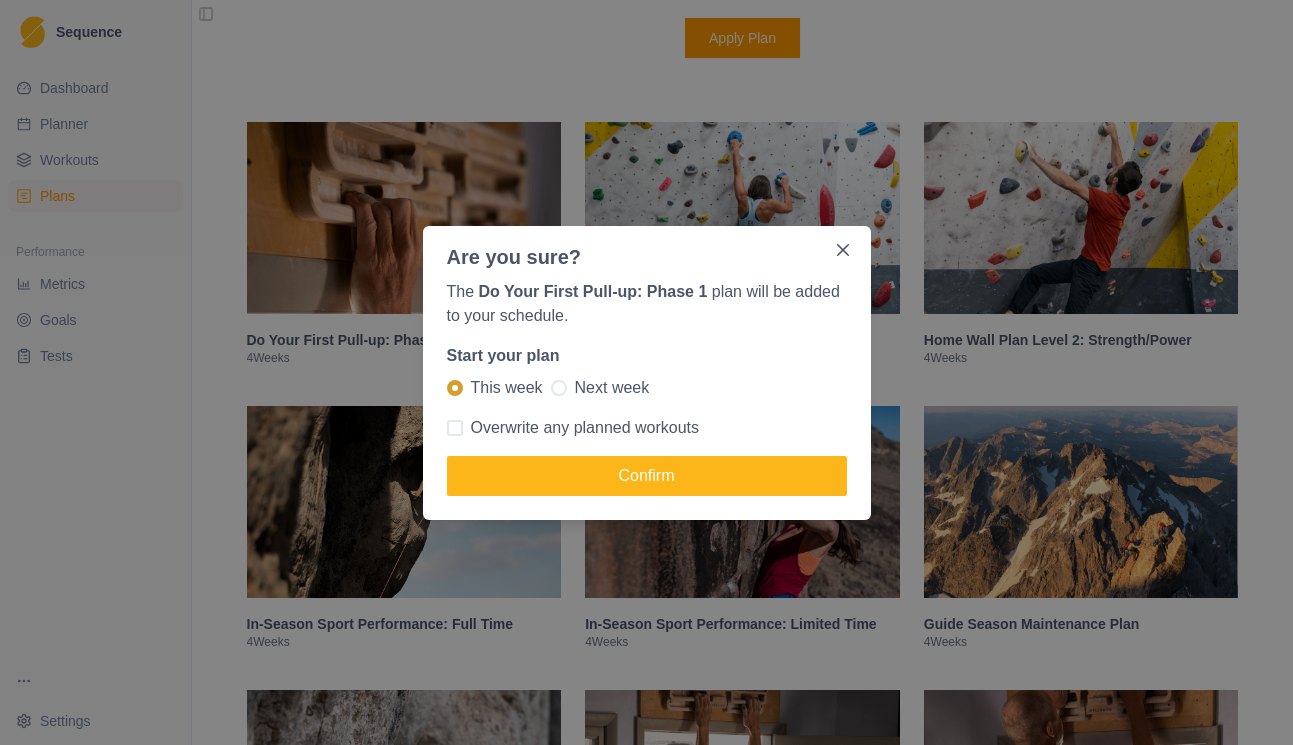 click at bounding box center (455, 428) 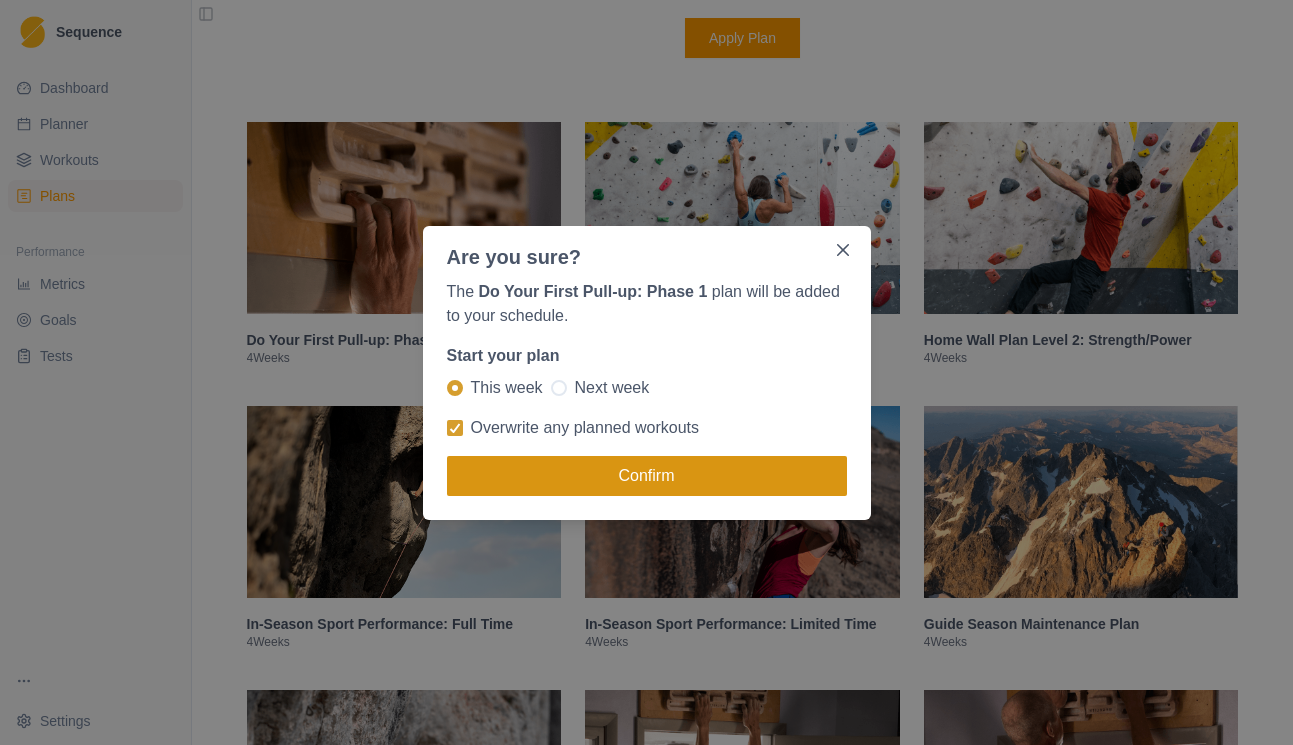 click on "Confirm" at bounding box center [647, 476] 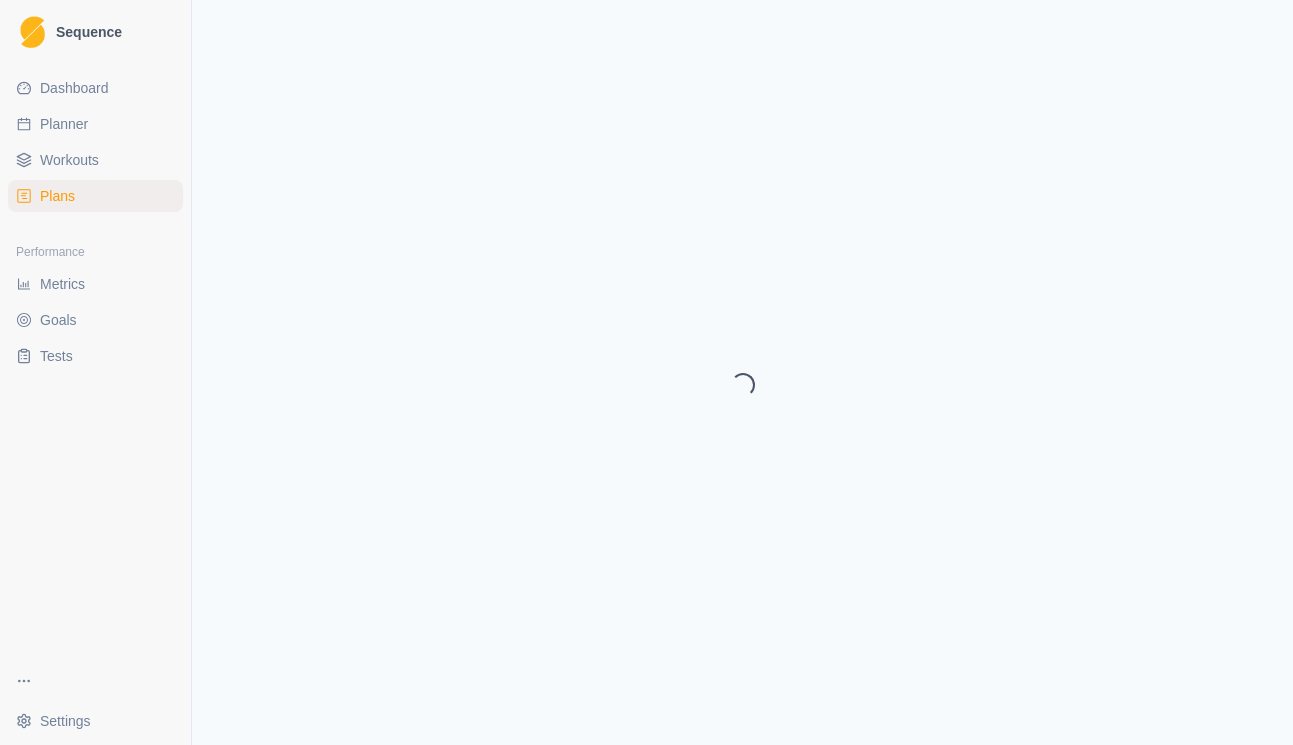 scroll, scrollTop: 326, scrollLeft: 0, axis: vertical 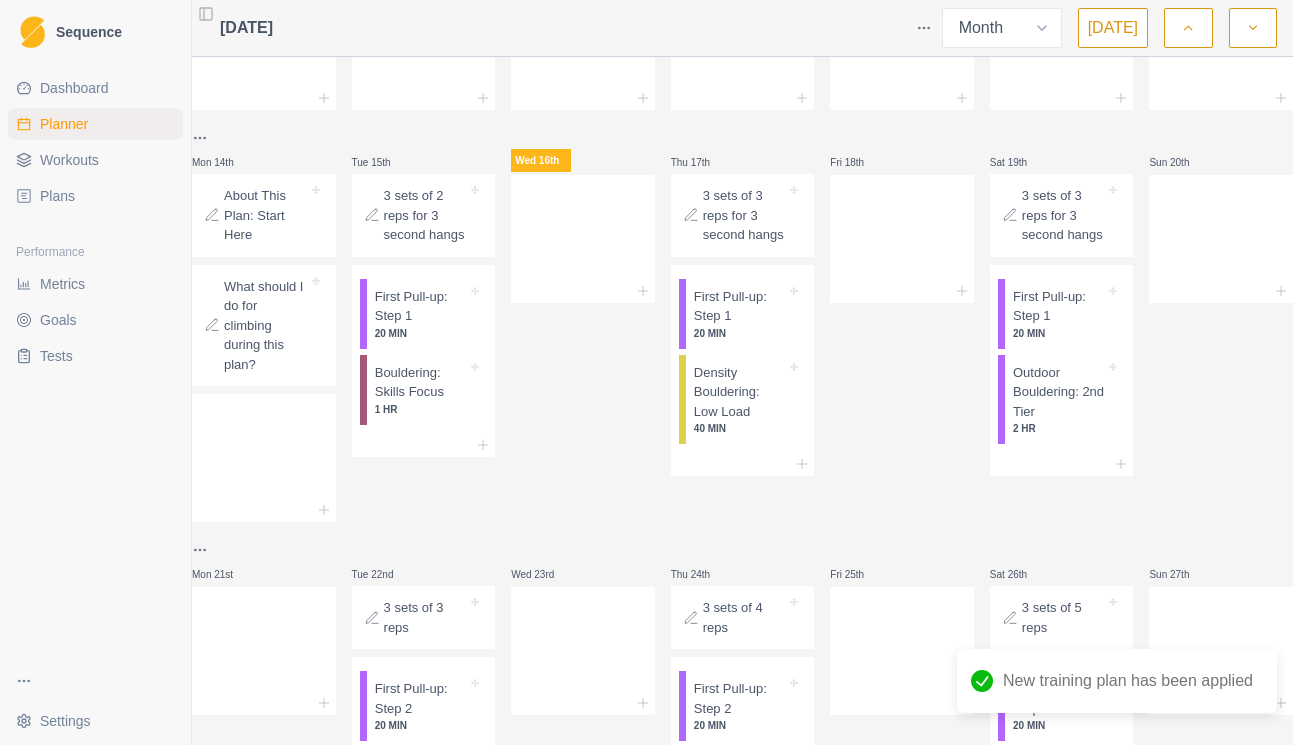 click on "Plans" at bounding box center [95, 196] 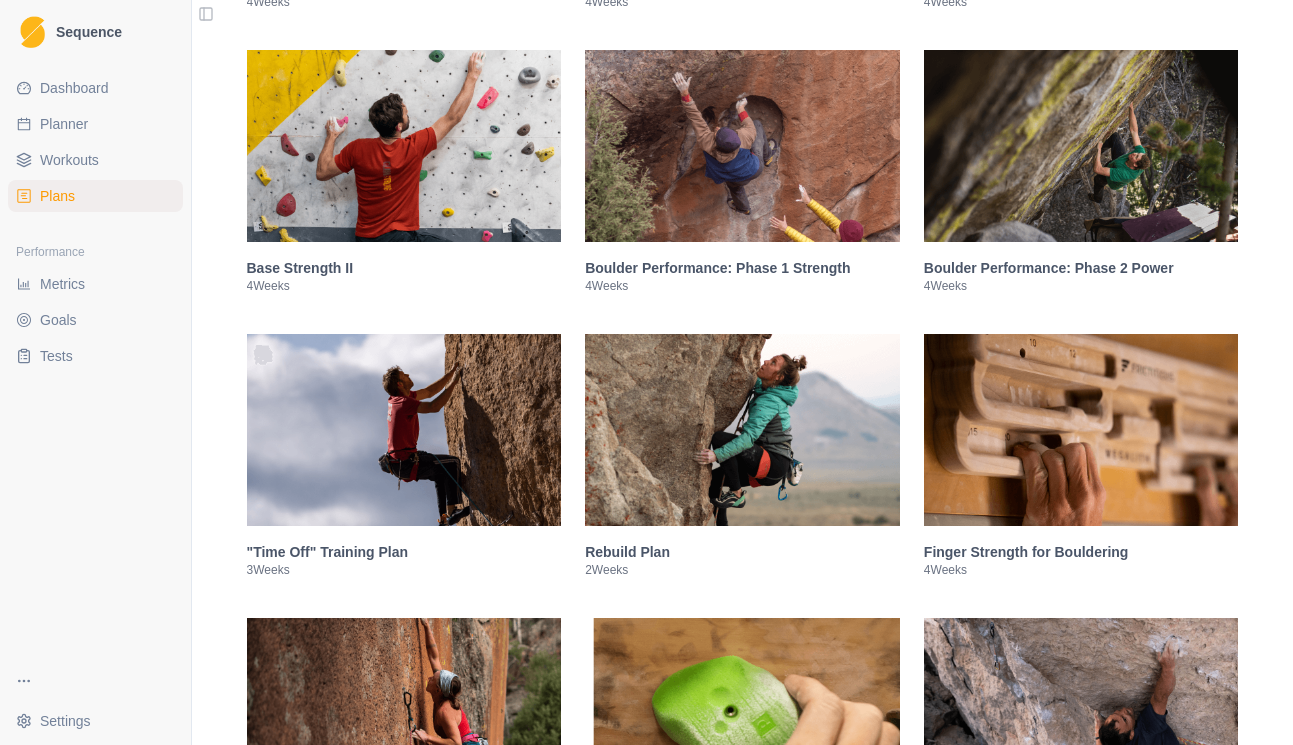 scroll, scrollTop: 676, scrollLeft: 0, axis: vertical 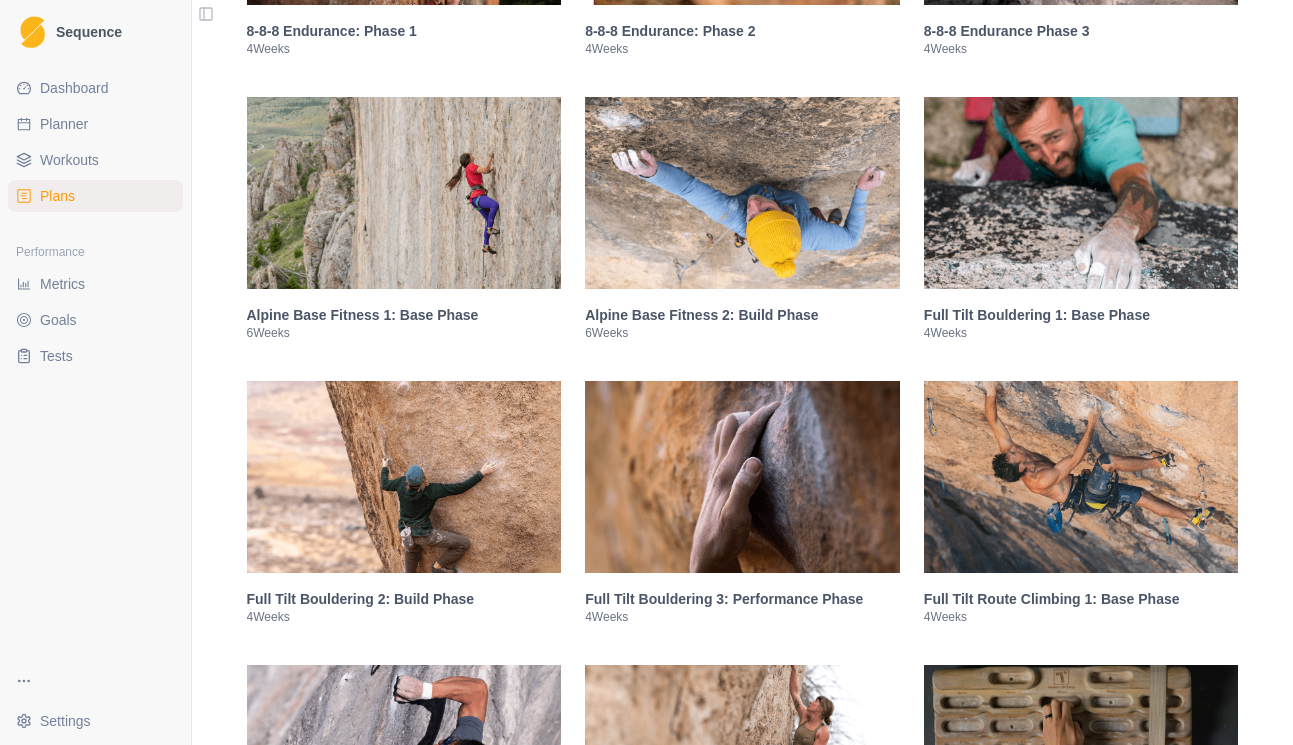click at bounding box center [1081, 193] 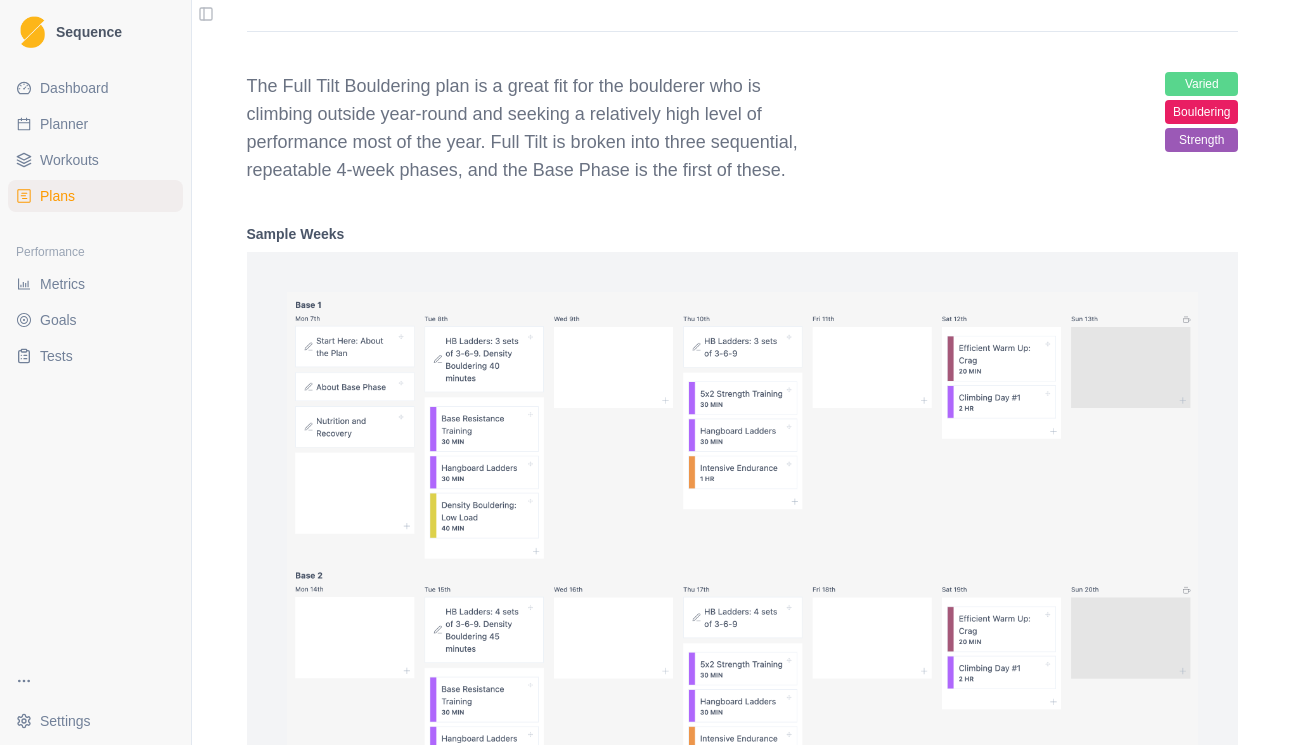 scroll, scrollTop: 2301, scrollLeft: 0, axis: vertical 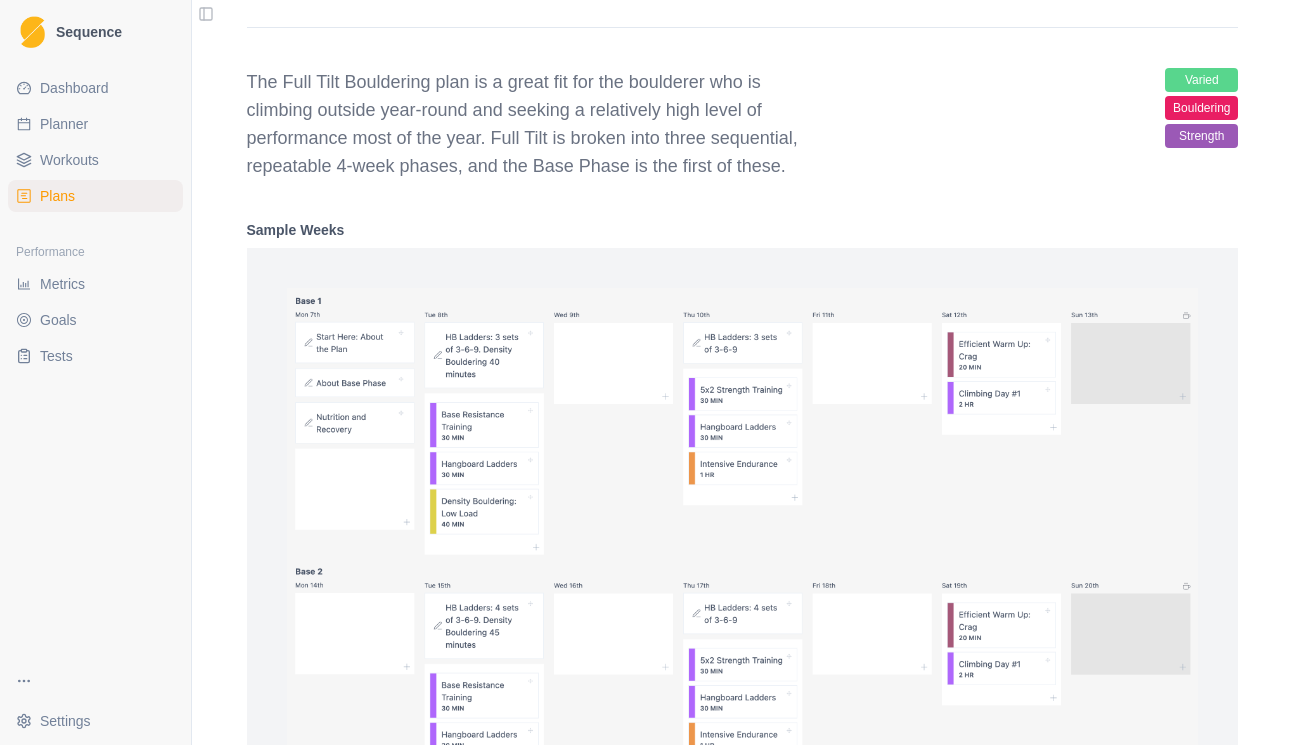 select on "month" 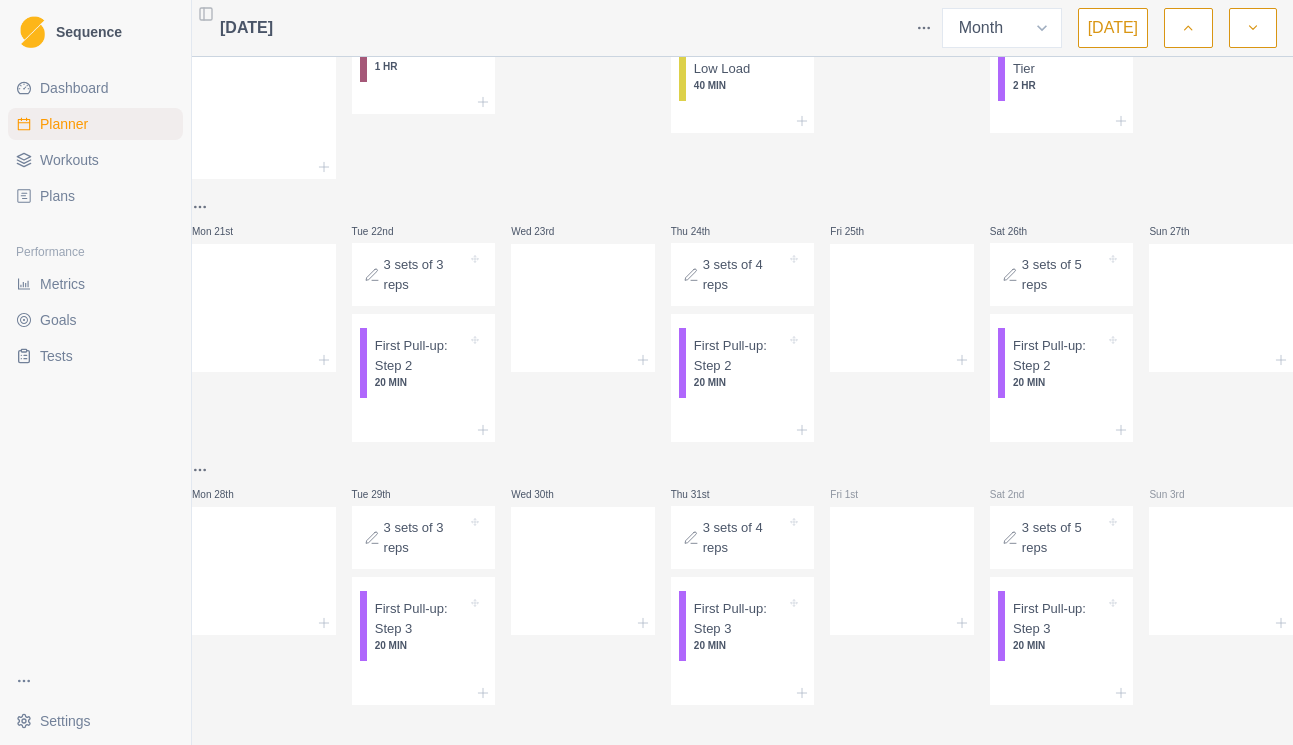 scroll, scrollTop: 687, scrollLeft: 0, axis: vertical 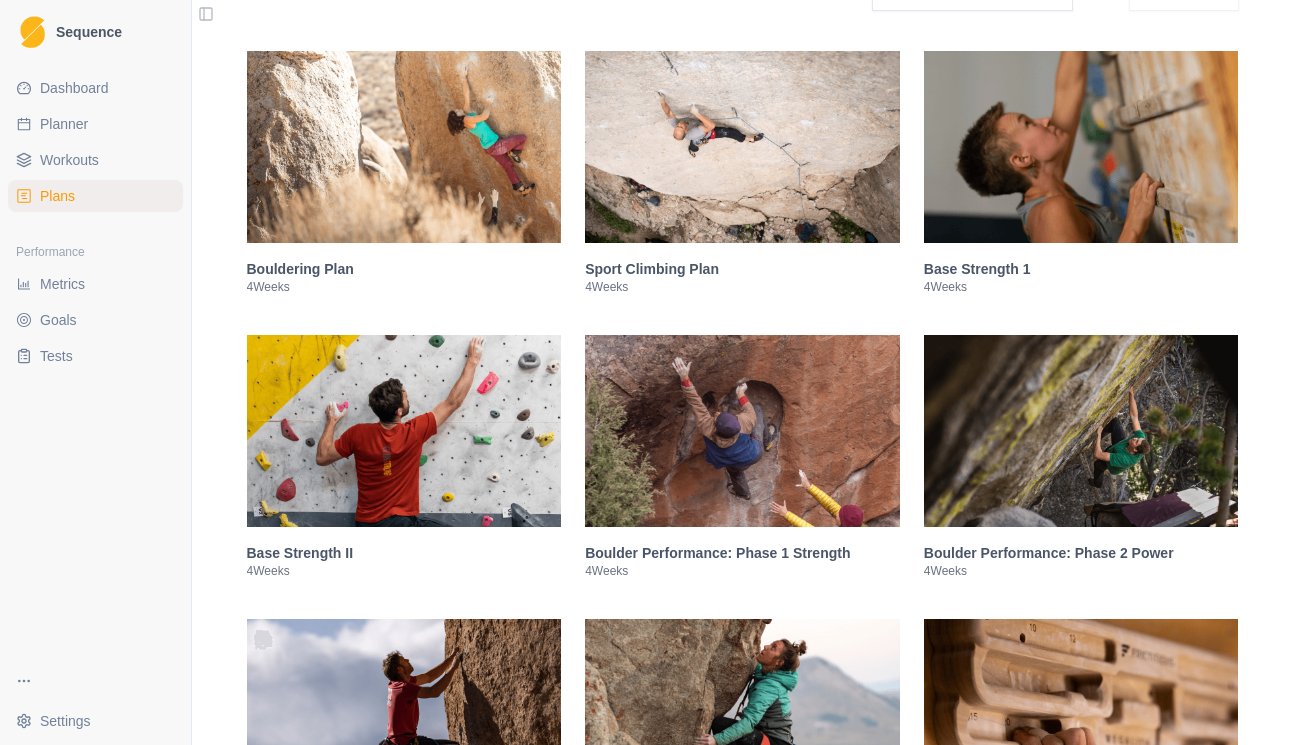click at bounding box center [742, 431] 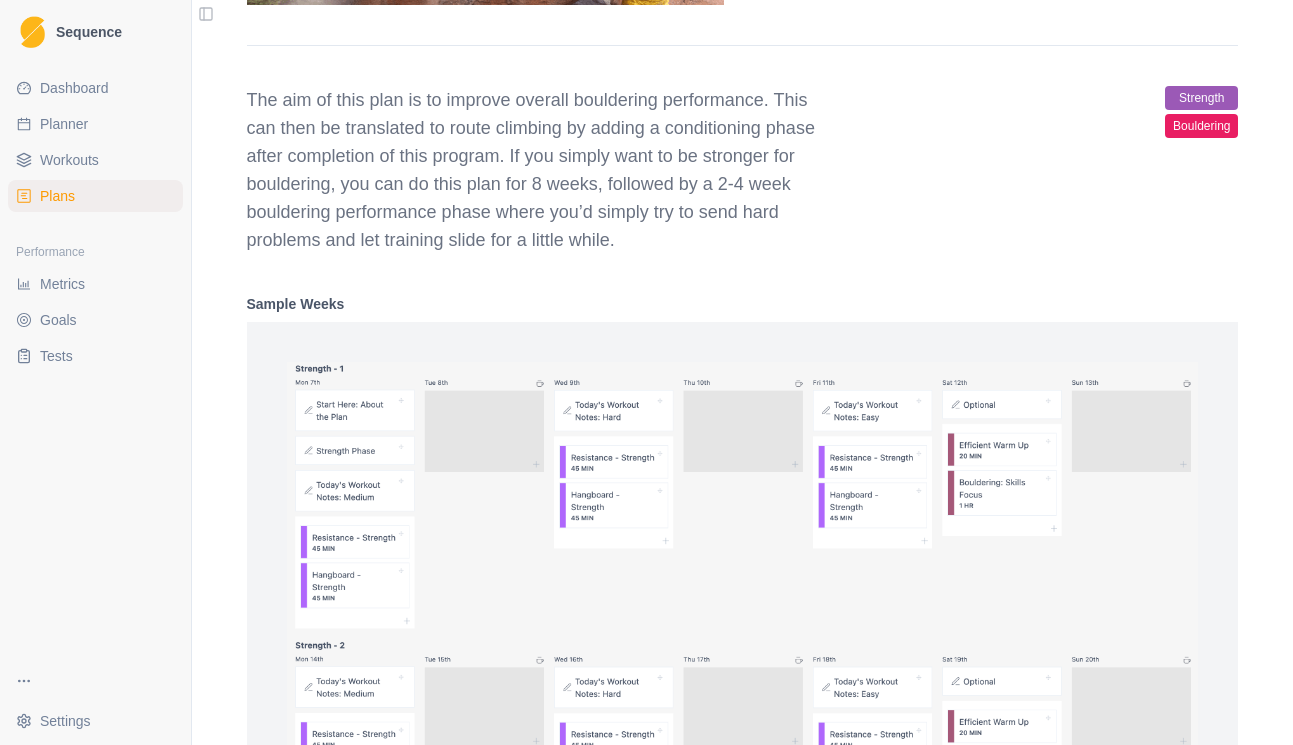 scroll, scrollTop: 1429, scrollLeft: 0, axis: vertical 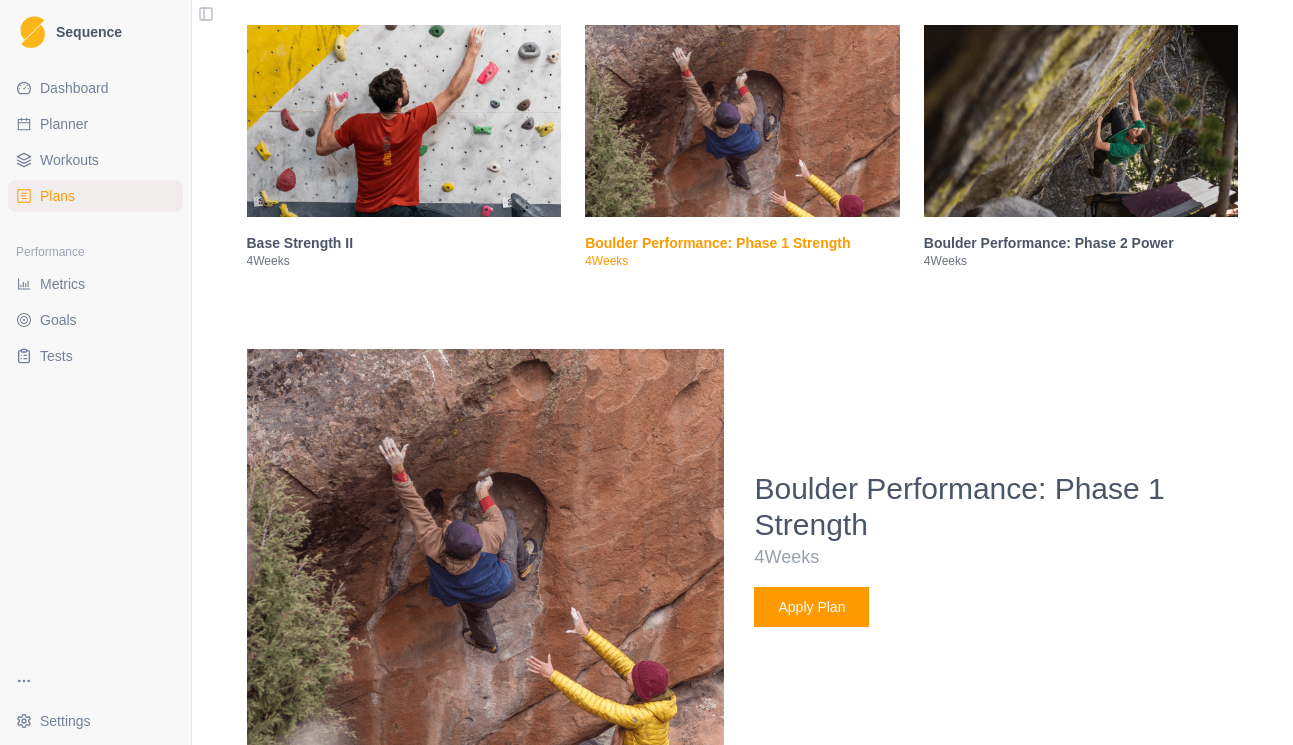 select on "month" 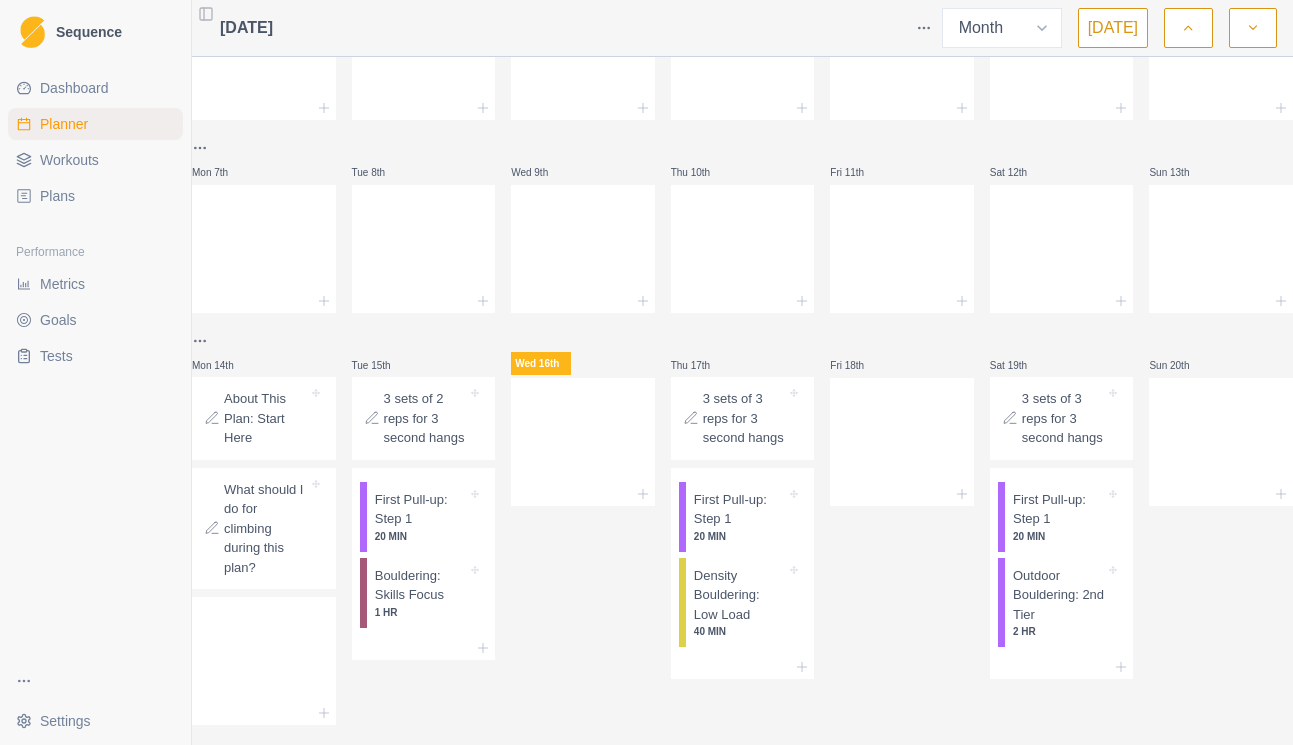 scroll, scrollTop: 100, scrollLeft: 0, axis: vertical 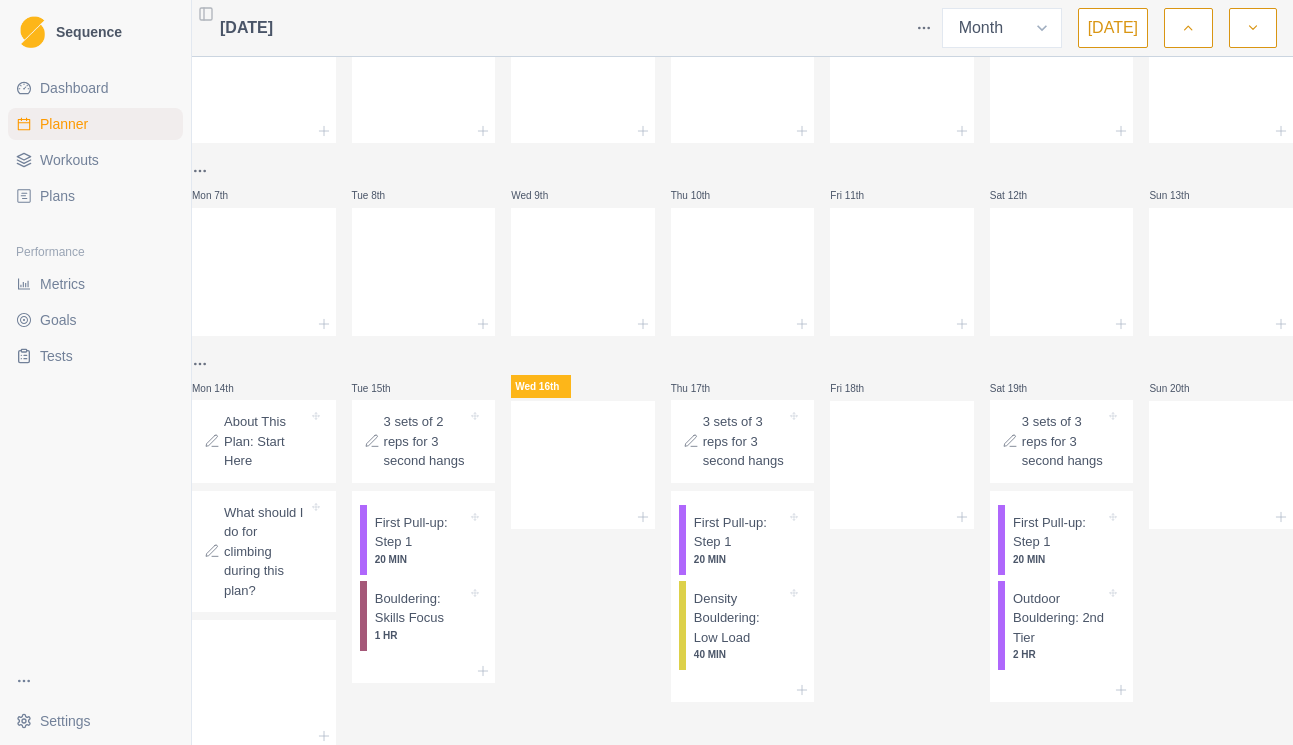 click on "Plans" at bounding box center (95, 196) 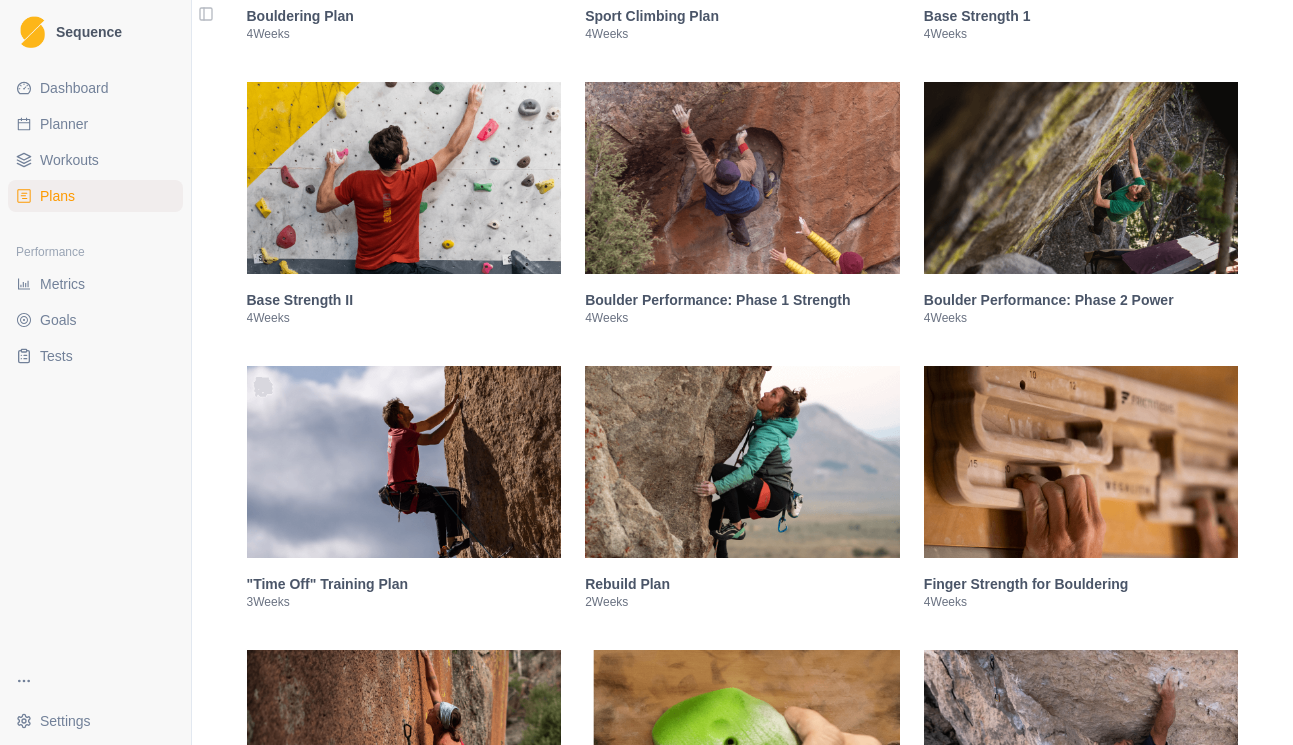scroll, scrollTop: 639, scrollLeft: 0, axis: vertical 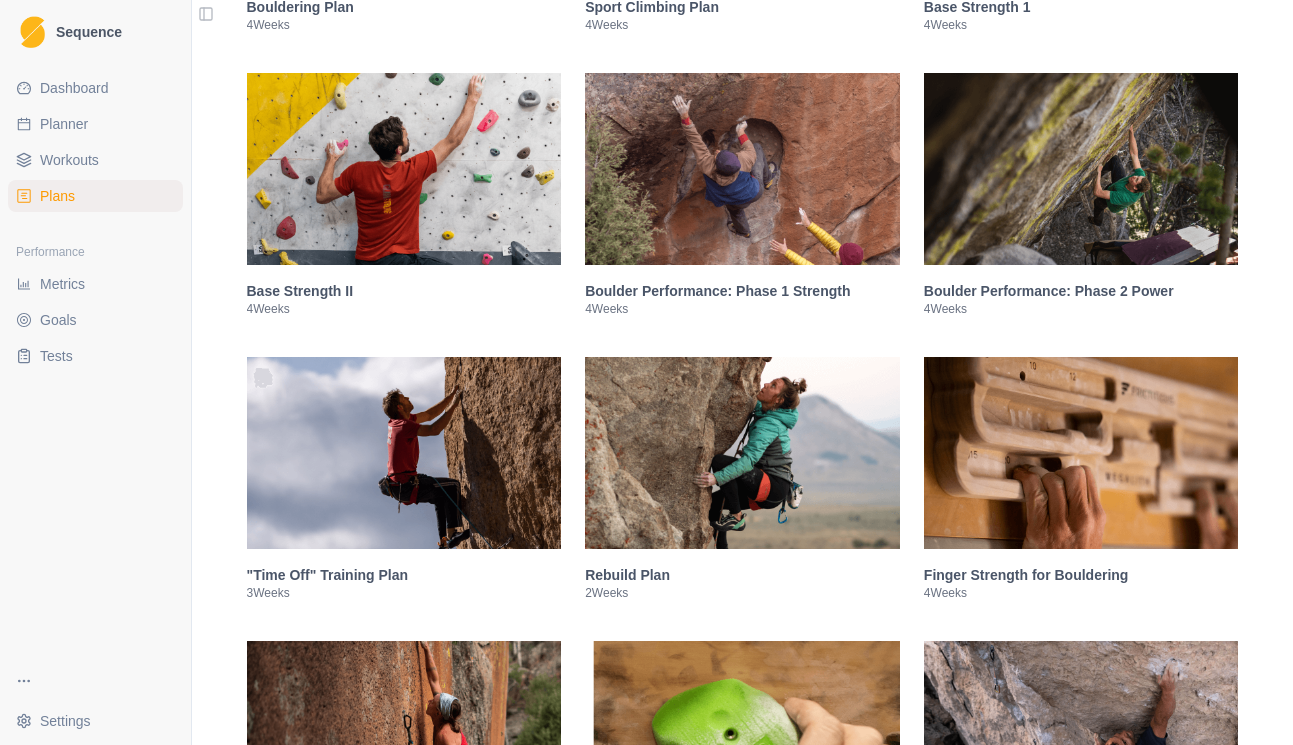 click at bounding box center (1081, 169) 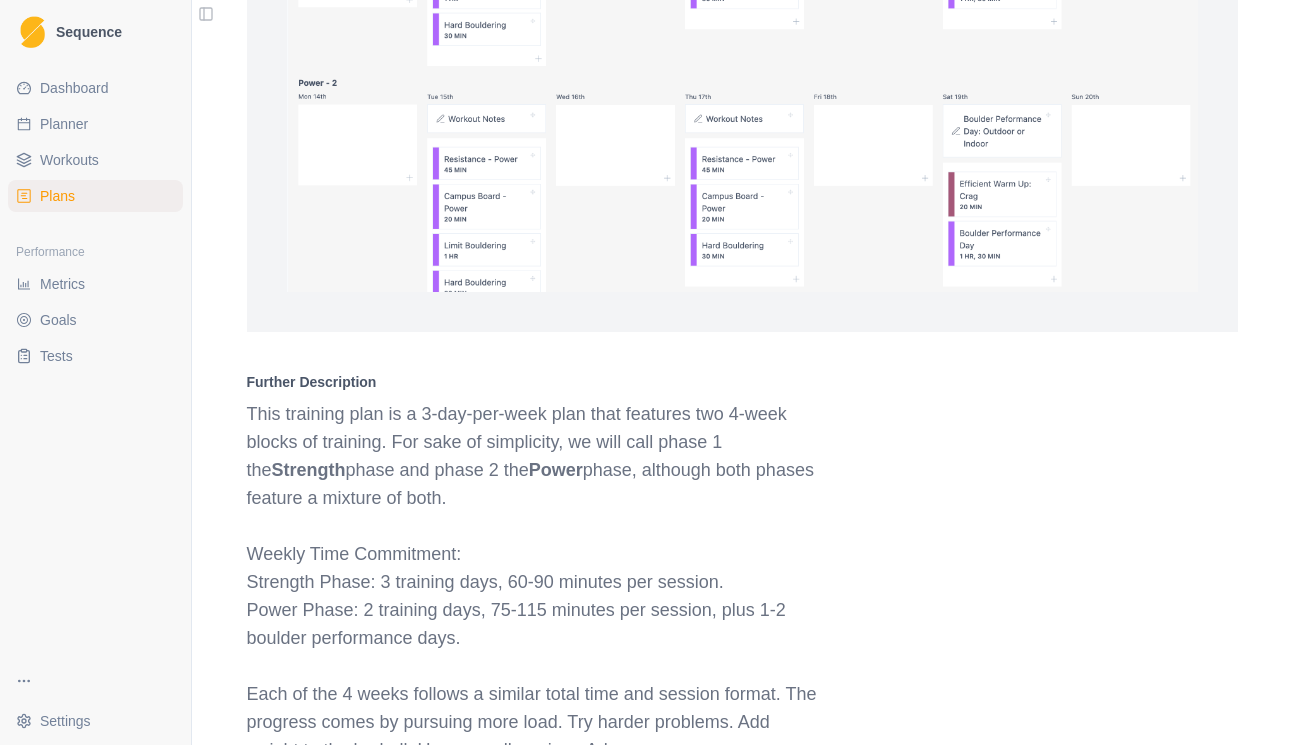 scroll, scrollTop: 2400, scrollLeft: 0, axis: vertical 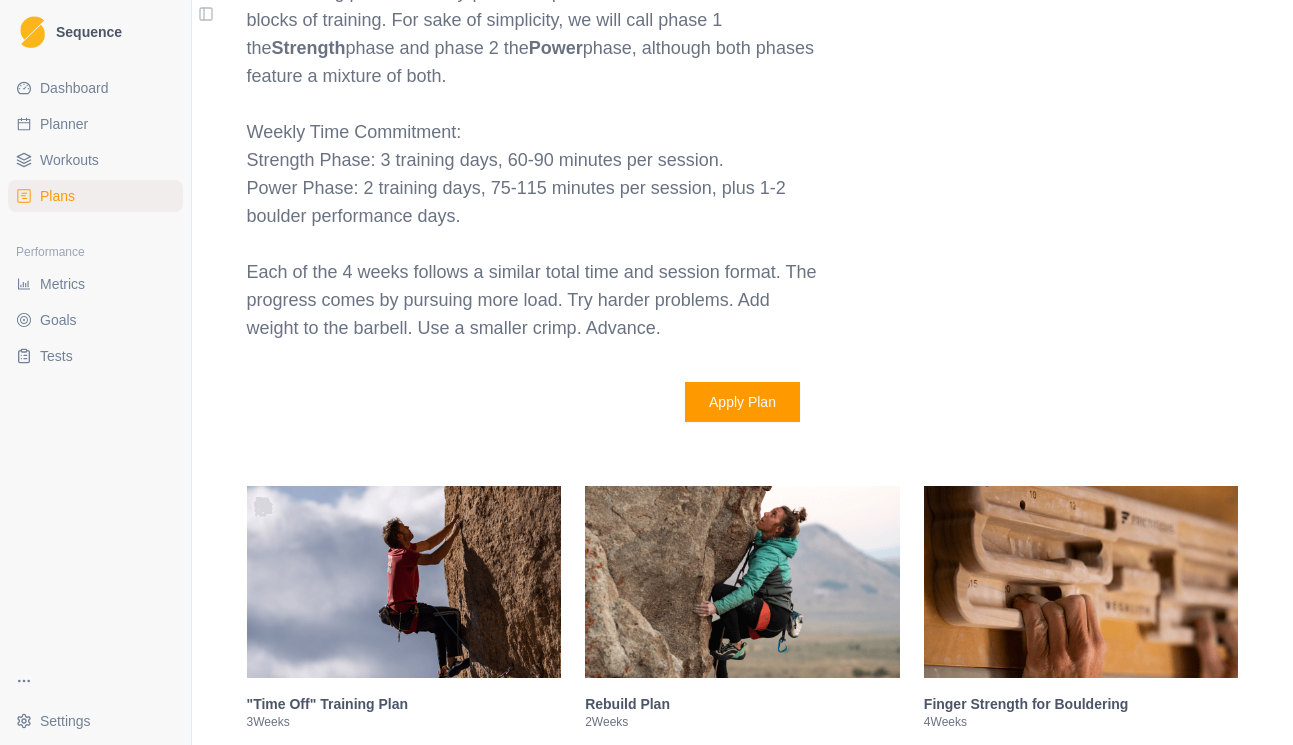 click on "Apply Plan" at bounding box center (742, 402) 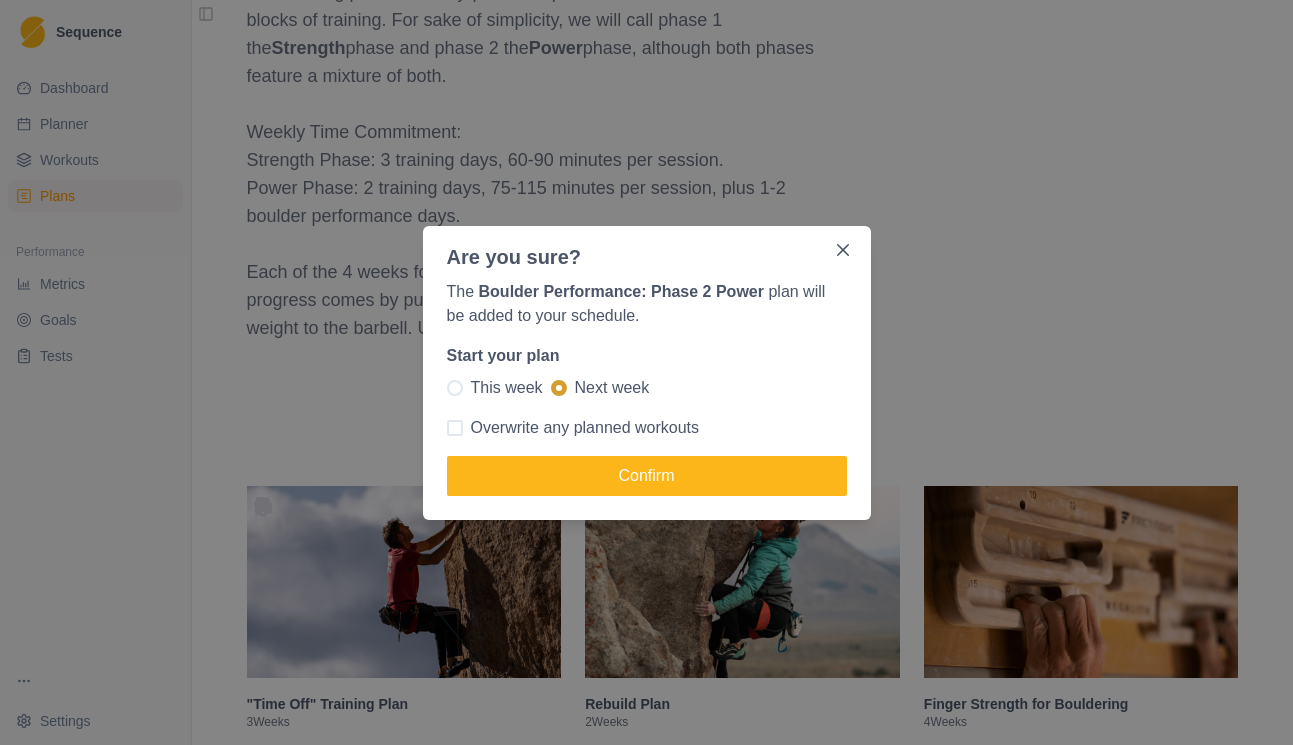 click at bounding box center (455, 388) 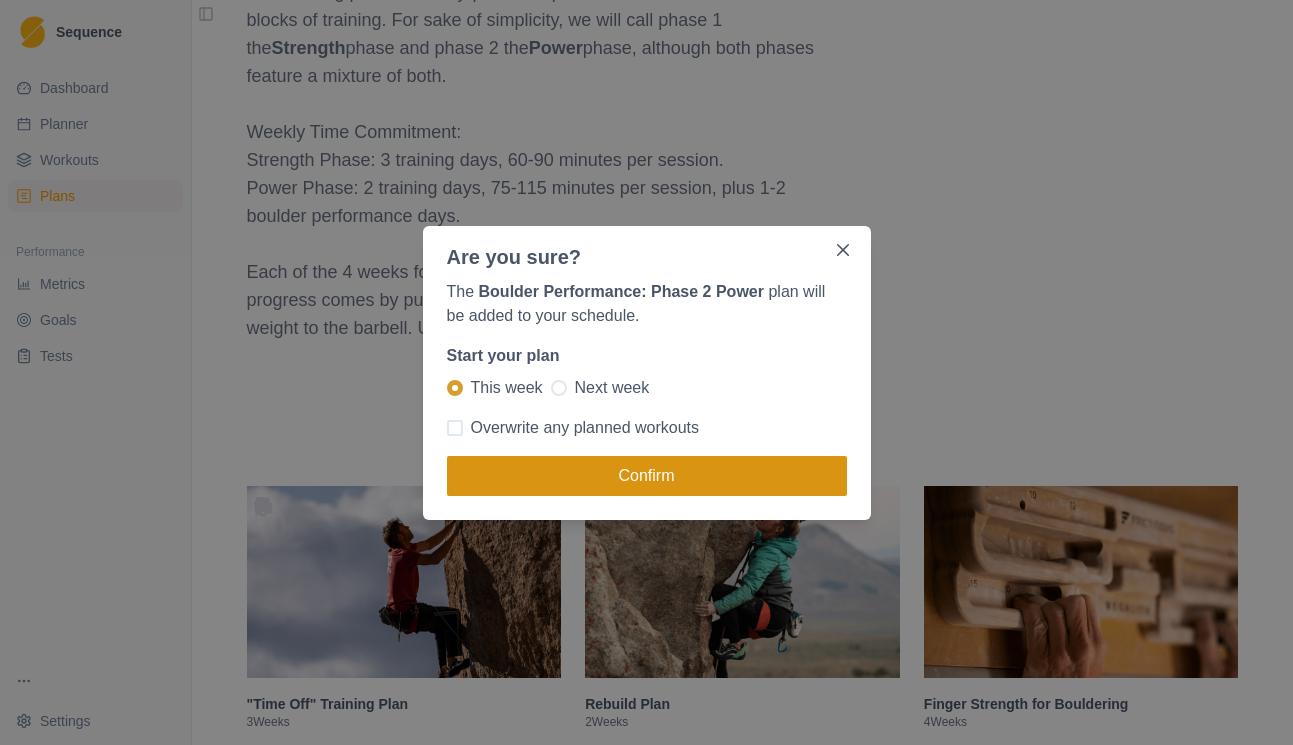 click on "Confirm" at bounding box center [647, 476] 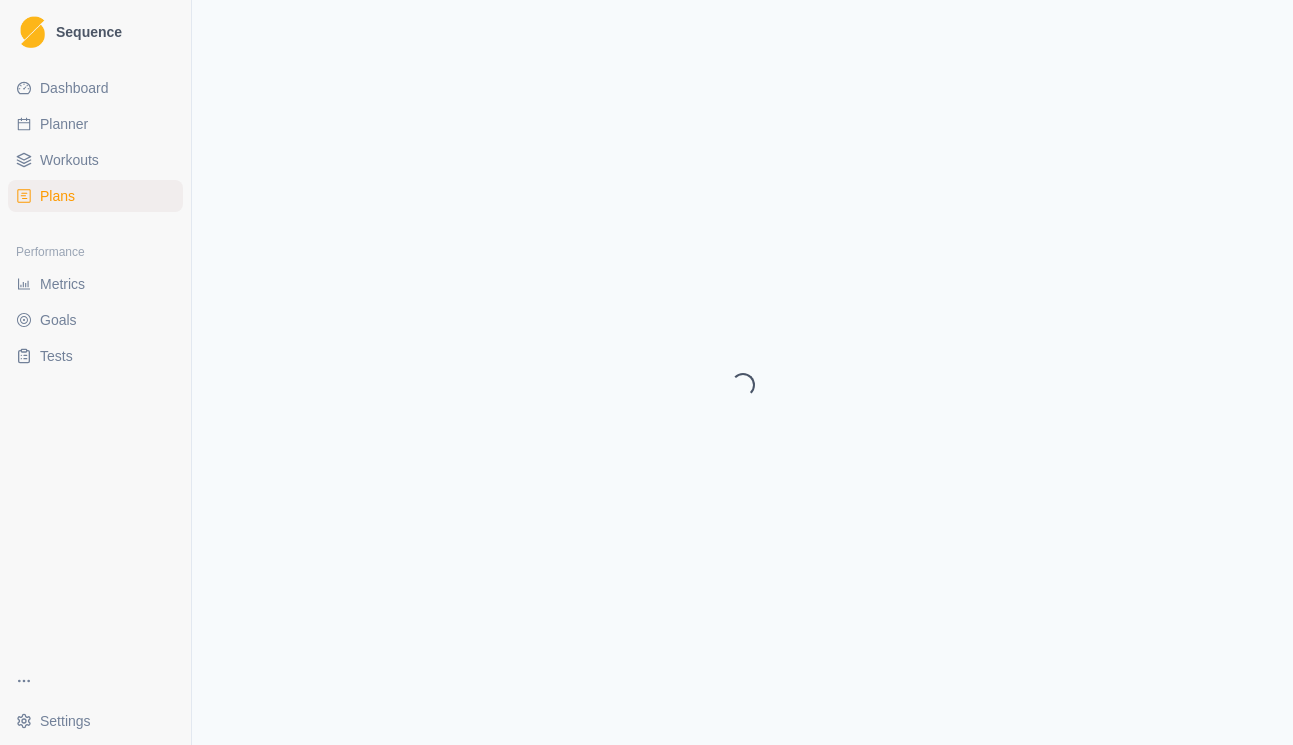 select on "month" 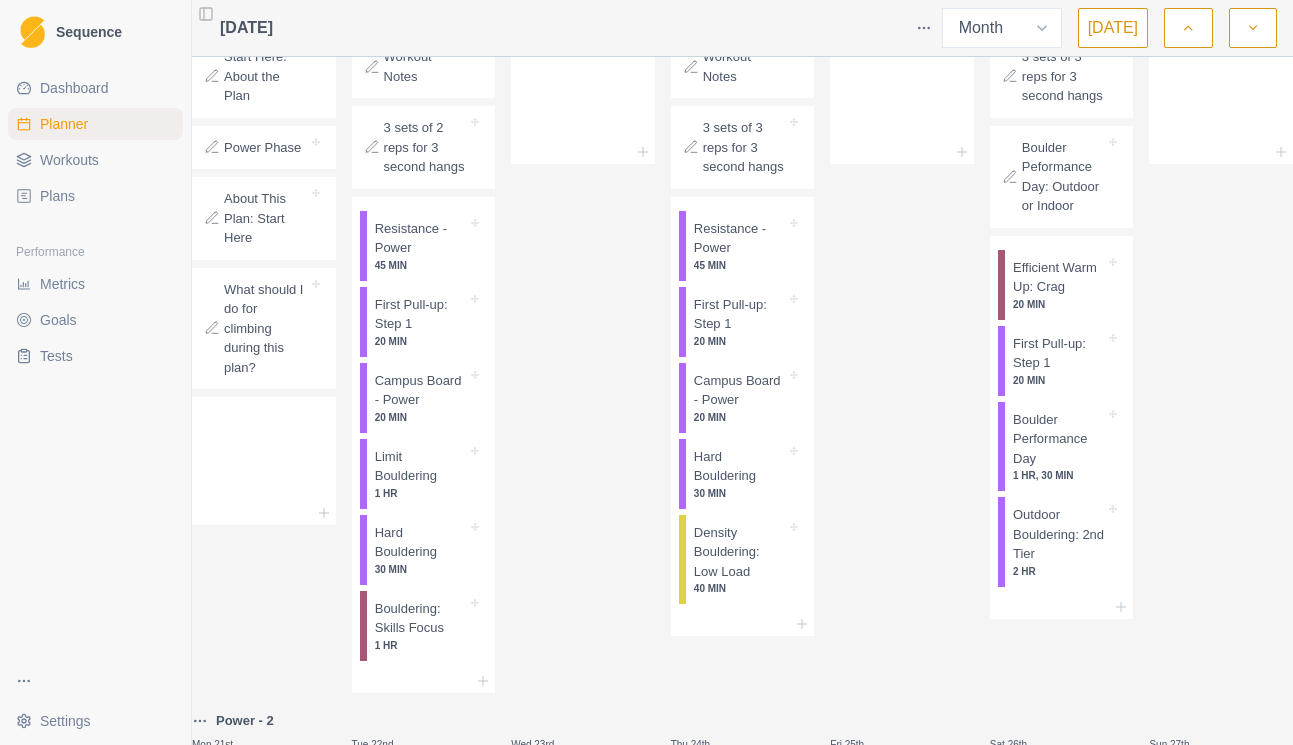 scroll, scrollTop: 467, scrollLeft: 0, axis: vertical 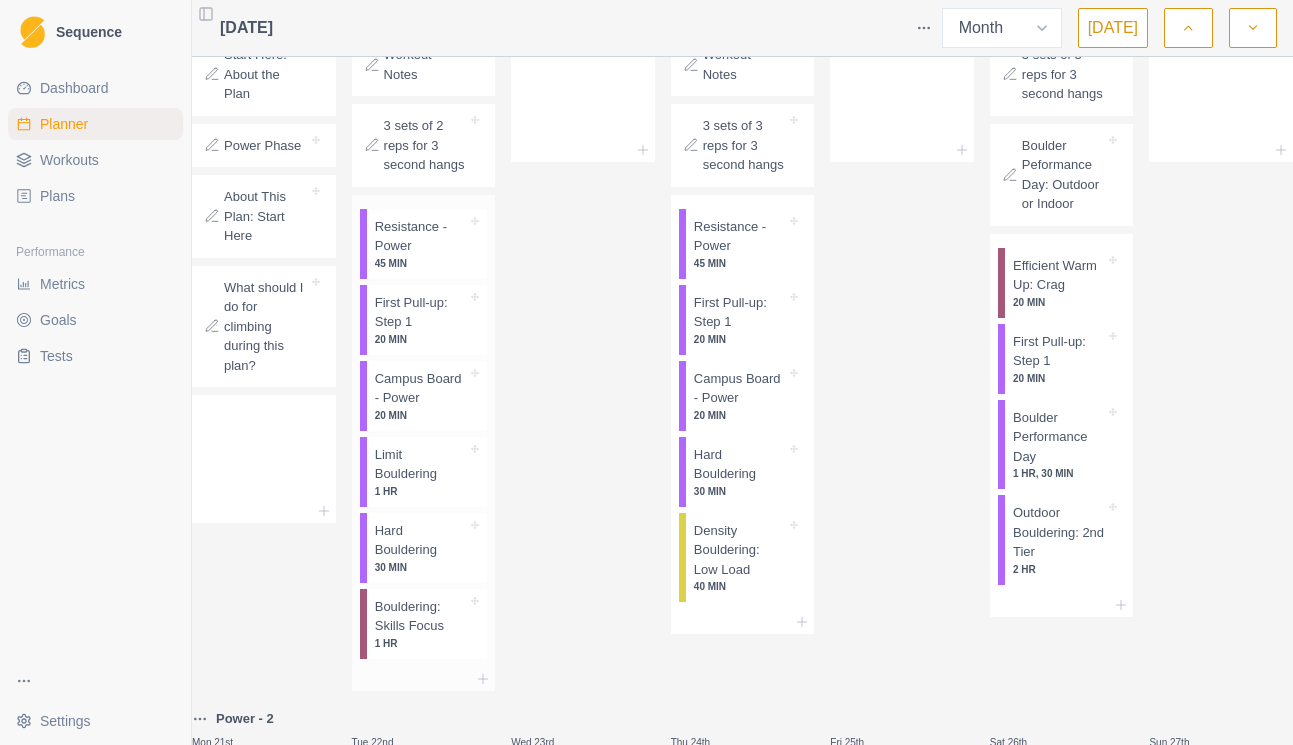 click on "Campus Board - Power" at bounding box center [421, 388] 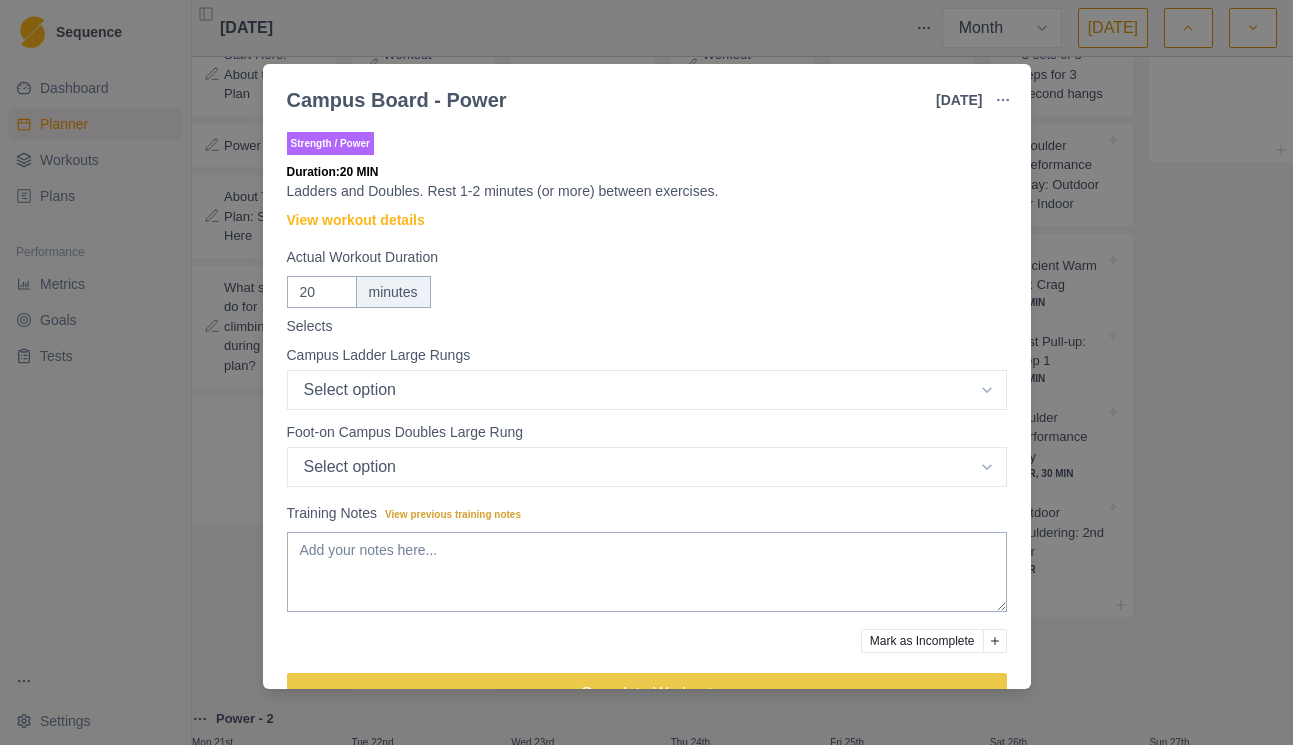 scroll, scrollTop: 53, scrollLeft: 0, axis: vertical 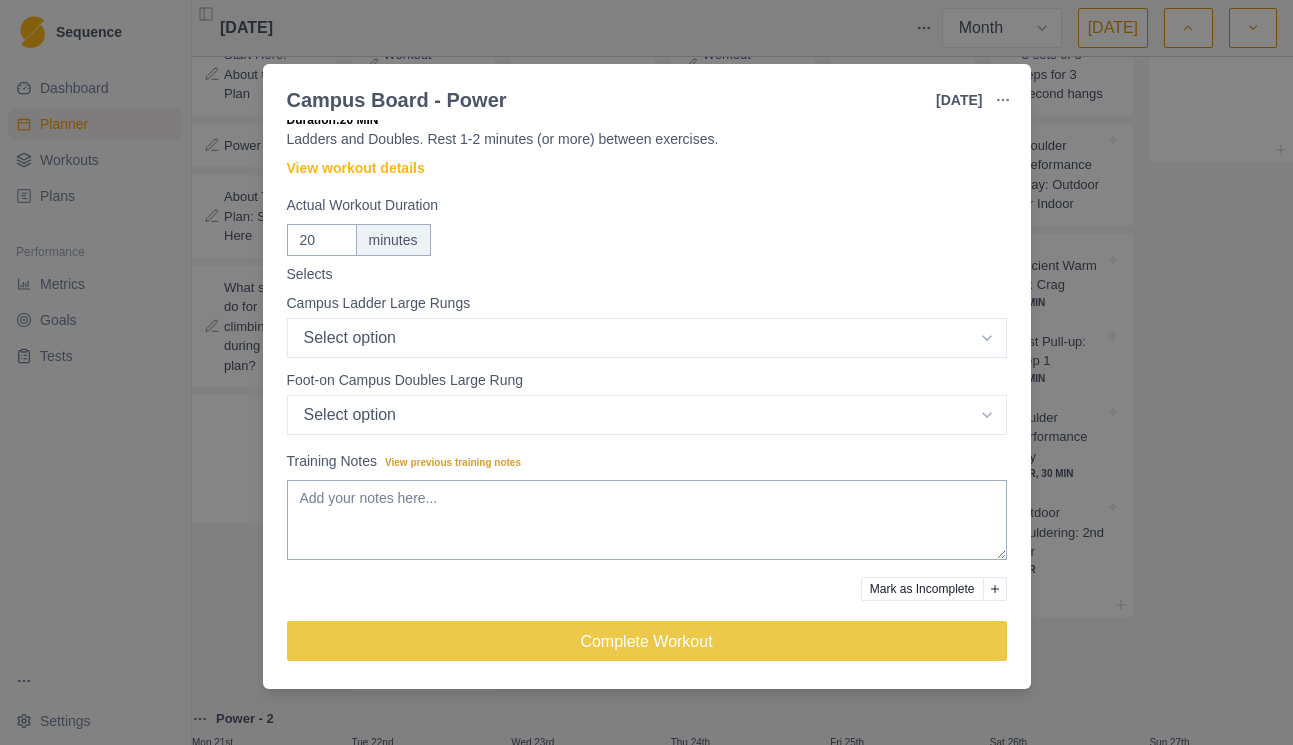click at bounding box center (1003, 100) 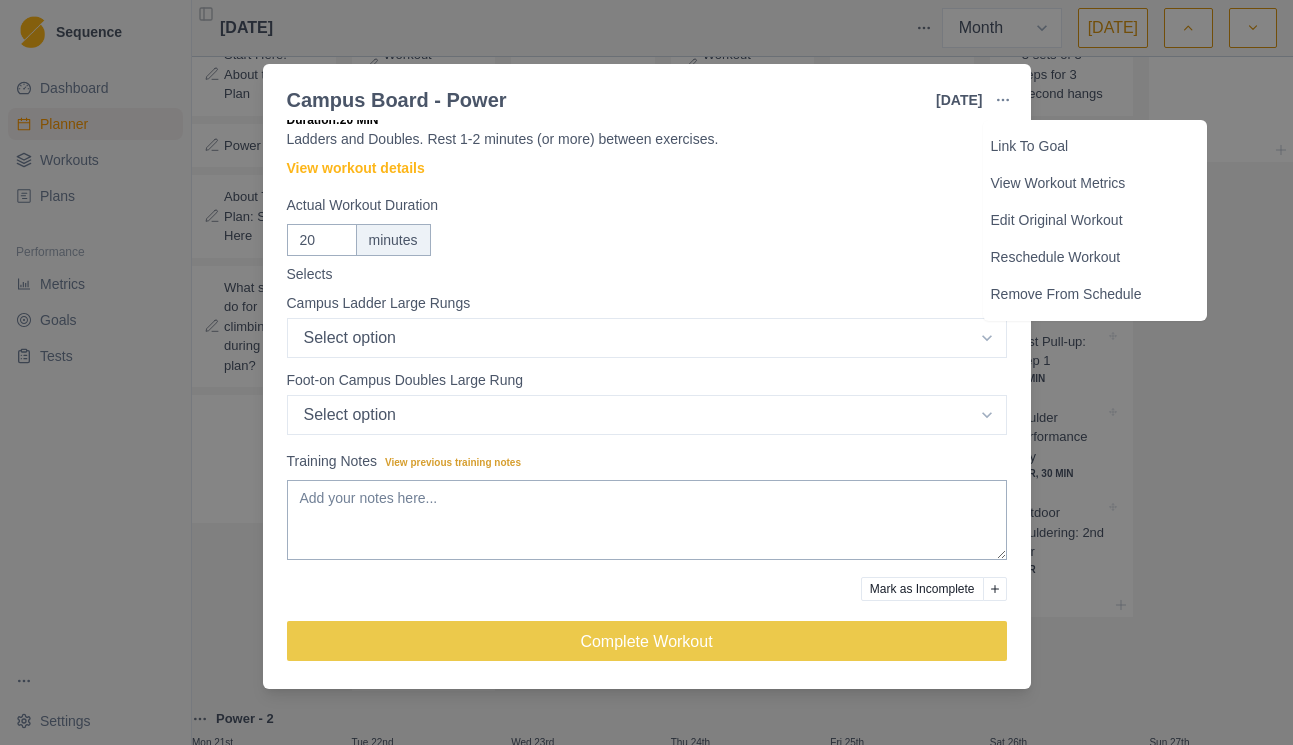 click on "Campus Board - Power [DATE] Link To Goal View Workout Metrics Edit Original Workout Reschedule Workout Remove From Schedule Strength / Power Duration:  20 MIN Ladders and Doubles. Rest 1-2 minutes (or more) between exercises. View workout details Actual Workout Duration 20 minutes Selects Campus Ladder Large Rungs Select option 1-2-3 matching 1-2-3-4-5 1-3-5-7-9 1-4-7 1-5-8 1-5-9 Foot-on Campus Doubles Large Rung Select option 1-2 1-3 1-4 1-5 1-6 1-7 Training Notes View previous training notes Mark as Incomplete Complete Workout" at bounding box center [646, 372] 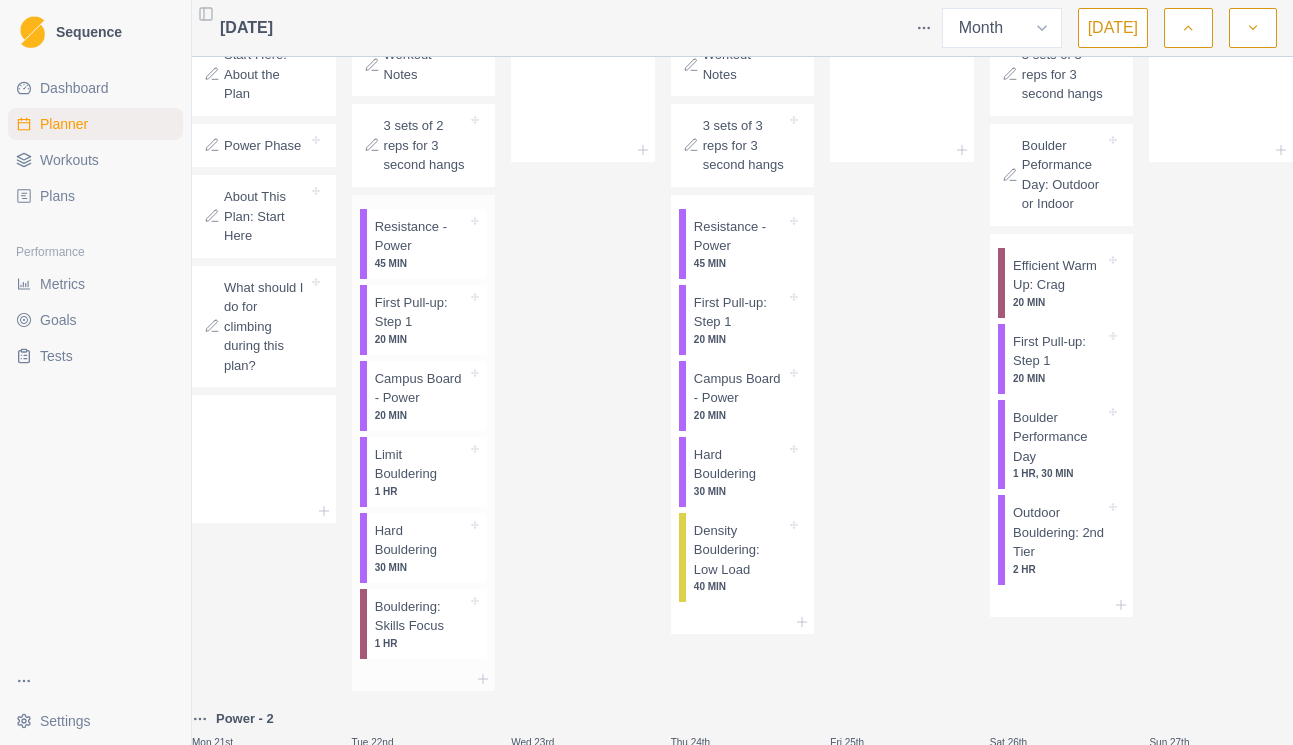 click on "Resistance - Power" at bounding box center (421, 236) 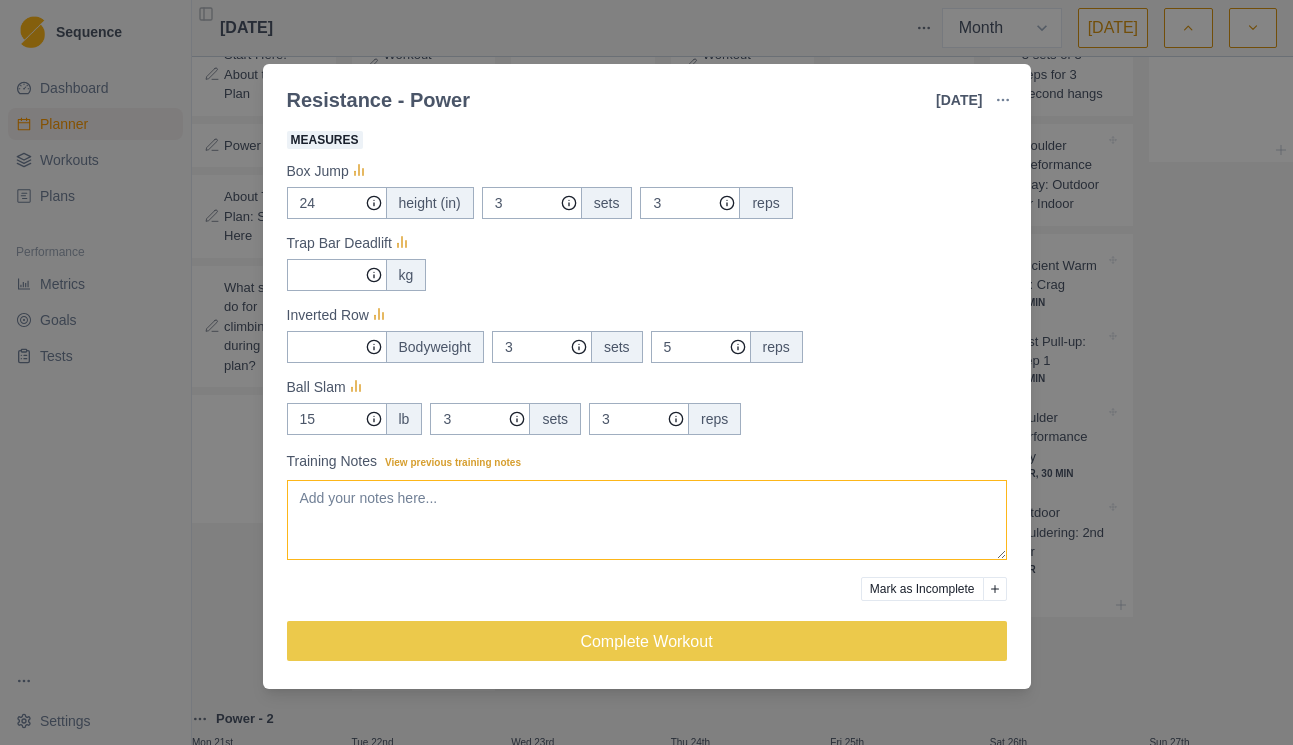 scroll, scrollTop: 211, scrollLeft: 0, axis: vertical 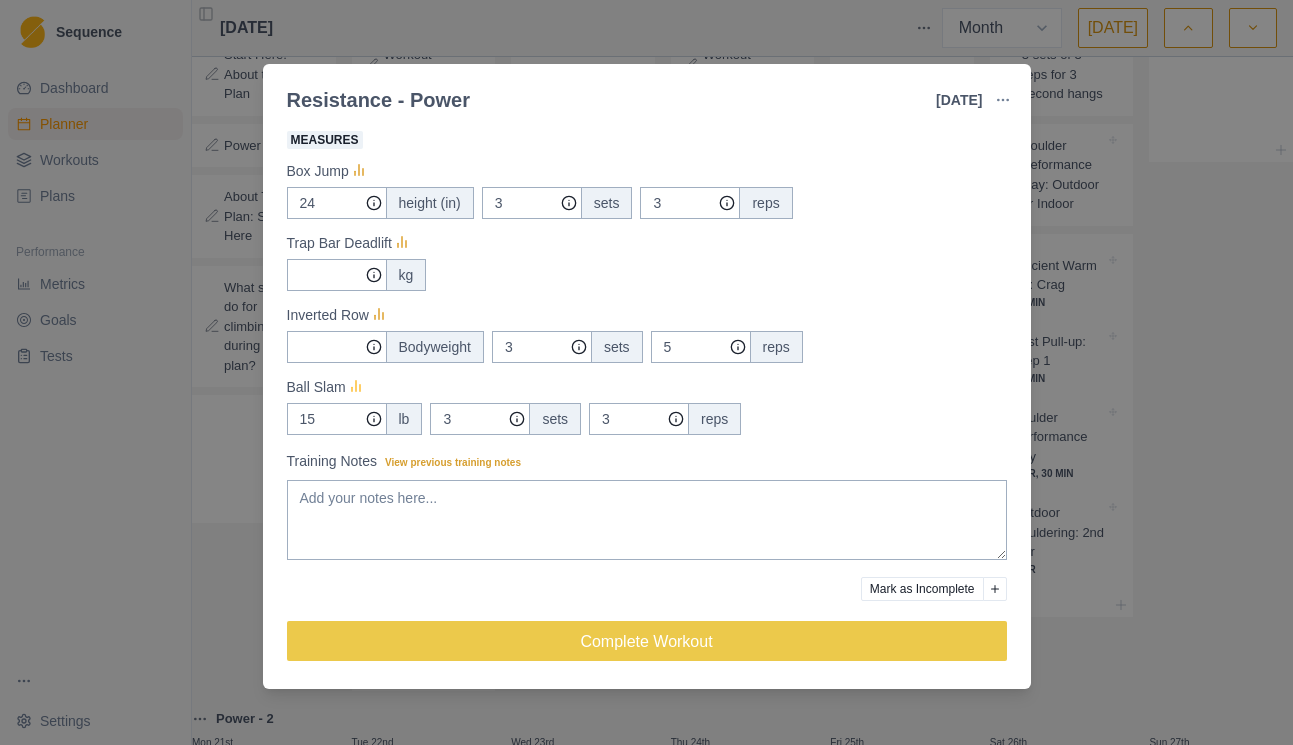 click 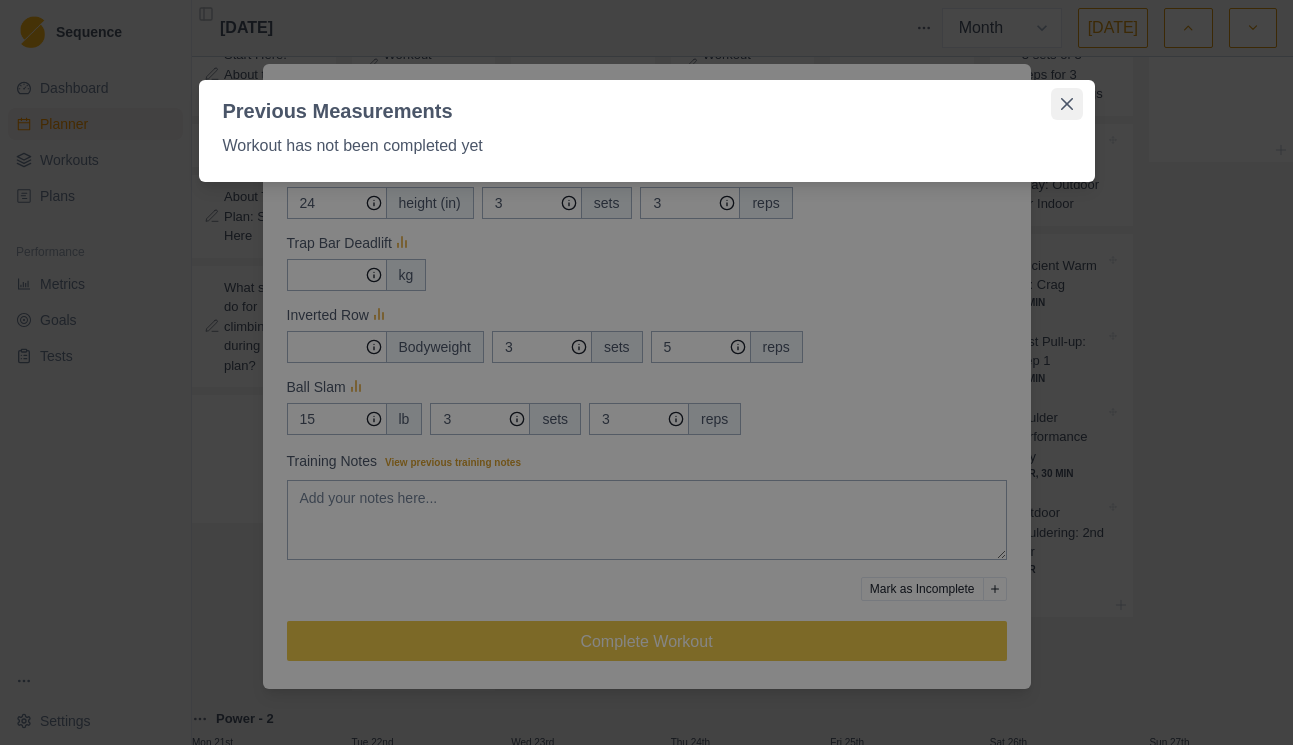 click 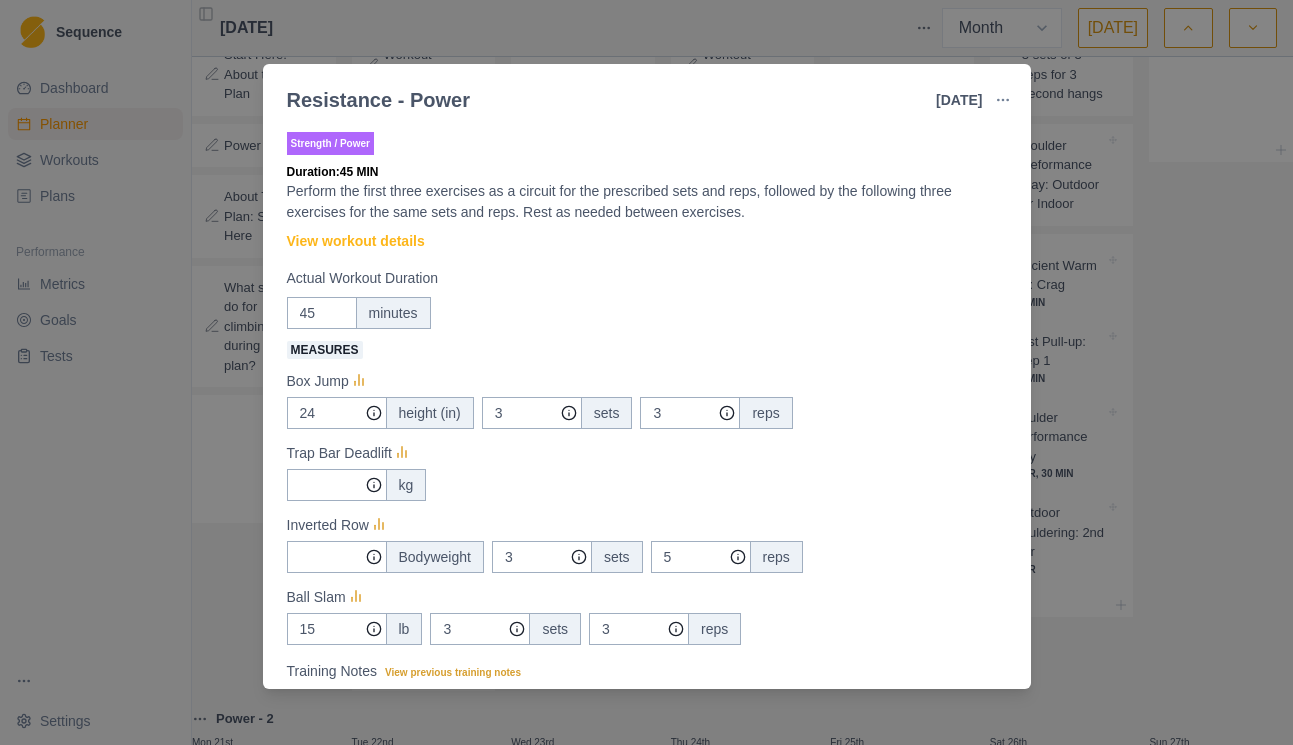 scroll, scrollTop: 0, scrollLeft: 0, axis: both 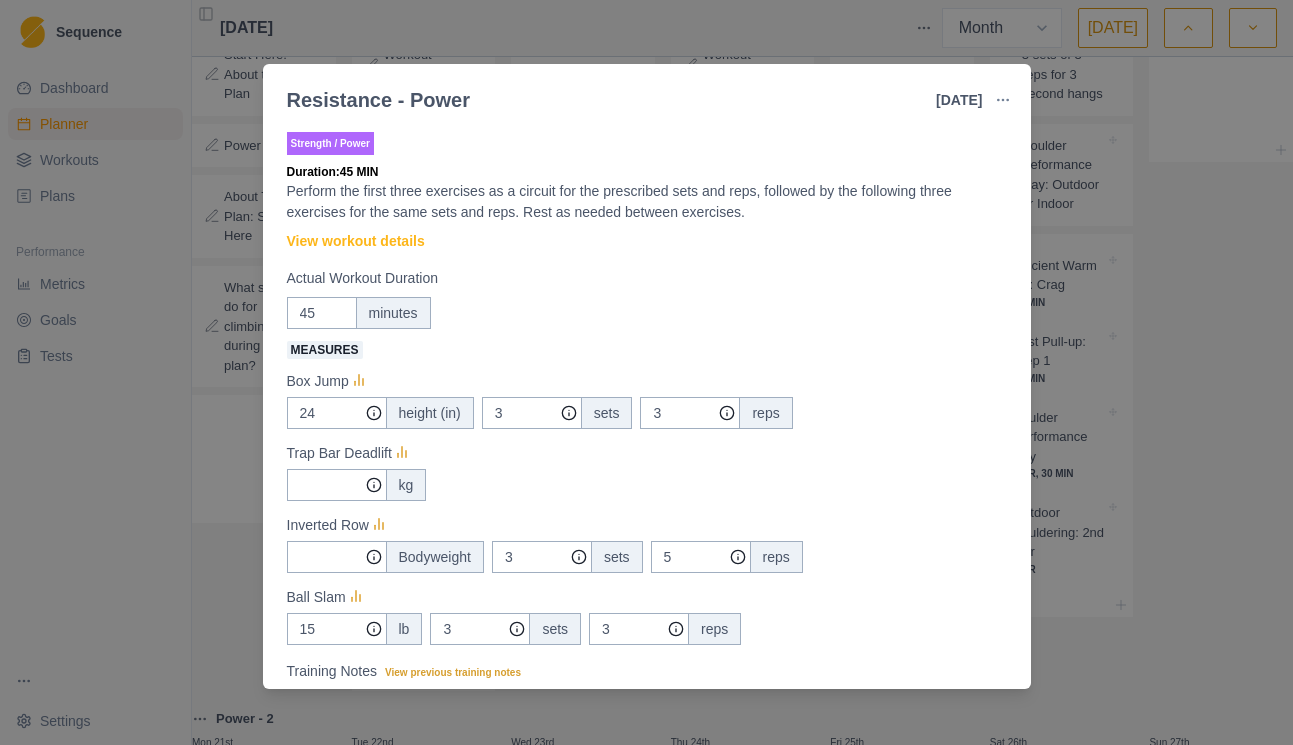 click on "Resistance - Power [DATE] Link To Goal View Workout Metrics Edit Original Workout Reschedule Workout Remove From Schedule Strength / Power Duration:  45 MIN Perform the first three exercises as a circuit for the prescribed sets and reps, followed by the following three exercises for the same sets and reps. Rest as needed between exercises. View workout details Actual Workout Duration 45 minutes Measures Box Jump 24 height (in) 3 sets 3 reps Trap Bar Deadlift kg Inverted Row Bodyweight 3 sets 5 reps Ball Slam 15 lb 3 sets 3 reps Training Notes View previous training notes Mark as Incomplete Complete Workout" at bounding box center [646, 372] 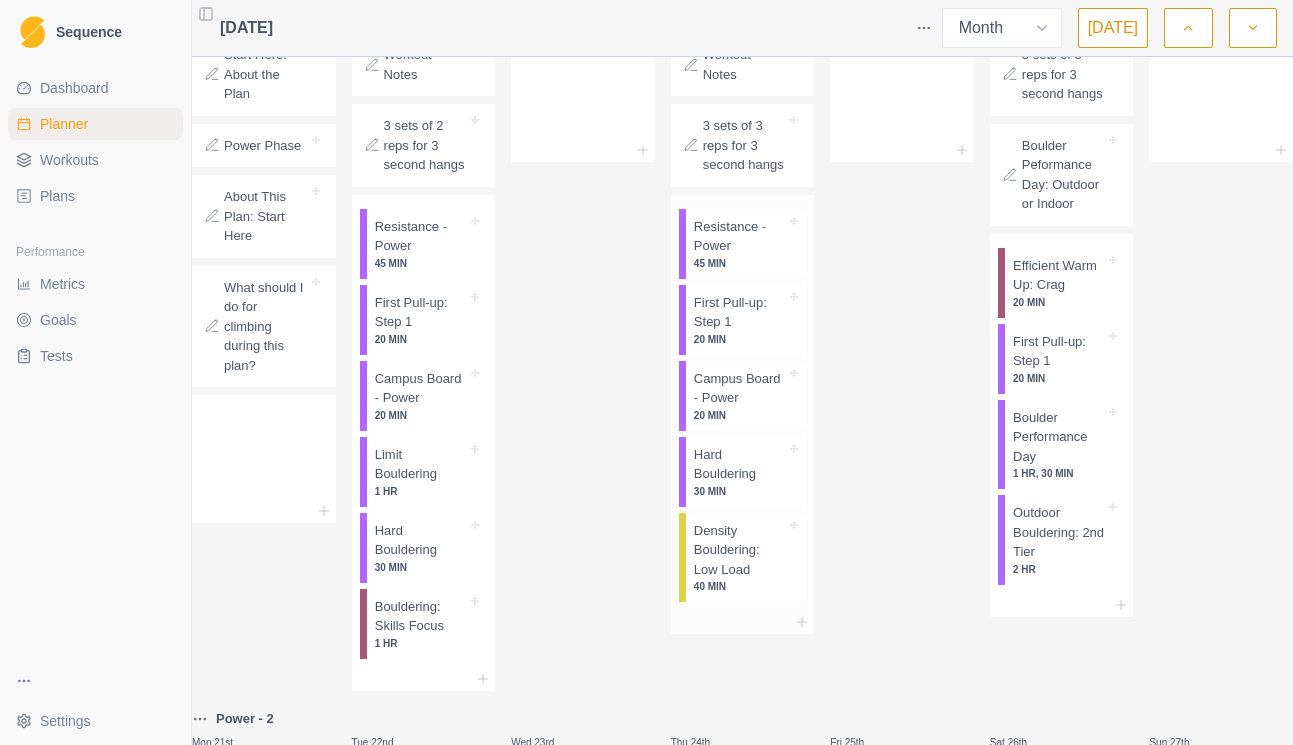 click on "Density Bouldering: Low Load" at bounding box center (740, 550) 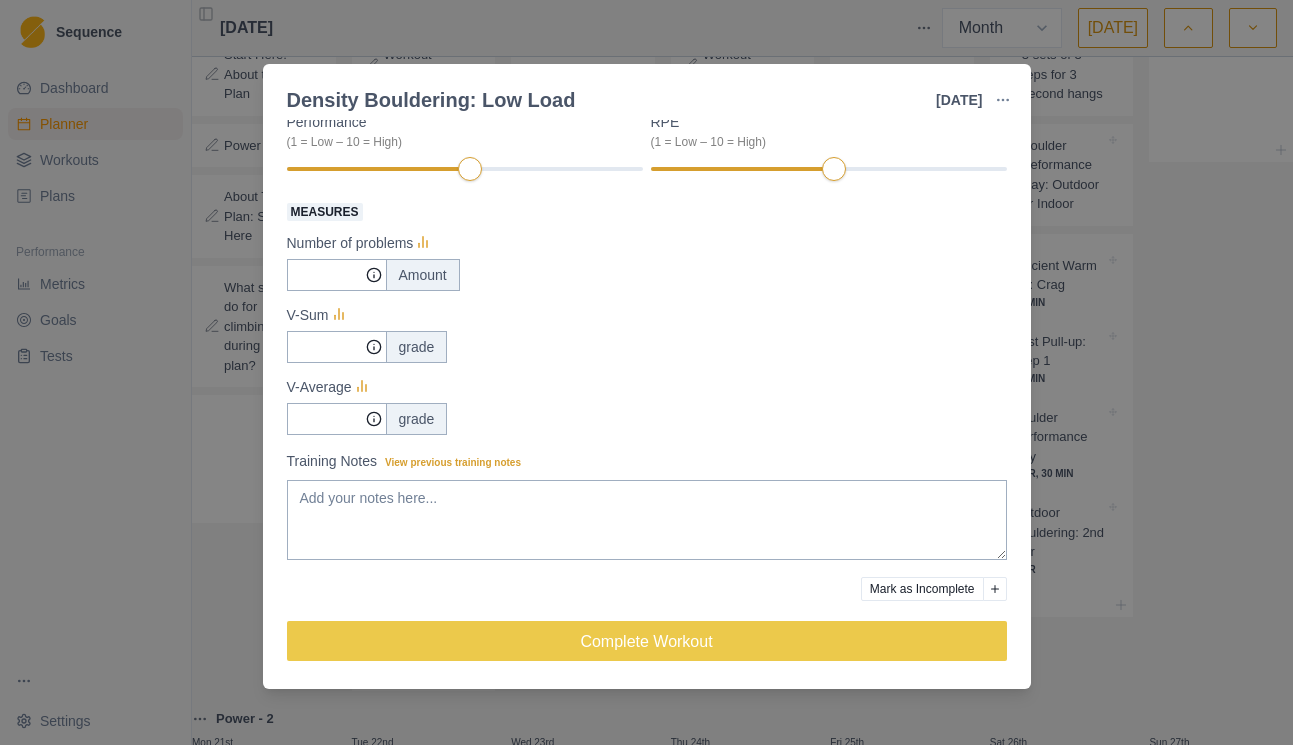 scroll, scrollTop: 292, scrollLeft: 0, axis: vertical 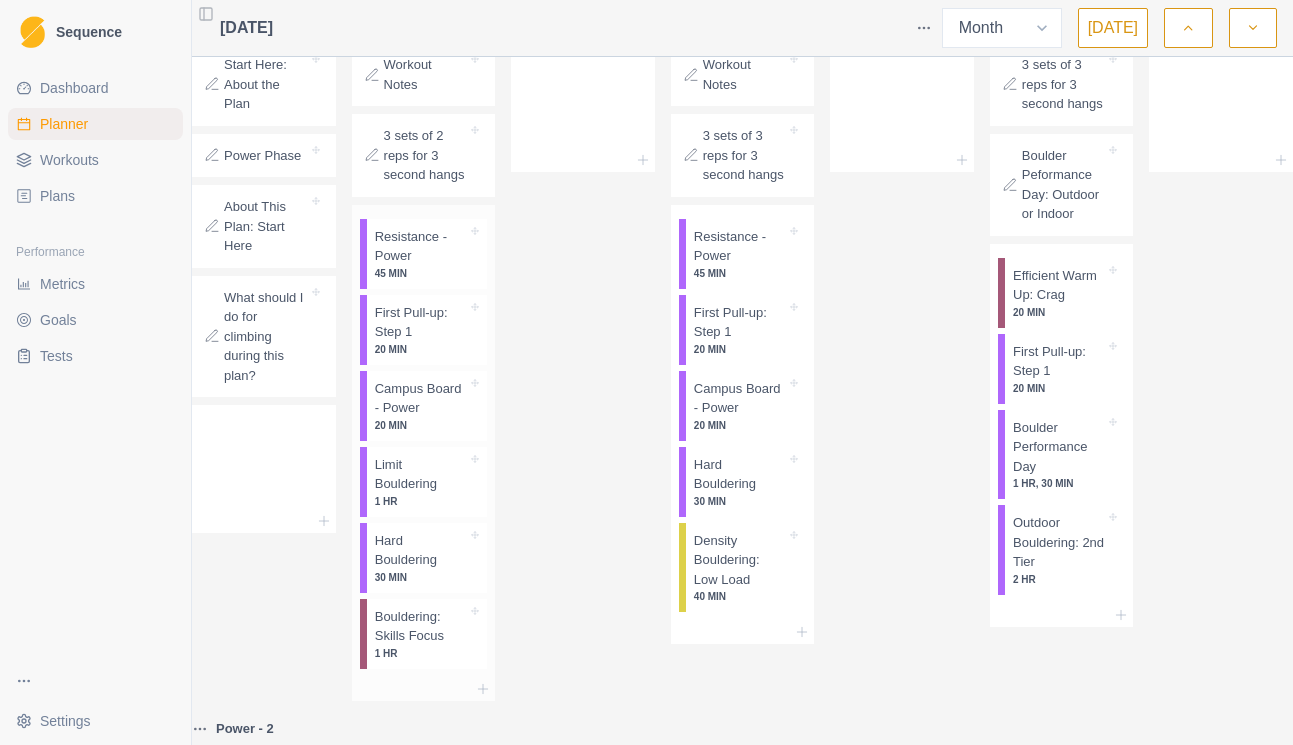 click on "Bouldering: Skills Focus" at bounding box center (421, 626) 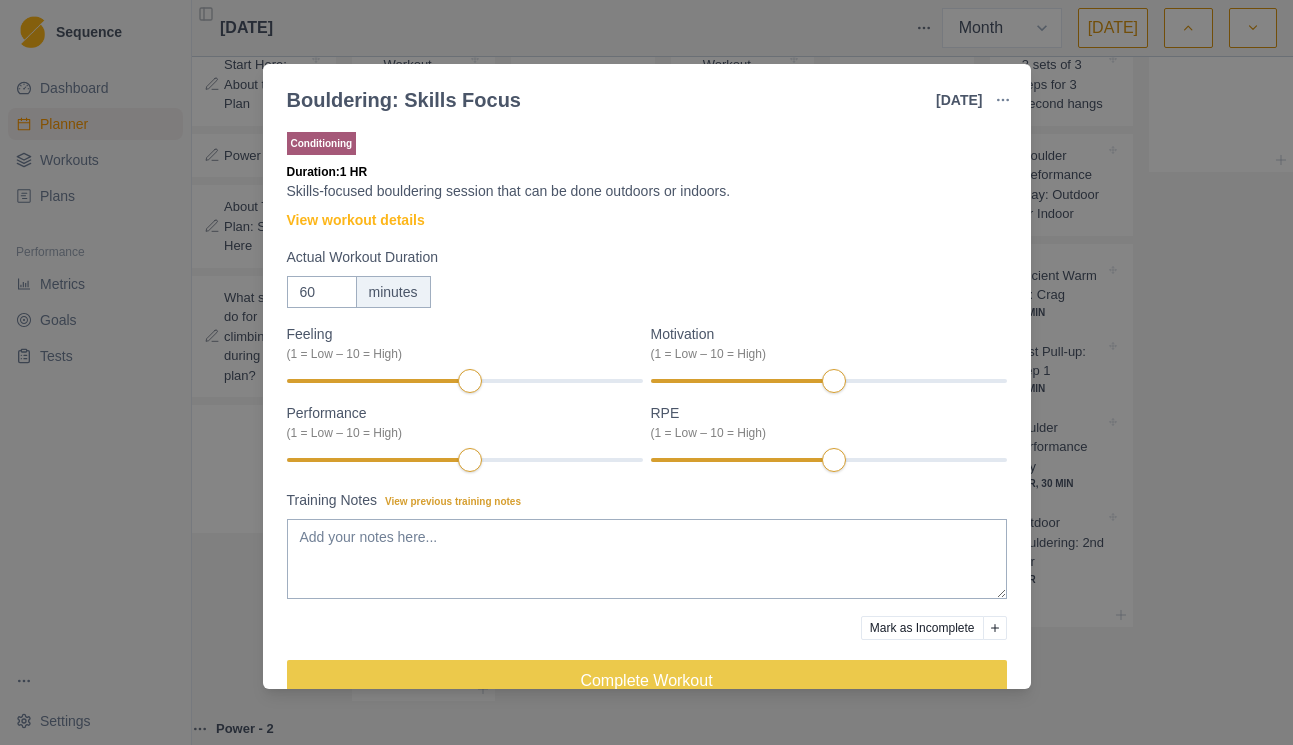 click on "Bouldering: Skills Focus [DATE] Link To Goal View Workout Metrics Edit Original Workout Reschedule Workout Remove From Schedule Conditioning Duration:  1 HR Skills-focused bouldering session that can be done outdoors or indoors.   View workout details Actual Workout Duration 60 minutes Feeling (1 = Low – 10 = High) Motivation (1 = Low – 10 = High) Performance (1 = Low – 10 = High) RPE (1 = Low – 10 = High) Training Notes View previous training notes Mark as Incomplete Complete Workout" at bounding box center (646, 372) 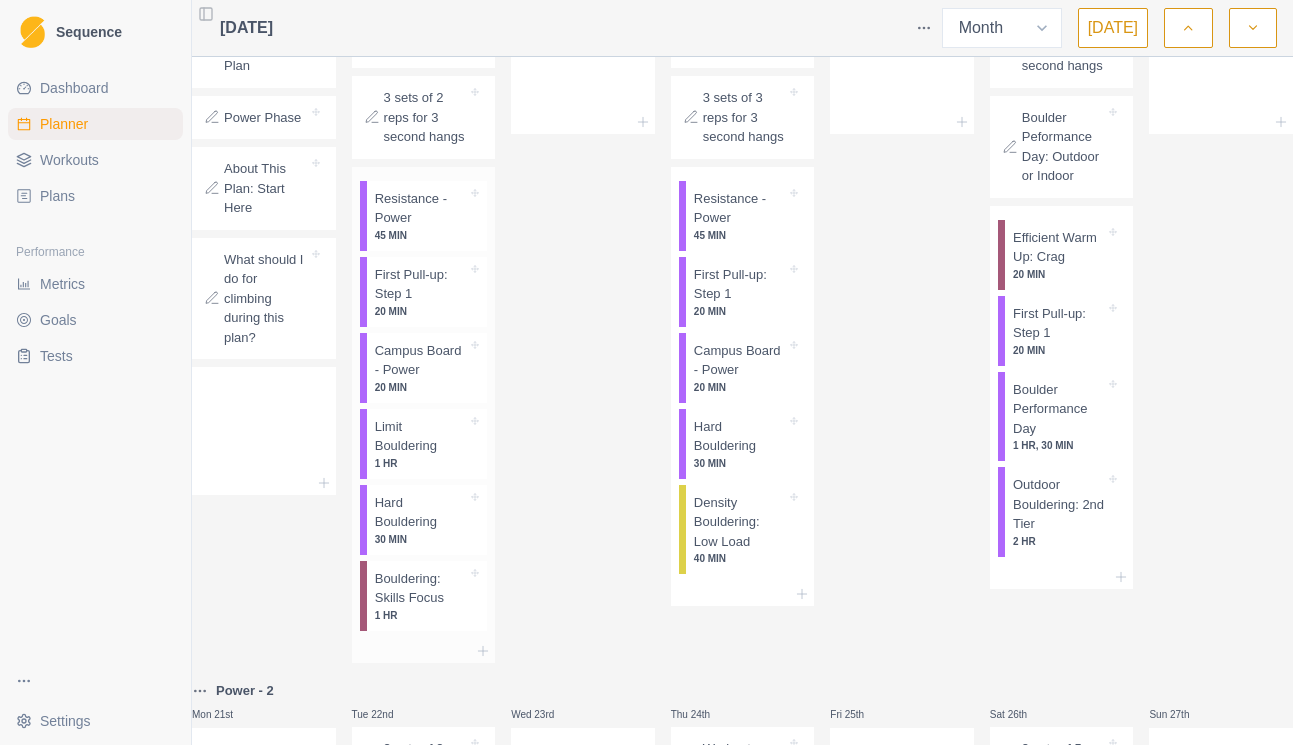 scroll, scrollTop: 499, scrollLeft: 0, axis: vertical 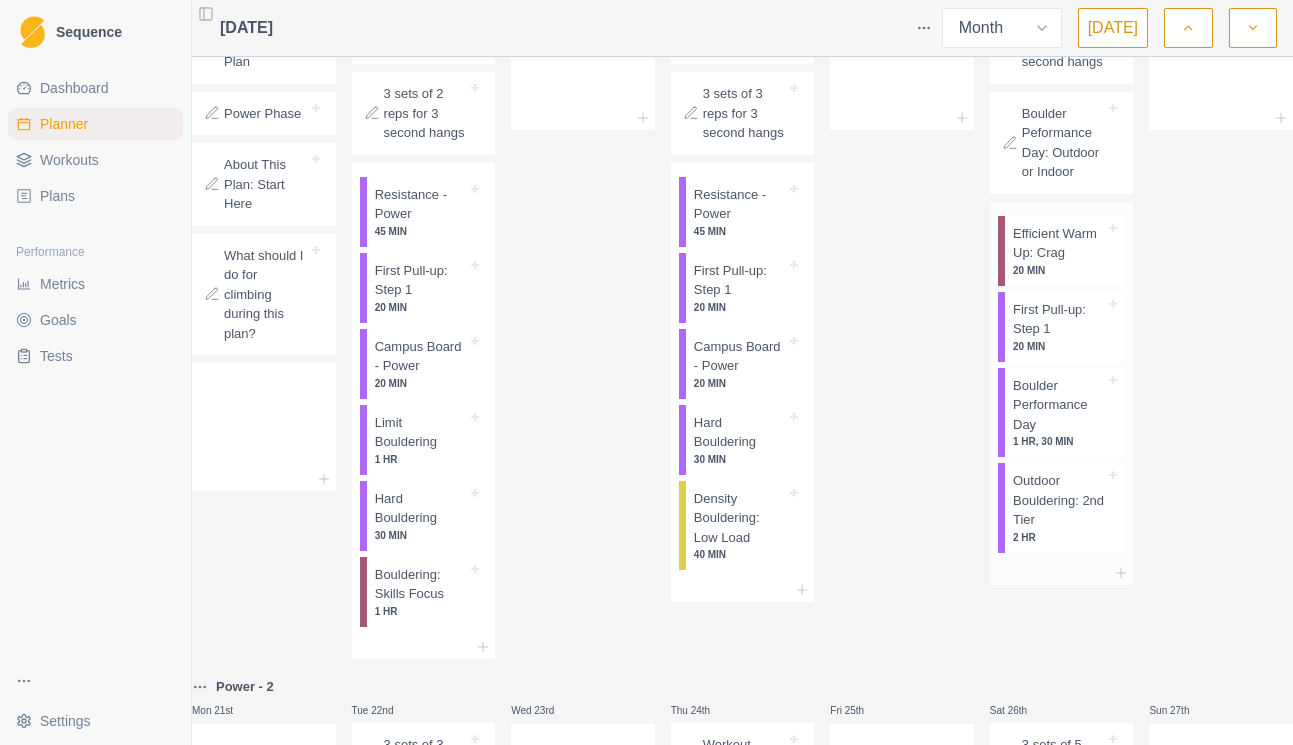 click on "Boulder Performance Day 1 HR, 30 MIN" at bounding box center (1065, 413) 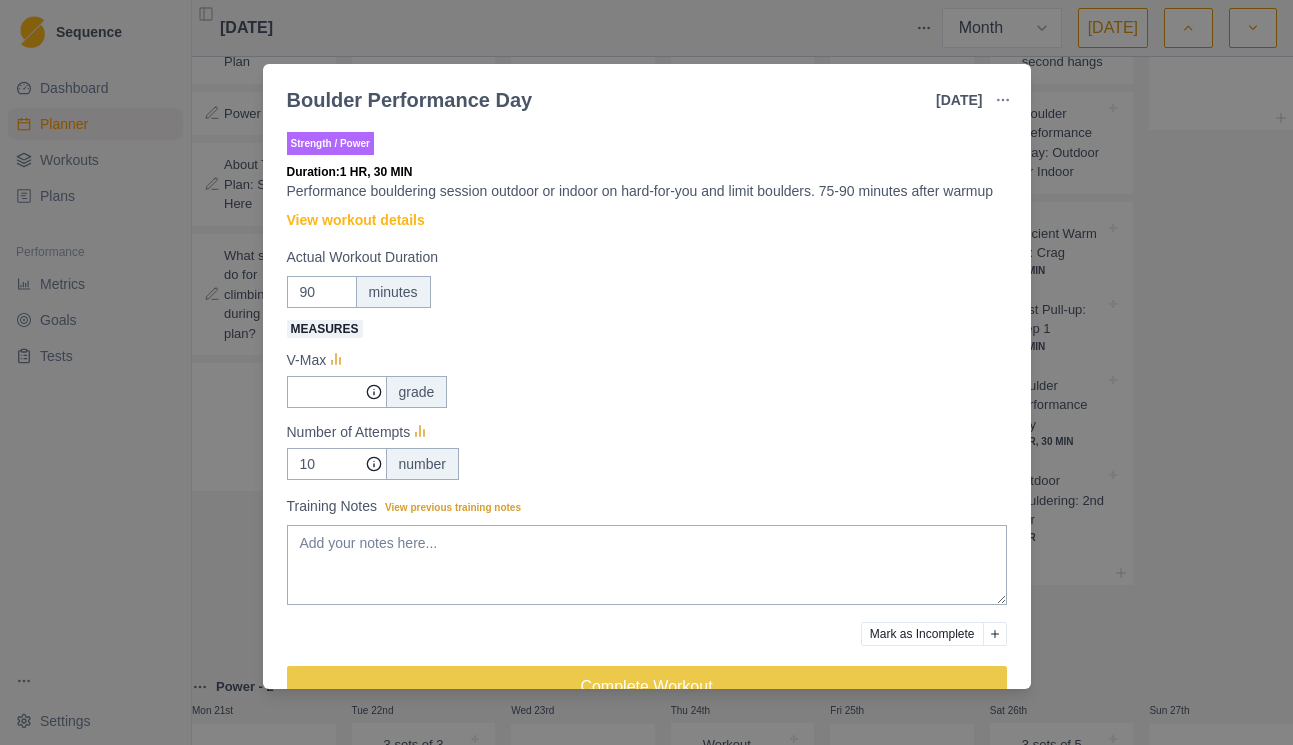 click on "Boulder Performance Day [DATE] Link To Goal View Workout Metrics Edit Original Workout Reschedule Workout Remove From Schedule Strength / Power Duration:  1 HR, 30 MIN Performance bouldering session outdoor or indoor on hard-for-you and limit boulders. 75-90 minutes after warmup View workout details Actual Workout Duration 90 minutes Measures V-Max  grade Number of Attempts 10 number Training Notes View previous training notes Mark as Incomplete Complete Workout" at bounding box center (646, 372) 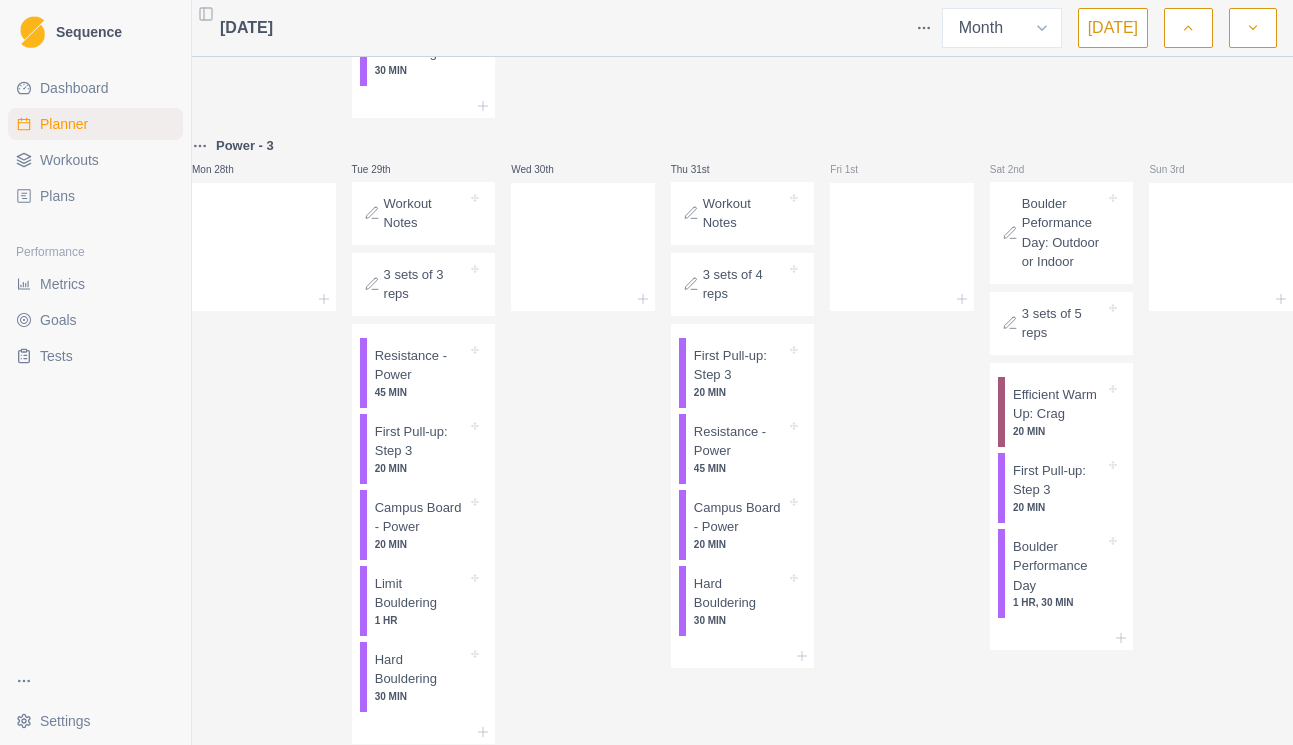 scroll, scrollTop: 1668, scrollLeft: 0, axis: vertical 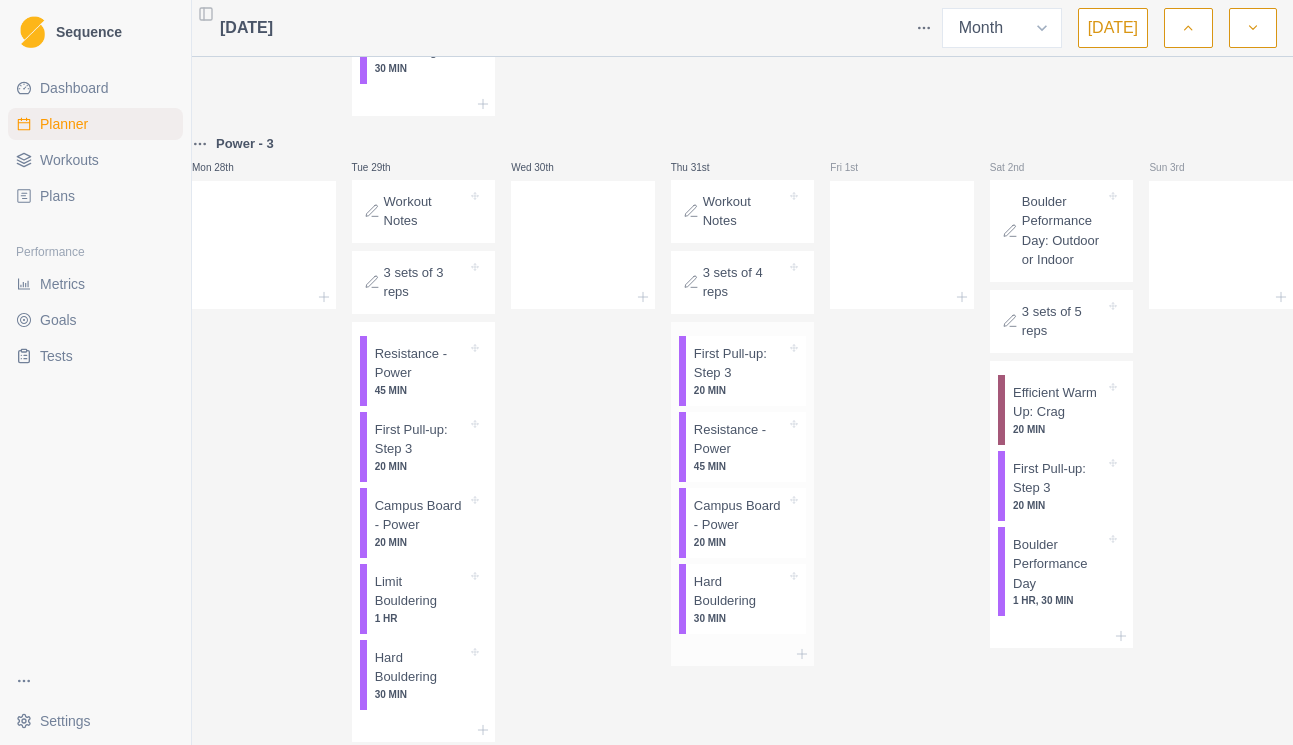 click on "Resistance - Power" at bounding box center (740, 439) 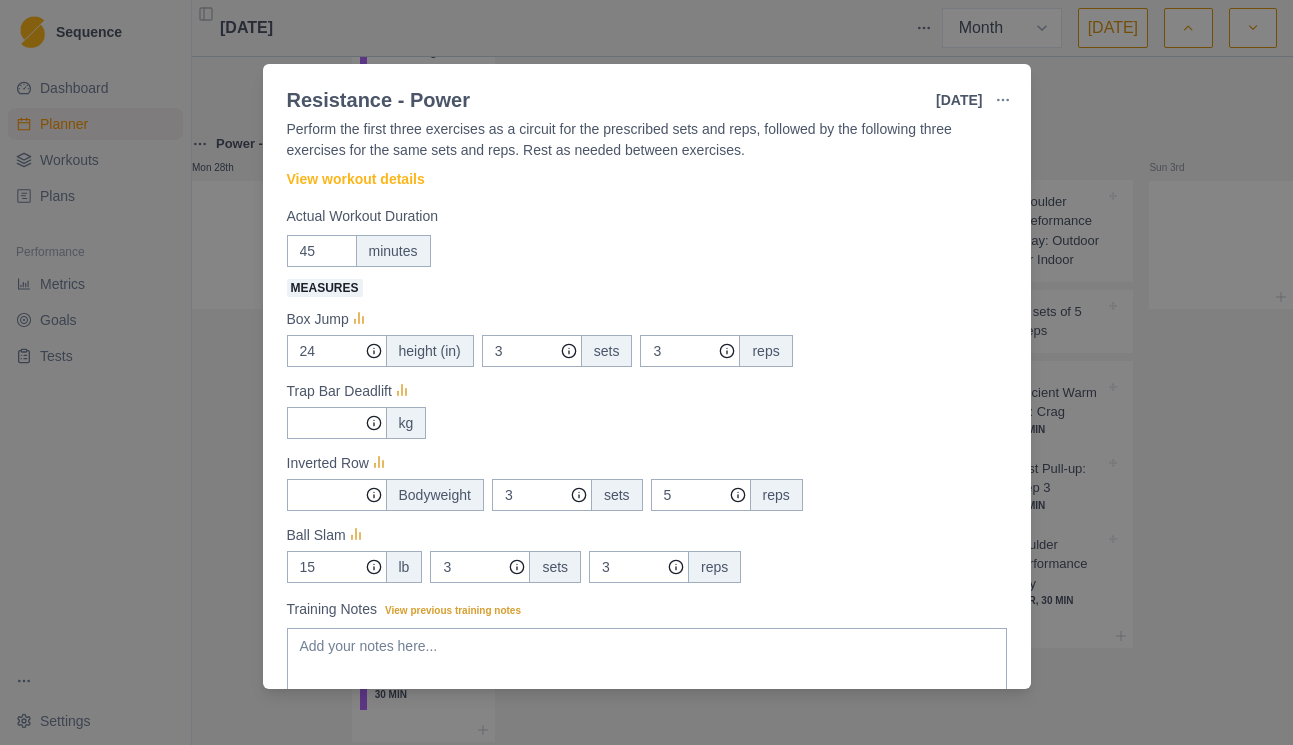 scroll, scrollTop: 39, scrollLeft: 0, axis: vertical 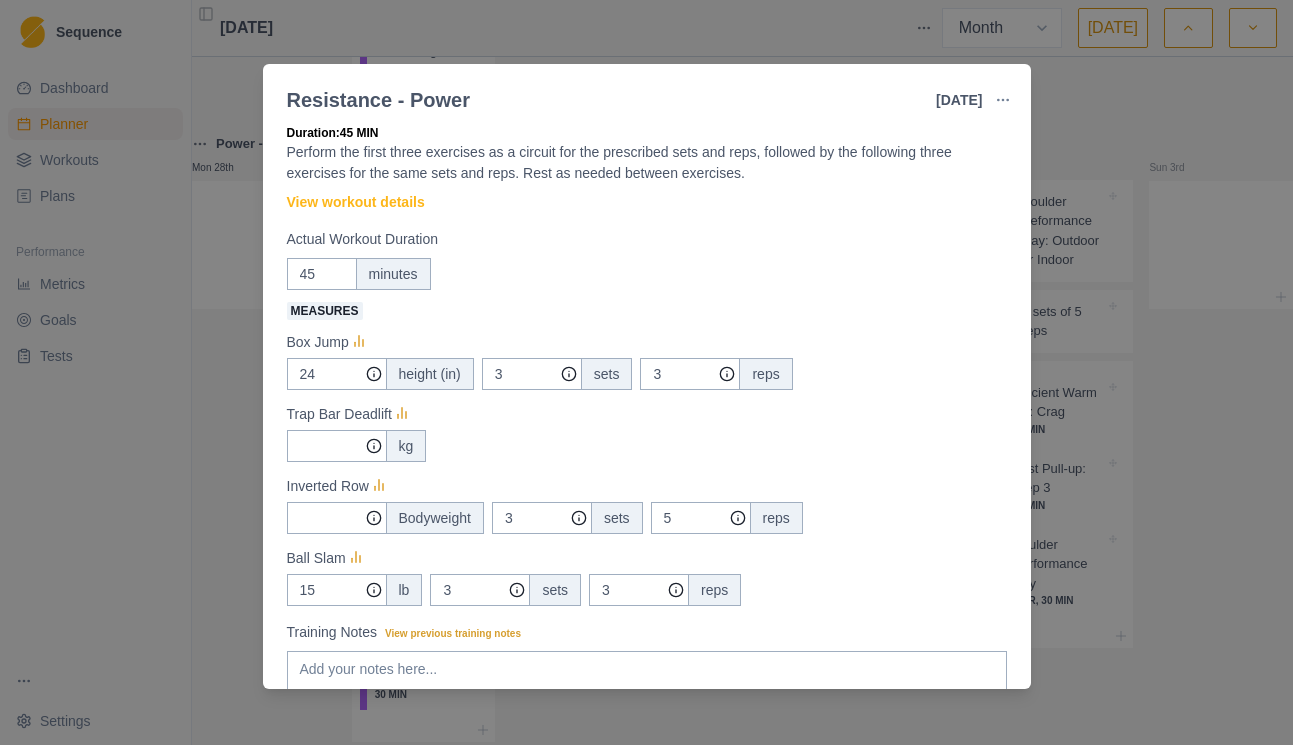click on "Resistance - Power [DATE] Link To Goal View Workout Metrics Edit Original Workout Reschedule Workout Remove From Schedule Strength / Power Duration:  45 MIN Perform the first three exercises as a circuit for the prescribed sets and reps, followed by the following three exercises for the same sets and reps. Rest as needed between exercises. View workout details Actual Workout Duration 45 minutes Measures Box Jump 24 height (in) 3 sets 3 reps Trap Bar Deadlift kg Inverted Row Bodyweight 3 sets 5 reps Ball Slam 15 lb 3 sets 3 reps Training Notes View previous training notes Mark as Incomplete Complete Workout" at bounding box center [646, 372] 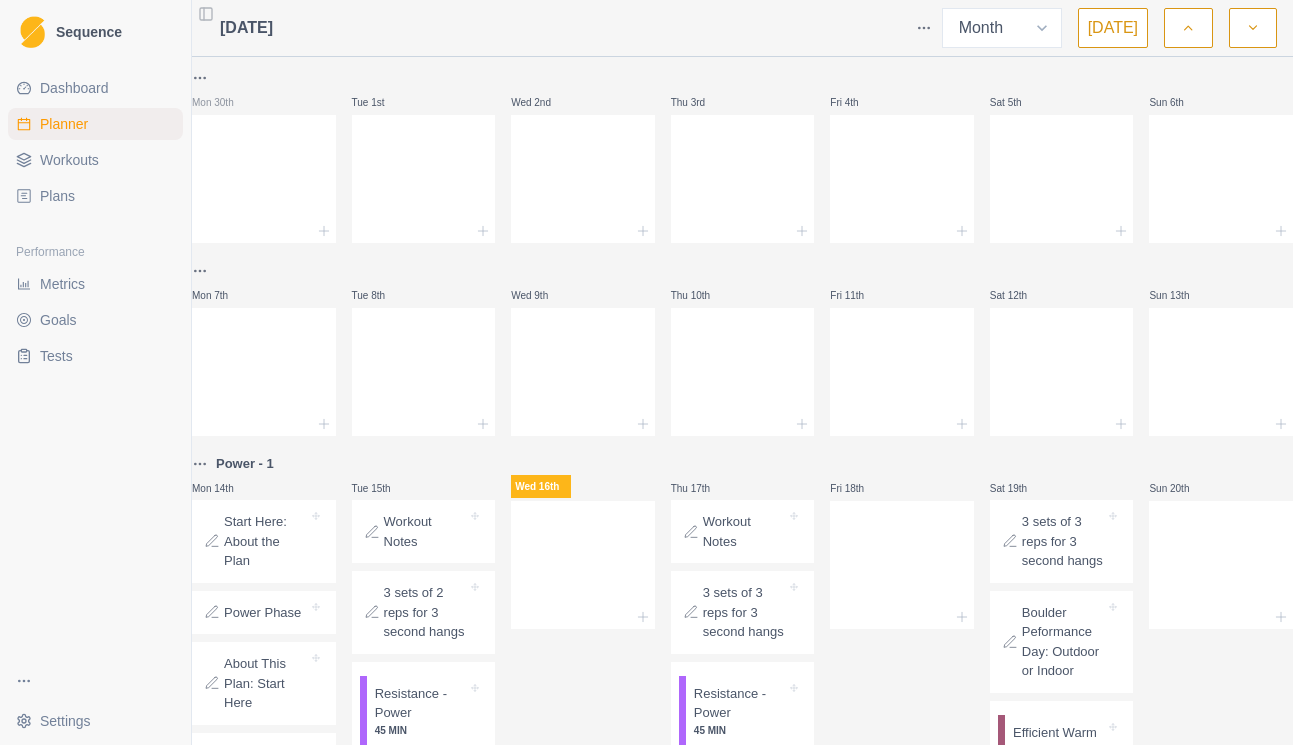 scroll, scrollTop: 0, scrollLeft: 0, axis: both 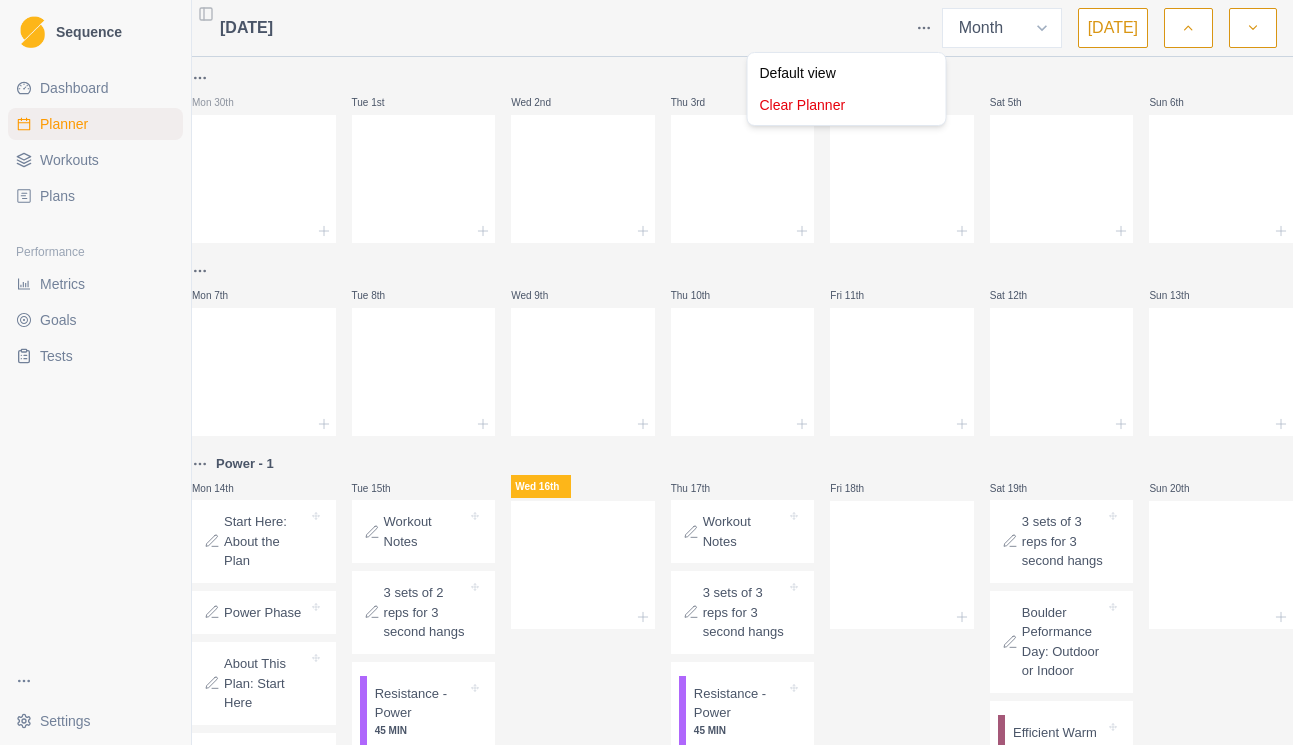 click on "Sequence Dashboard Planner Workouts Plans Performance Metrics Goals Tests Settings Toggle Sidebar [DATE] Week Month [DATE] Mon 30th Tue 1st Wed 2nd Thu 3rd Fri 4th Sat 5th Sun 6th Mon 7th Tue 8th Wed 9th Thu 10th Fri 11th Sat 12th Sun 13th Power - 1 Mon 14th Start Here: About the Plan Power Phase About This Plan: Start Here What should I do for climbing during this plan? Tue 15th Workout Notes 3 sets of 2 reps for 3 second hangs Resistance - Power 45 MIN First Pull-up: Step 1 20 MIN Campus Board - Power 20 MIN Limit Bouldering 1 HR Hard Bouldering 30 MIN Bouldering: Skills Focus 1 HR Wed 16th Thu 17th Workout Notes 3 sets of 3 reps for 3 second hangs Resistance - Power 45 MIN First Pull-up: Step 1 20 MIN Campus Board - Power 20 MIN Hard Bouldering 30 MIN Density Bouldering: Low Load 40 MIN Fri 18th Sat 19th 3 sets of 3 reps for 3 second hangs Boulder Peformance Day: Outdoor or Indoor Efficient Warm Up: Crag 20 MIN First Pull-up: Step 1 20 MIN Boulder Performance Day 1 HR, 30 MIN 2 HR 45 MIN" at bounding box center (646, 372) 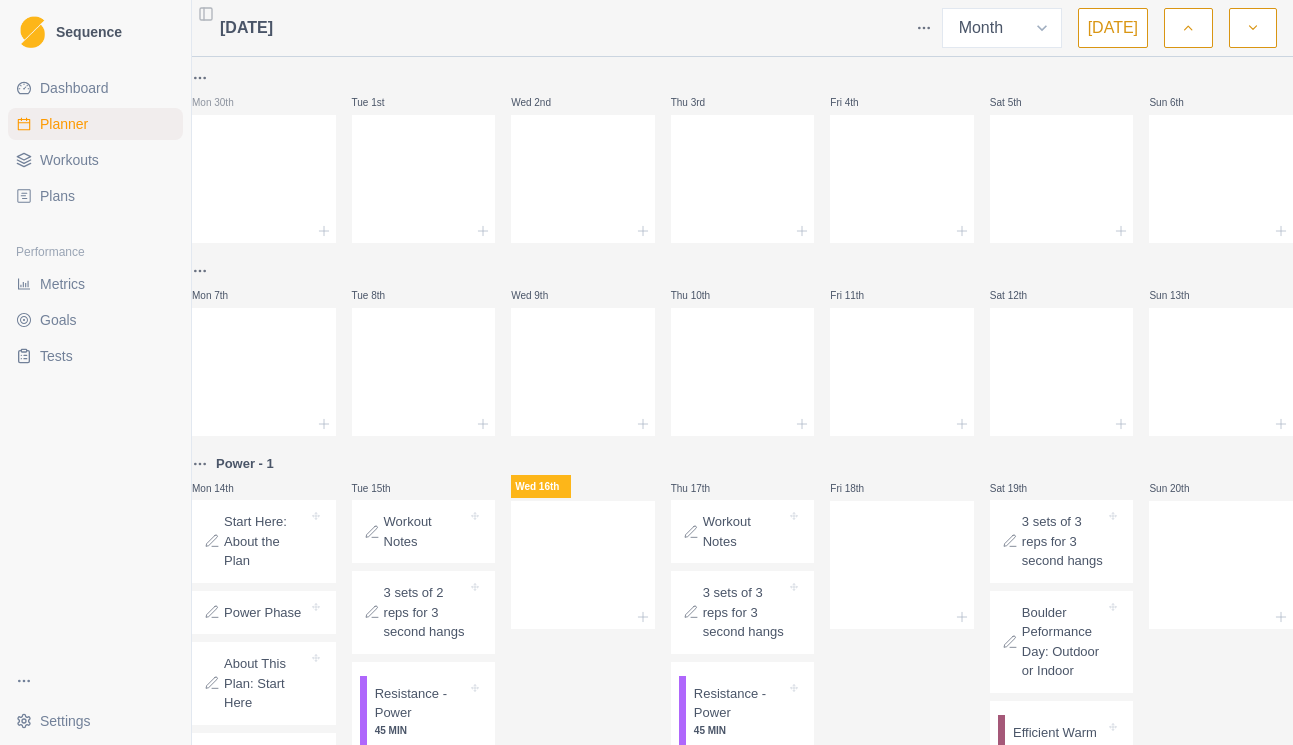 click on "Plans" at bounding box center [95, 196] 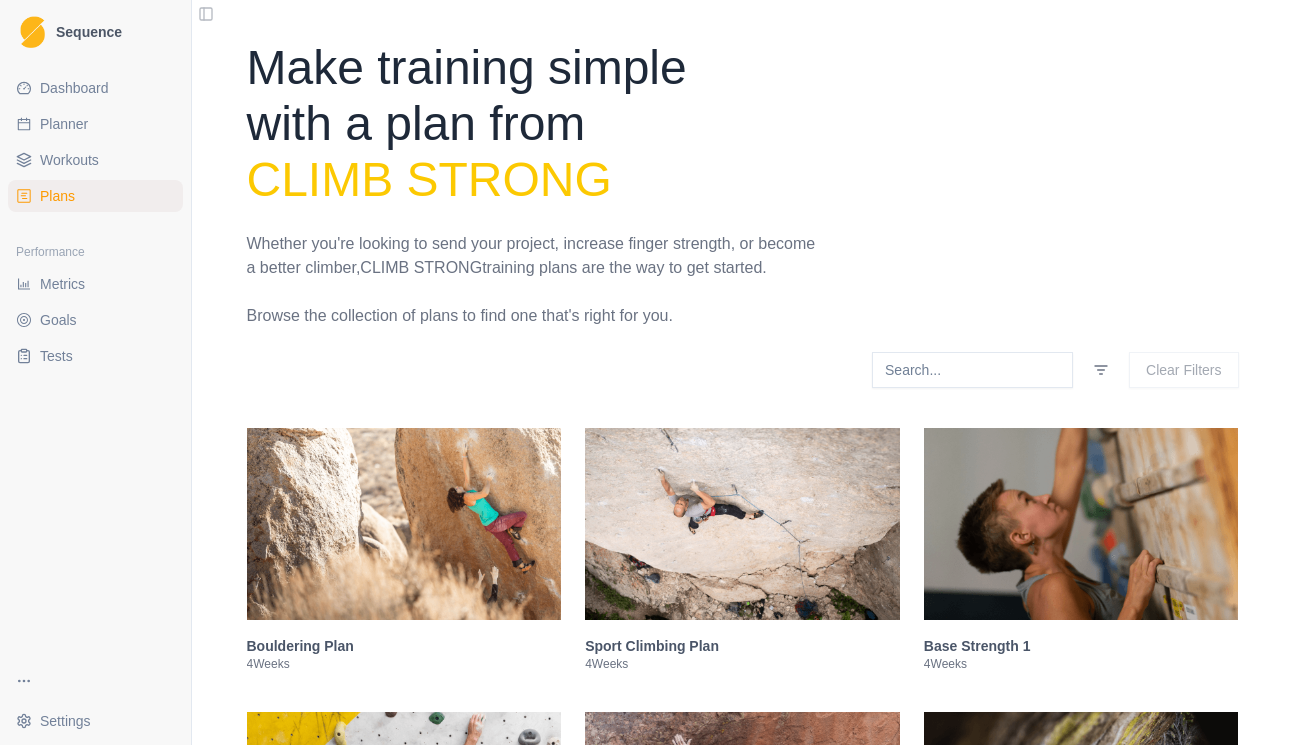 click on "Planner" at bounding box center [64, 124] 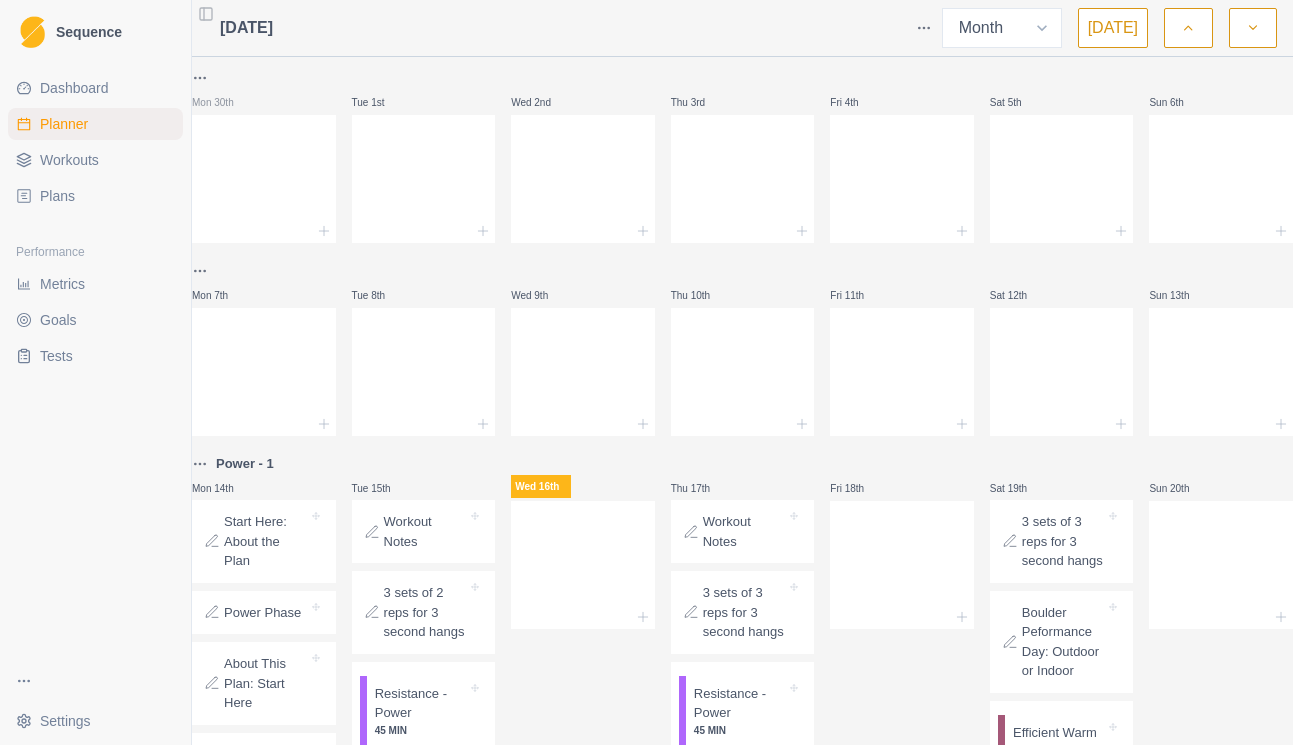 click on "Sequence Dashboard Planner Workouts Plans Performance Metrics Goals Tests Settings Toggle Sidebar [DATE] Week Month [DATE] Mon 30th Tue 1st Wed 2nd Thu 3rd Fri 4th Sat 5th Sun 6th Mon 7th Tue 8th Wed 9th Thu 10th Fri 11th Sat 12th Sun 13th Power - 1 Mon 14th Start Here: About the Plan Power Phase About This Plan: Start Here What should I do for climbing during this plan? Tue 15th Workout Notes 3 sets of 2 reps for 3 second hangs Resistance - Power 45 MIN First Pull-up: Step 1 20 MIN Campus Board - Power 20 MIN Limit Bouldering 1 HR Hard Bouldering 30 MIN Bouldering: Skills Focus 1 HR Wed 16th Thu 17th Workout Notes 3 sets of 3 reps for 3 second hangs Resistance - Power 45 MIN First Pull-up: Step 1 20 MIN Campus Board - Power 20 MIN Hard Bouldering 30 MIN Density Bouldering: Low Load 40 MIN Fri 18th Sat 19th 3 sets of 3 reps for 3 second hangs Boulder Peformance Day: Outdoor or Indoor Efficient Warm Up: Crag 20 MIN First Pull-up: Step 1 20 MIN Boulder Performance Day 1 HR, 30 MIN 2 HR 45 MIN" at bounding box center [646, 372] 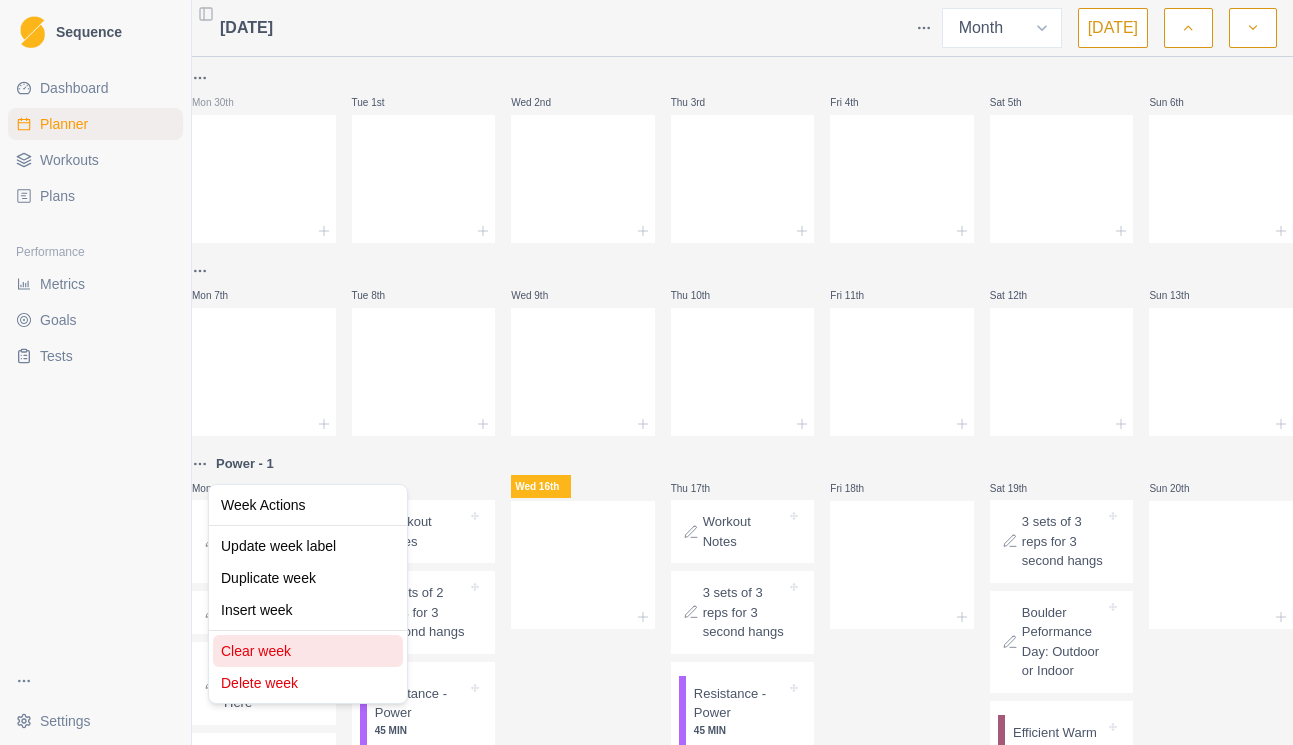 click on "Clear week" at bounding box center [308, 651] 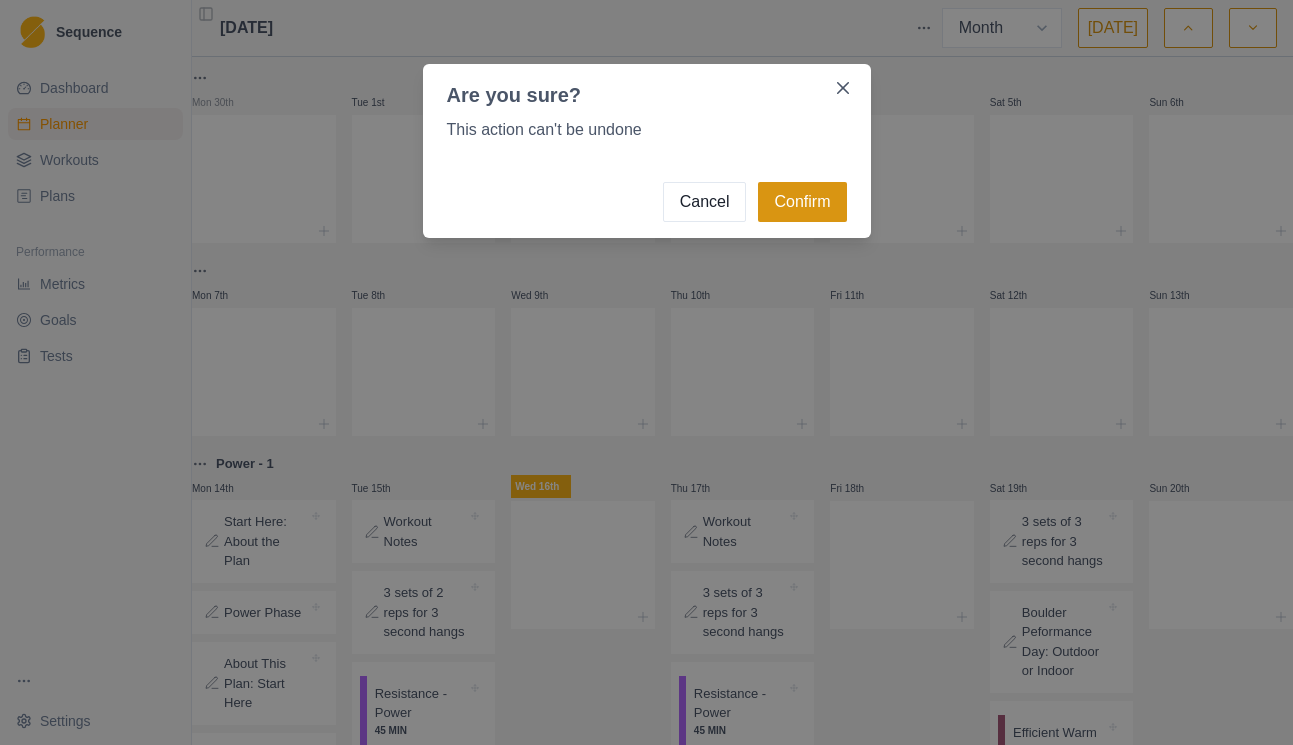 click on "Confirm" at bounding box center [802, 202] 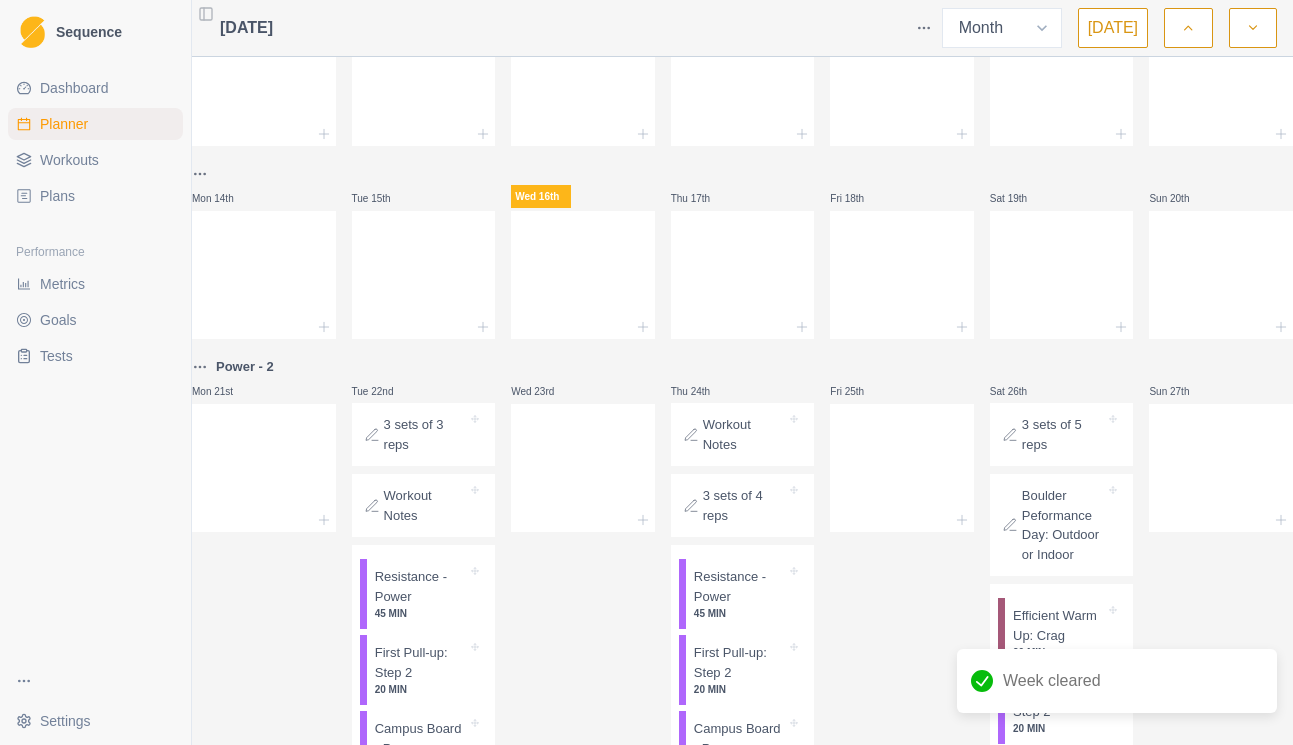 scroll, scrollTop: 376, scrollLeft: 0, axis: vertical 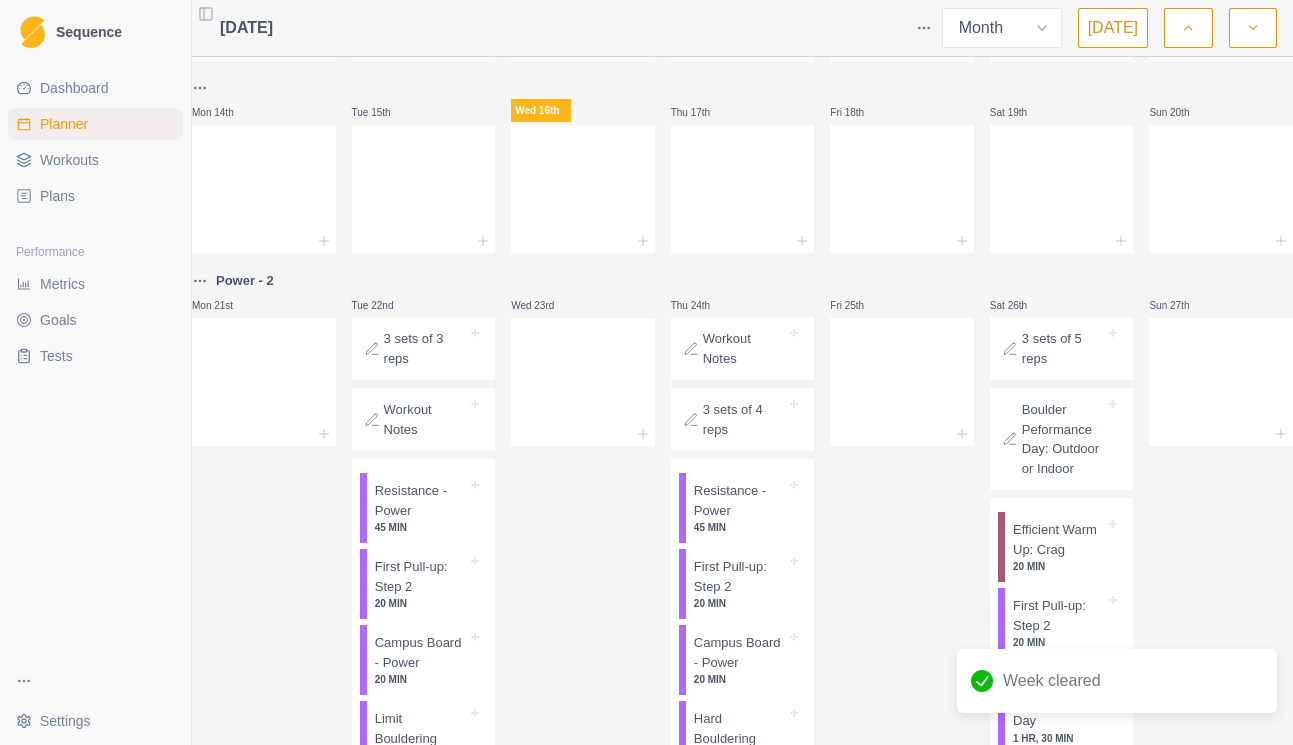click on "Sequence Dashboard Planner Workouts Plans Performance Metrics Goals Tests Settings Toggle Sidebar [DATE] Week Month [DATE] Mon 30th Tue 1st Wed 2nd Thu 3rd Fri 4th Sat 5th Sun 6th Mon 7th Tue 8th Wed 9th Thu 10th Fri 11th Sat 12th Sun 13th Mon 14th Tue 15th Wed 16th Thu 17th Fri 18th Sat 19th Sun 20th Power - 2 Mon 21st Tue 22nd 3 sets of 3 reps Workout Notes Resistance - Power 45 MIN First Pull-up: Step 2 20 MIN Campus Board - Power 20 MIN Limit Bouldering 1 HR Hard Bouldering 30 MIN Wed 23rd Thu 24th Workout Notes 3 sets of 4 reps Resistance - Power 45 MIN First Pull-up: Step 2 20 MIN Campus Board - Power 20 MIN Hard Bouldering 30 MIN Fri 25th Sat 26th 3 sets of 5 reps Boulder Peformance Day: Outdoor or Indoor Efficient Warm Up: Crag 20 MIN First Pull-up: Step 2 20 MIN Boulder Performance Day 1 HR, 30 [PERSON_NAME] 27th Power - 3 Mon 28th Tue 29th 3 sets of 3 reps Workout Notes Resistance - Power 45 MIN First Pull-up: Step 3 20 MIN Campus Board - Power 20 MIN Limit Bouldering 1 HR 30 MIN 45 MIN" at bounding box center (646, 372) 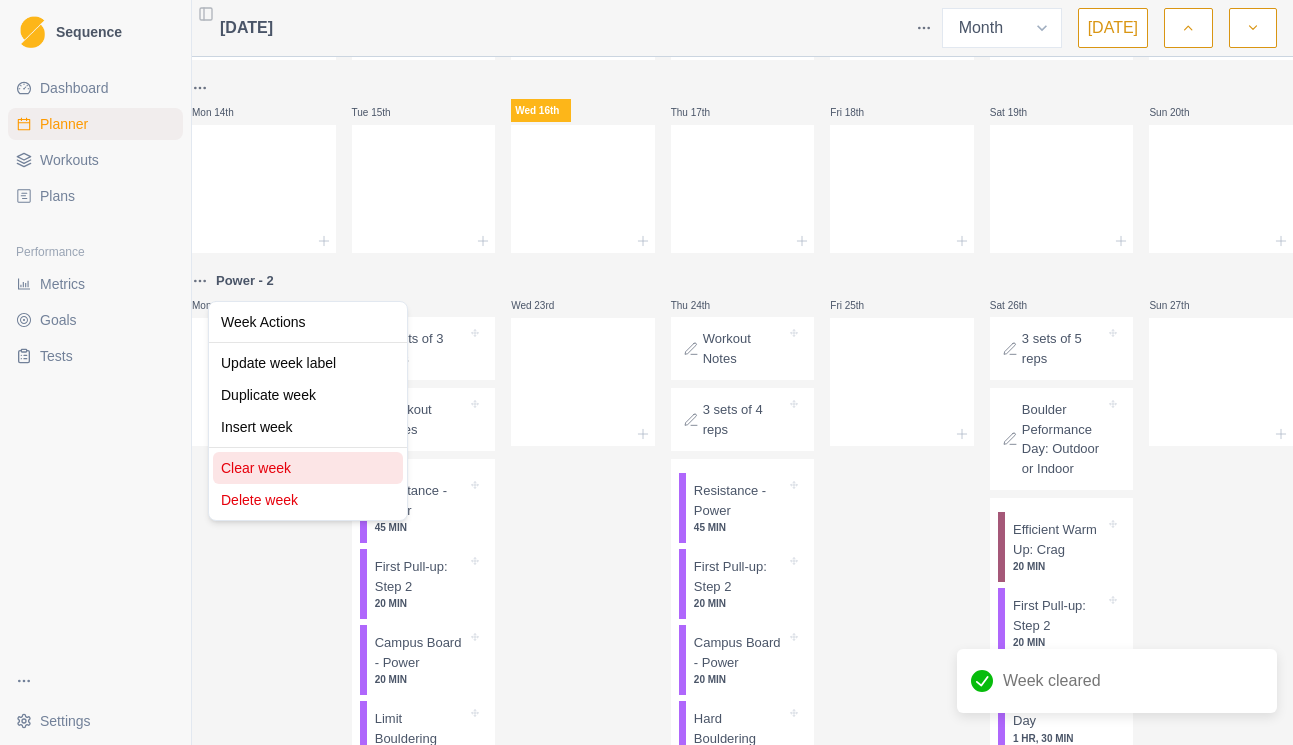 click on "Clear week" at bounding box center [308, 468] 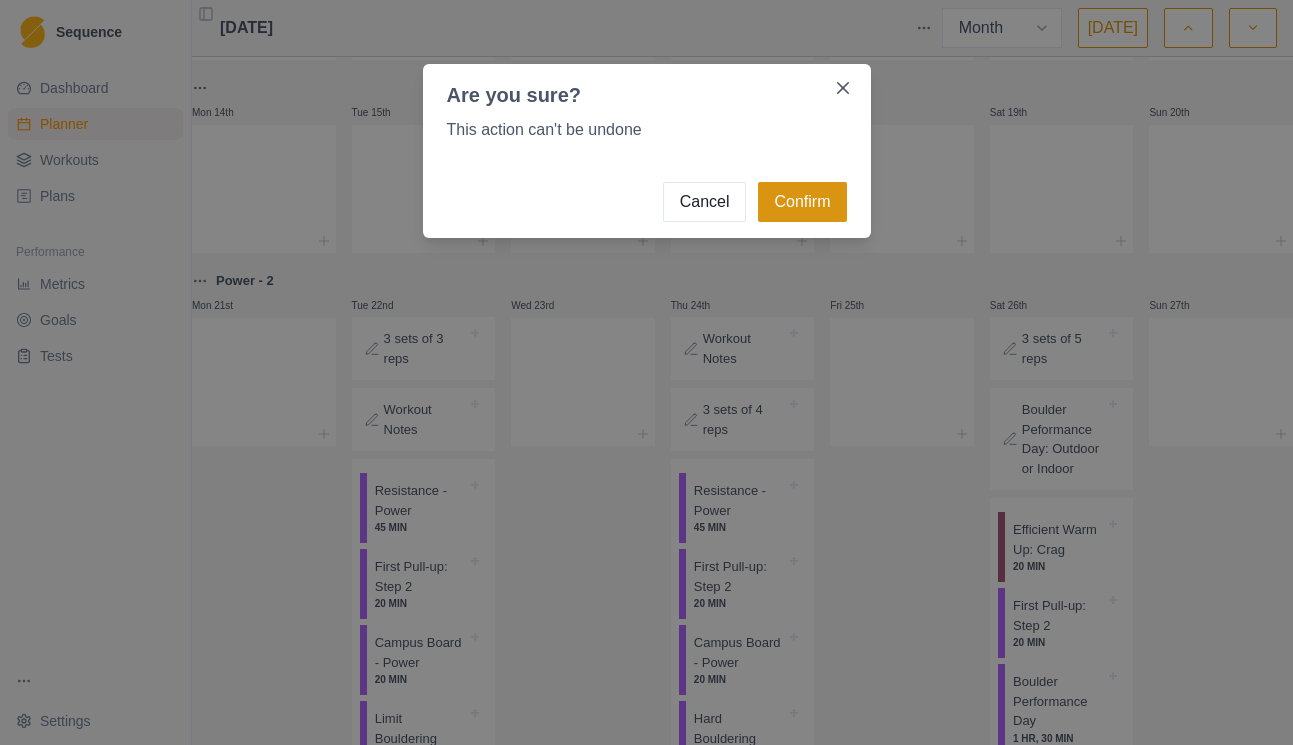 click on "Confirm" at bounding box center [802, 202] 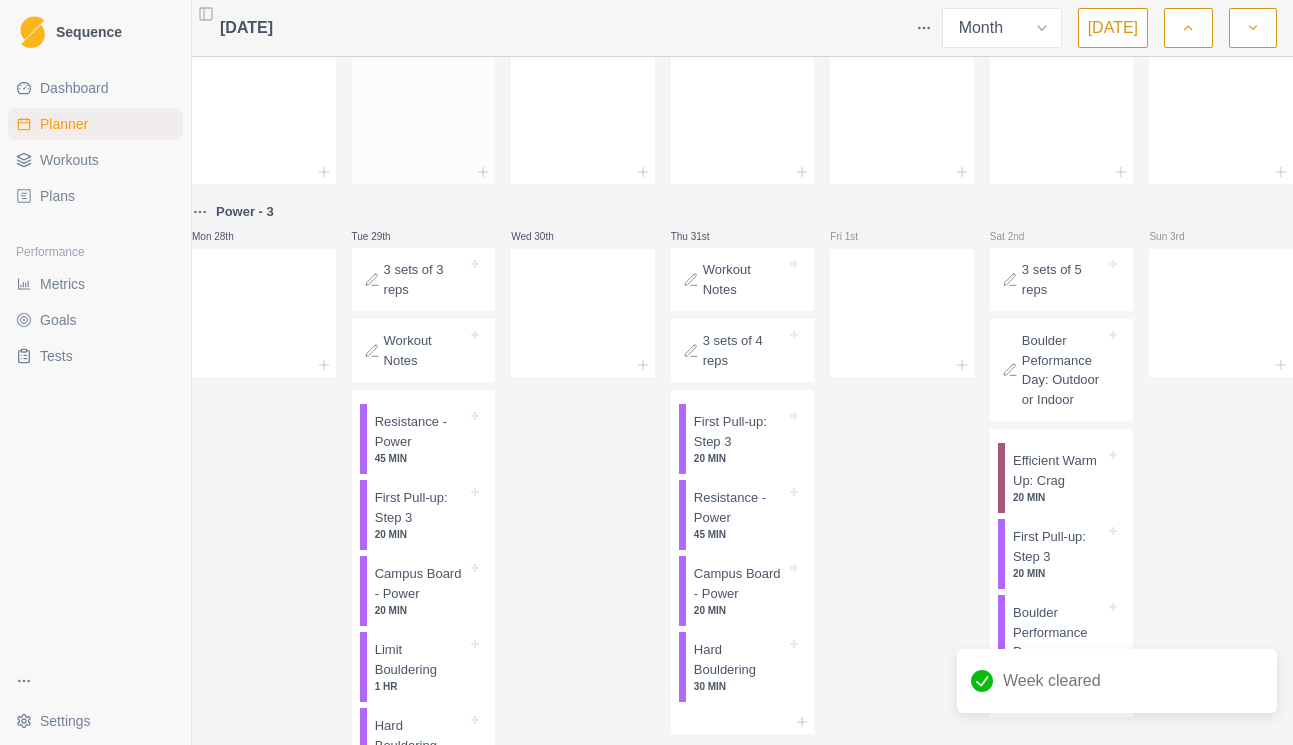 scroll, scrollTop: 651, scrollLeft: 0, axis: vertical 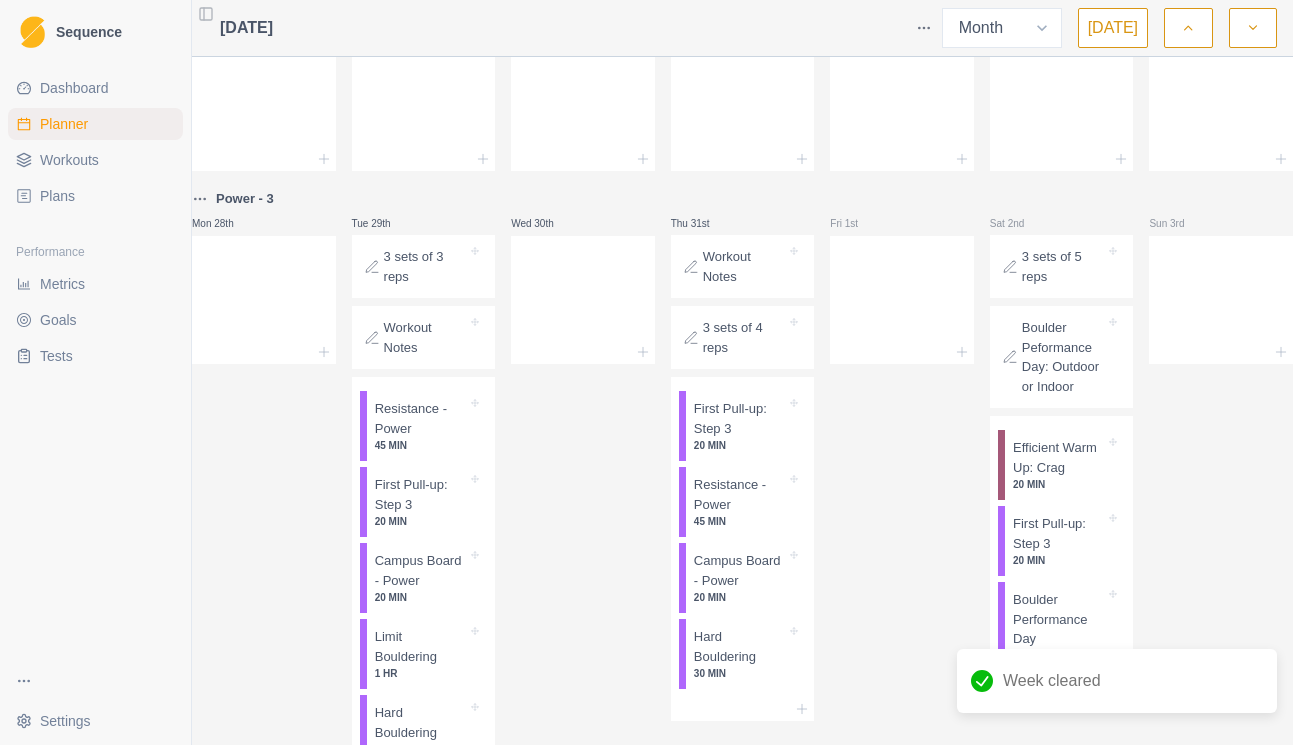 click on "Sequence Dashboard Planner Workouts Plans Performance Metrics Goals Tests Settings Toggle Sidebar [DATE] Week Month [DATE] Mon 30th Tue 1st Wed 2nd Thu 3rd Fri 4th Sat 5th Sun 6th Mon 7th Tue 8th Wed 9th Thu 10th Fri 11th Sat 12th Sun 13th Mon 14th Tue 15th Wed 16th Thu 17th Fri 18th Sat 19th Sun 20th Mon 21st Tue 22nd Wed 23rd Thu 24th Fri 25th Sat 26th Sun 27th Power - 3 Mon 28th Tue 29th 3 sets of 3 reps Workout Notes Resistance - Power 45 MIN First Pull-up: Step 3 20 MIN Campus Board - Power 20 MIN Limit Bouldering 1 HR Hard Bouldering 30 MIN Wed 30th Thu 31st Workout Notes 3 sets of 4 reps First Pull-up: Step 3 20 MIN Resistance - Power 45 MIN Campus Board - Power 20 MIN Hard Bouldering 30 MIN Fri 1st Sat 2nd 3 sets of 5 reps Boulder Peformance Day: Outdoor or Indoor Efficient Warm Up: Crag 20 MIN First Pull-up: Step 3 20 MIN Boulder Performance Day 1 HR, 30 [PERSON_NAME] 3rd Week cleared
Strength / Power" at bounding box center (646, 372) 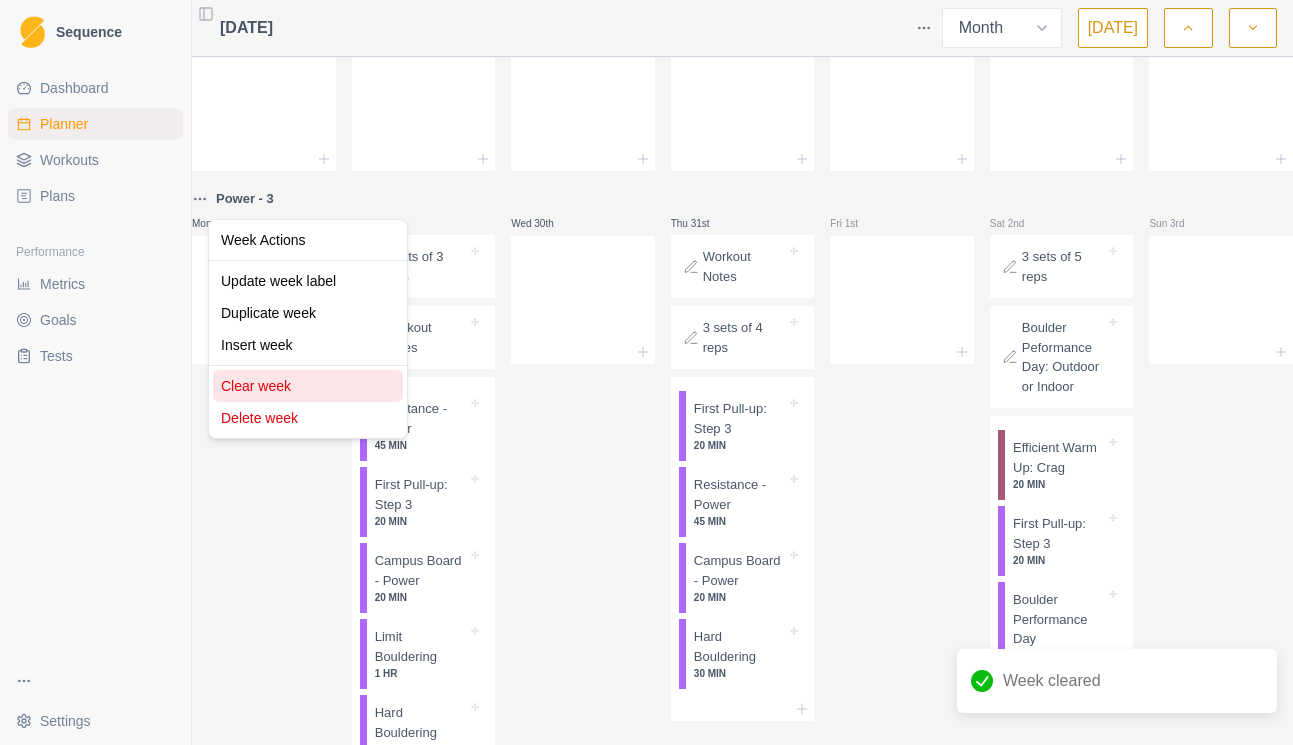 click on "Clear week" at bounding box center [308, 386] 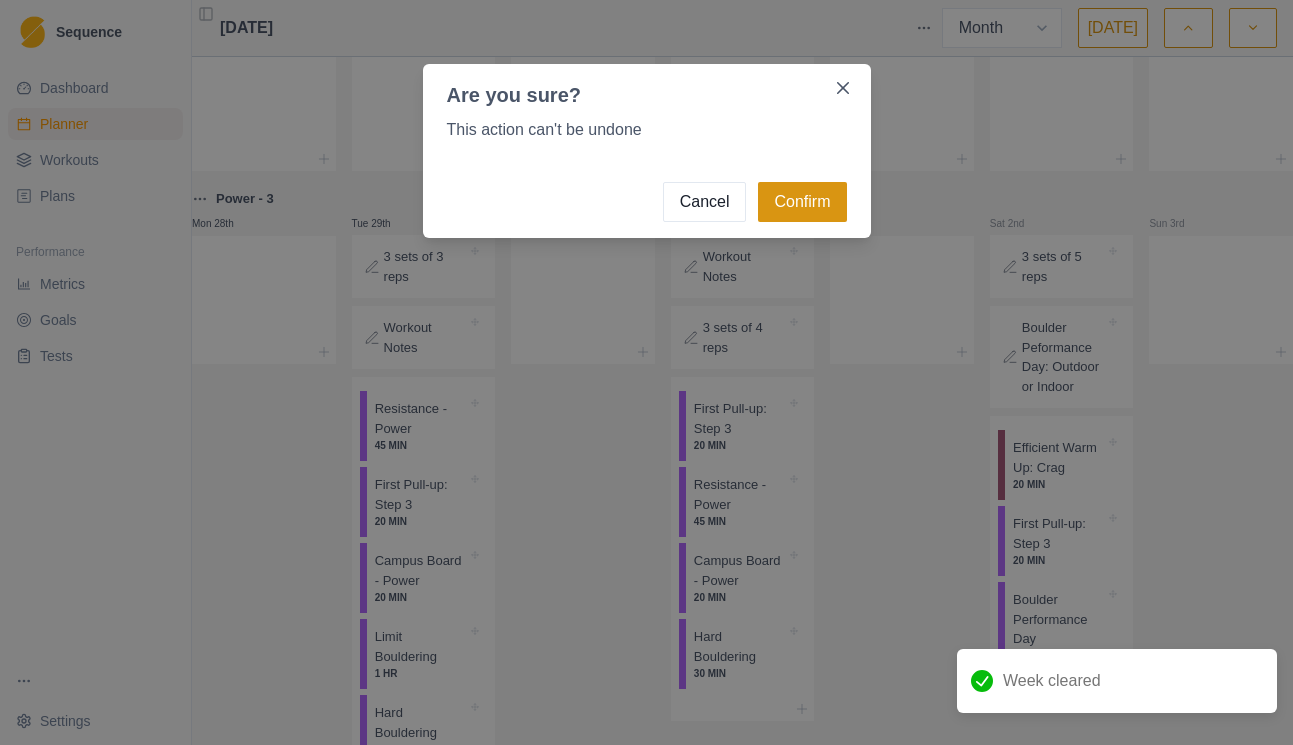 click on "Confirm" at bounding box center (802, 202) 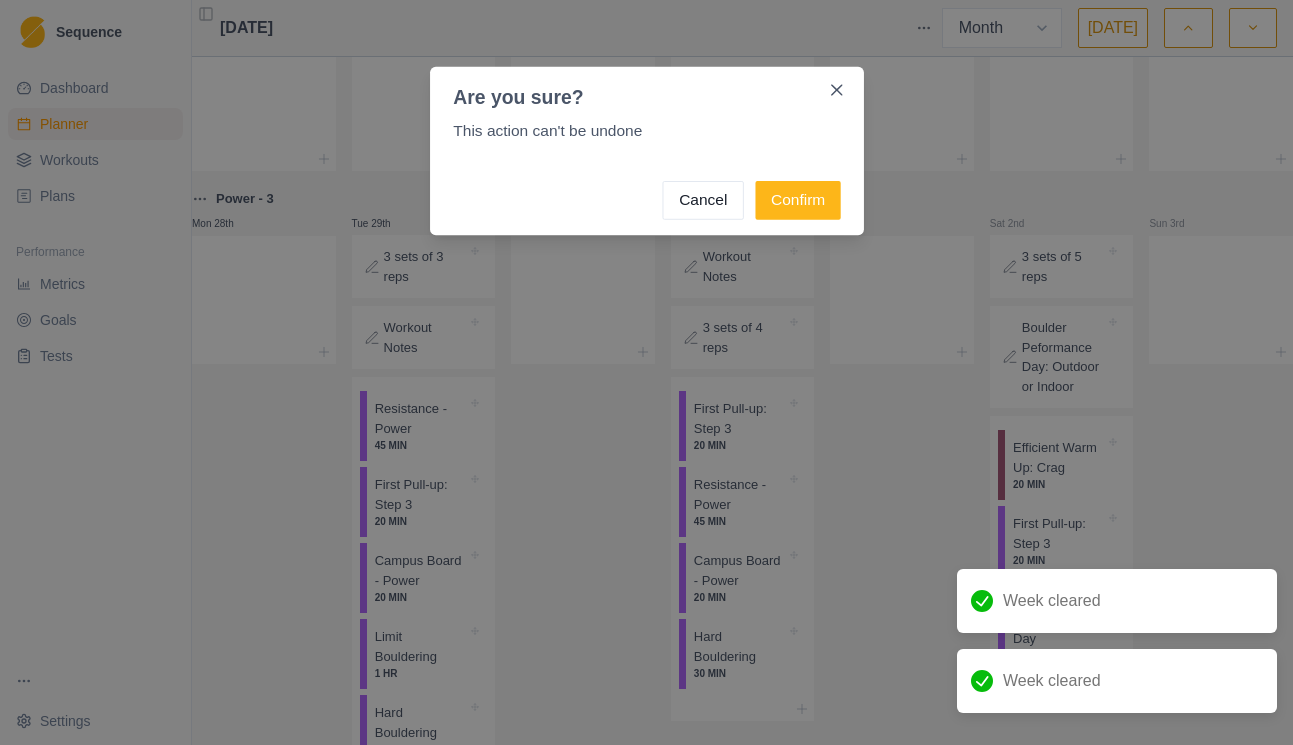 scroll, scrollTop: 326, scrollLeft: 0, axis: vertical 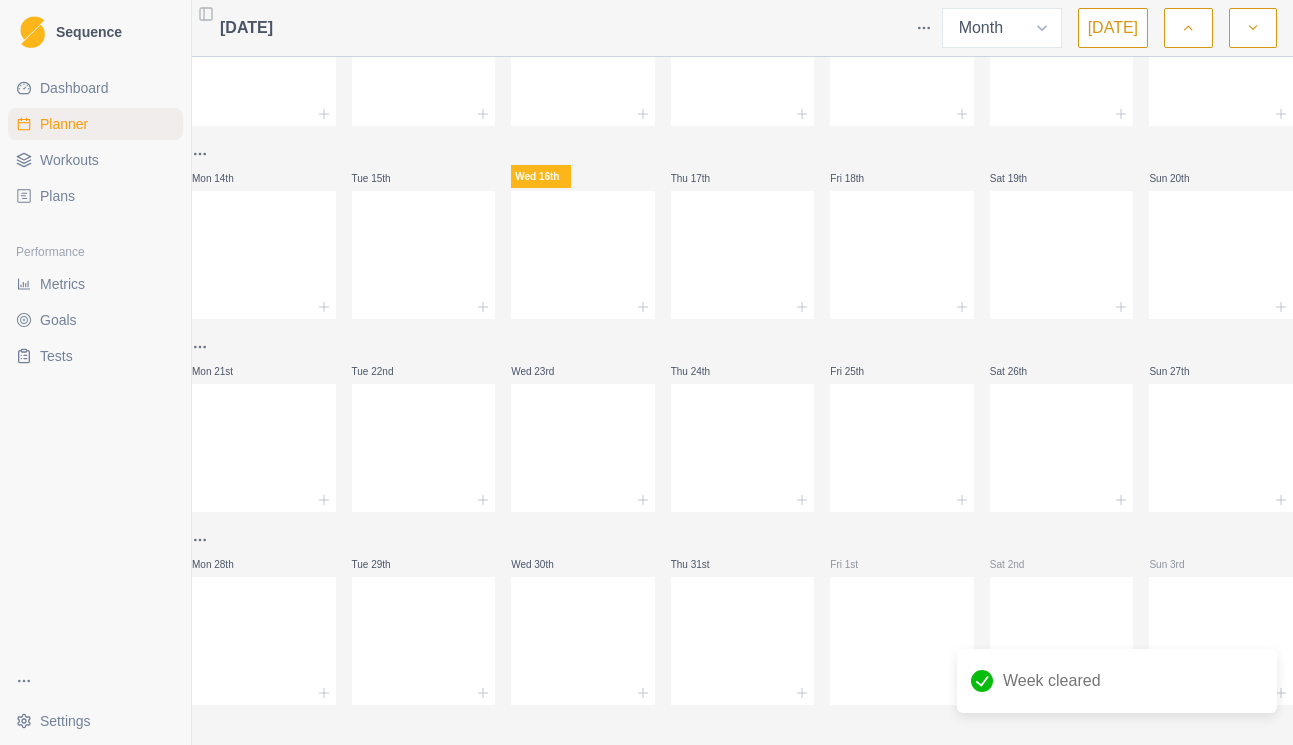 click on "Plans" at bounding box center (57, 196) 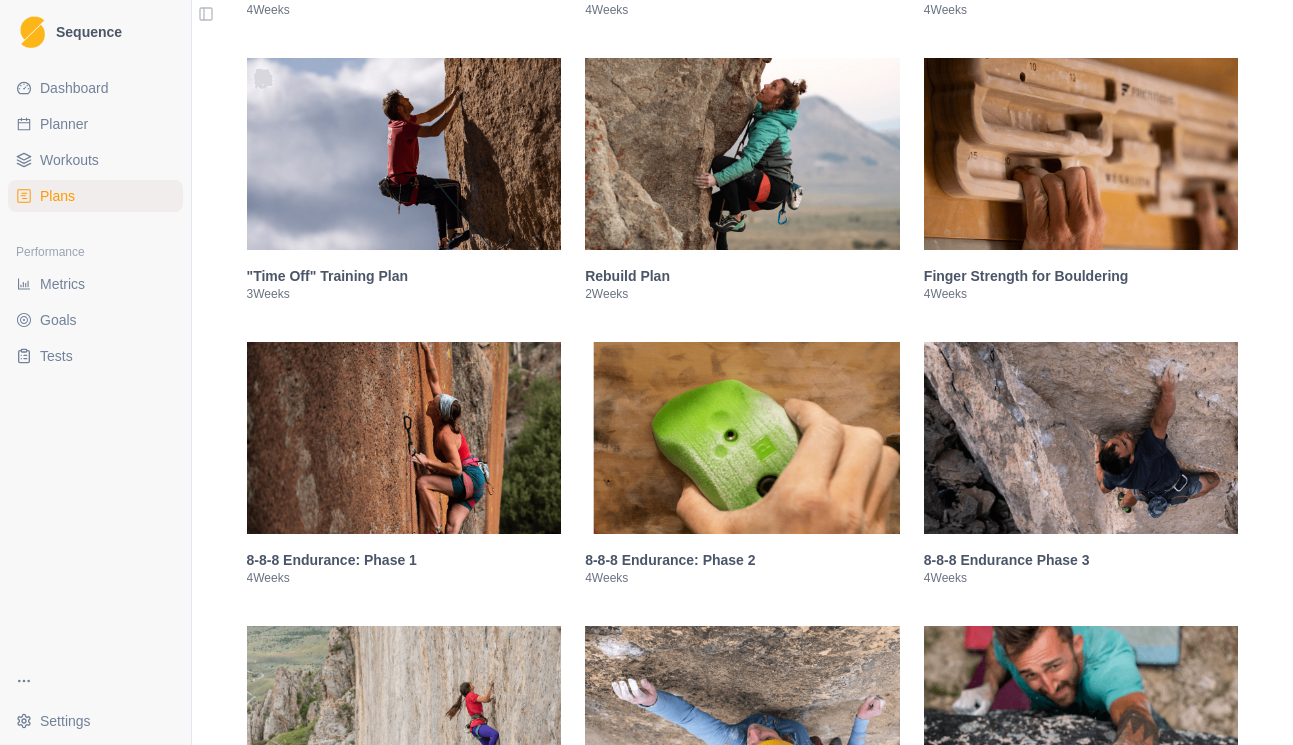 scroll, scrollTop: 942, scrollLeft: 0, axis: vertical 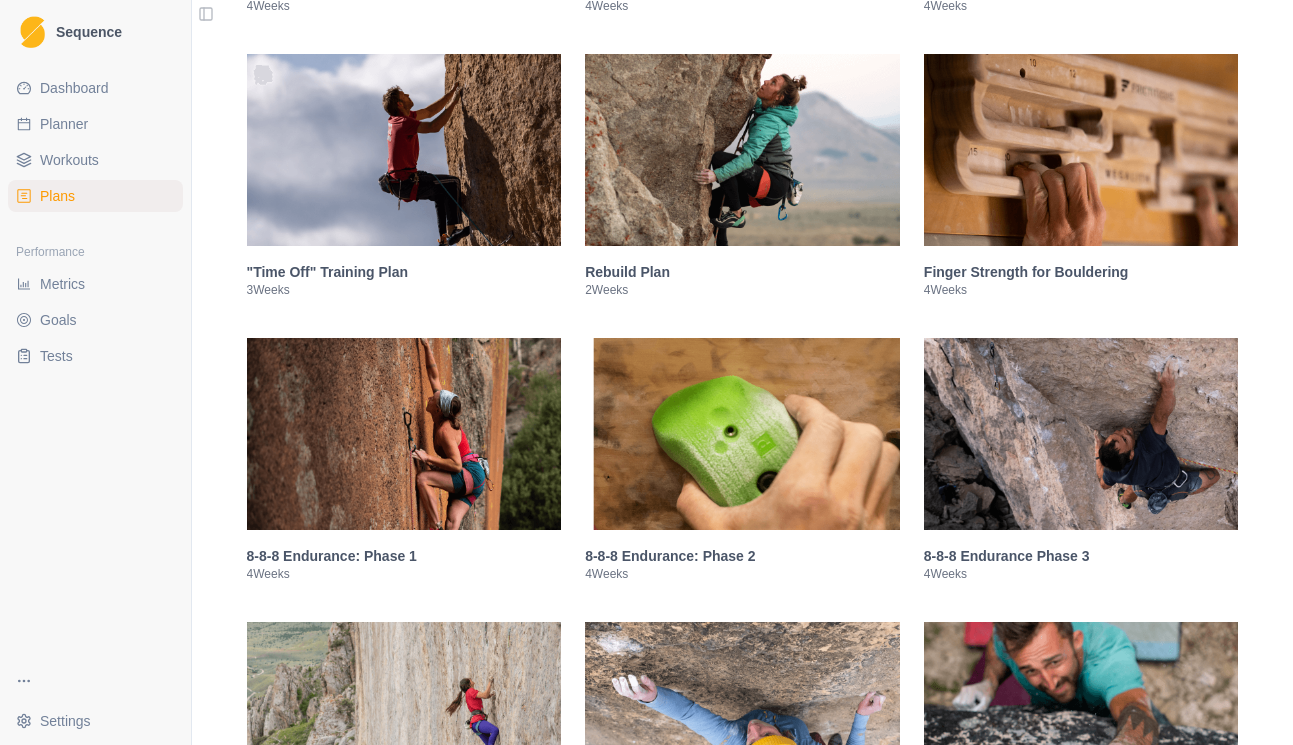 click at bounding box center [1081, 150] 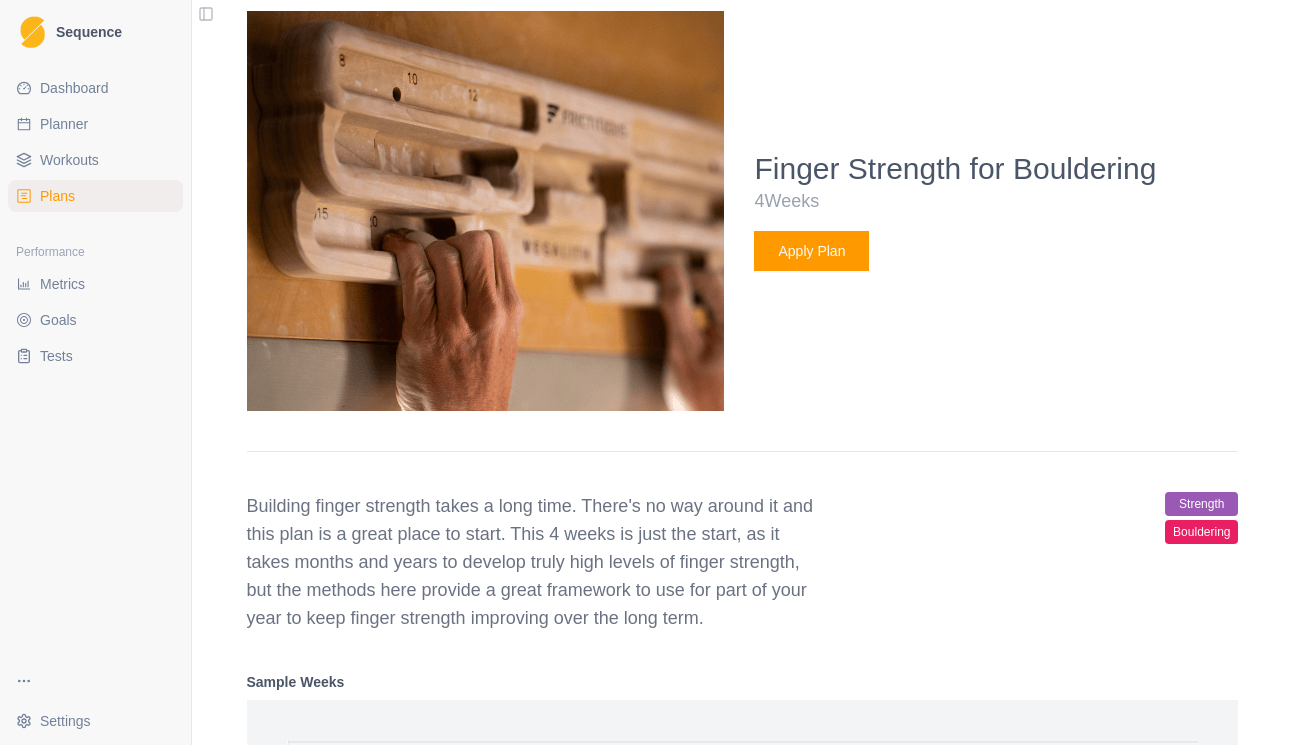 scroll, scrollTop: 1301, scrollLeft: 0, axis: vertical 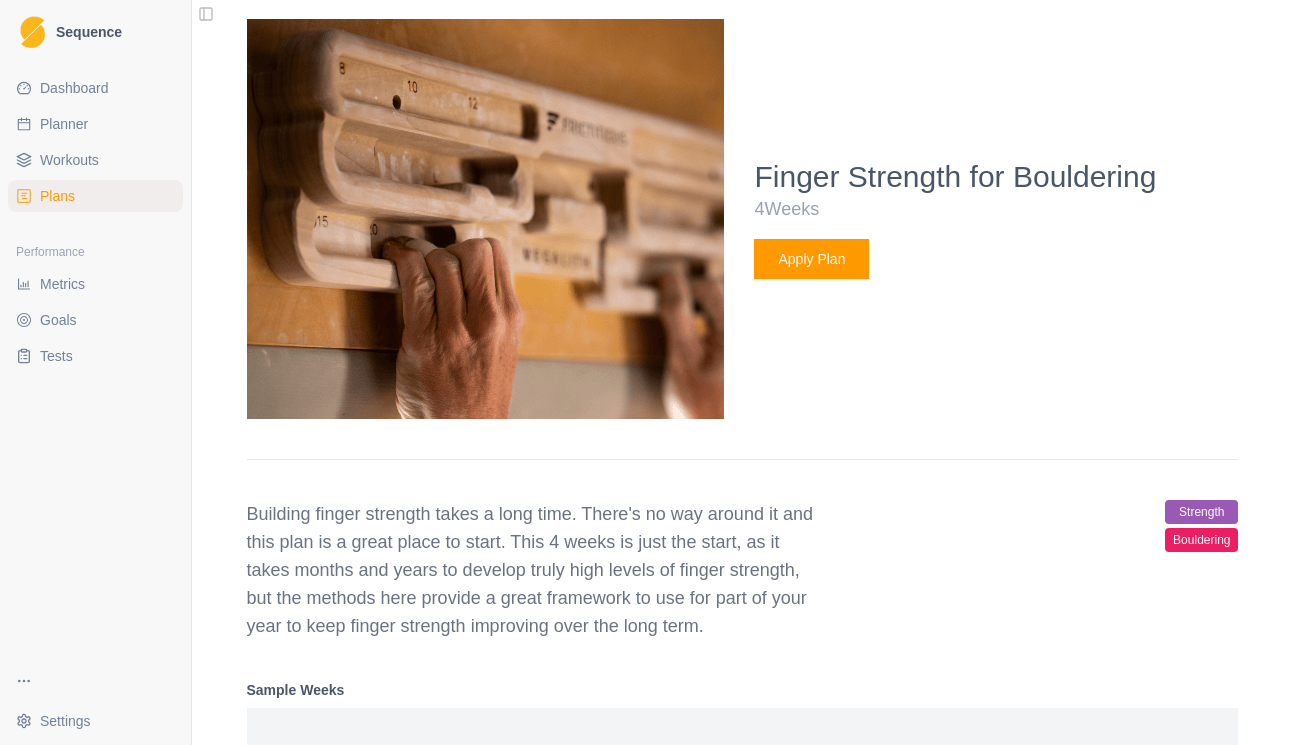 click on "Apply Plan" at bounding box center [811, 259] 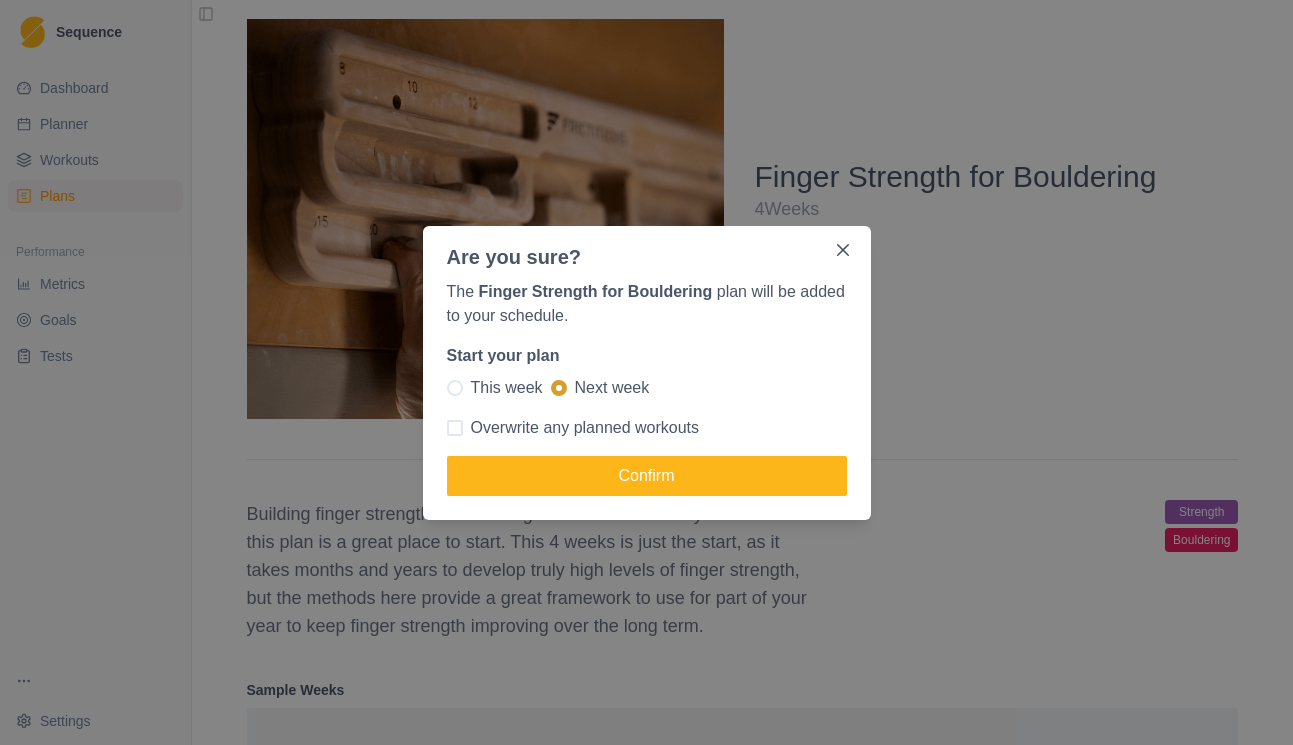 click at bounding box center (455, 388) 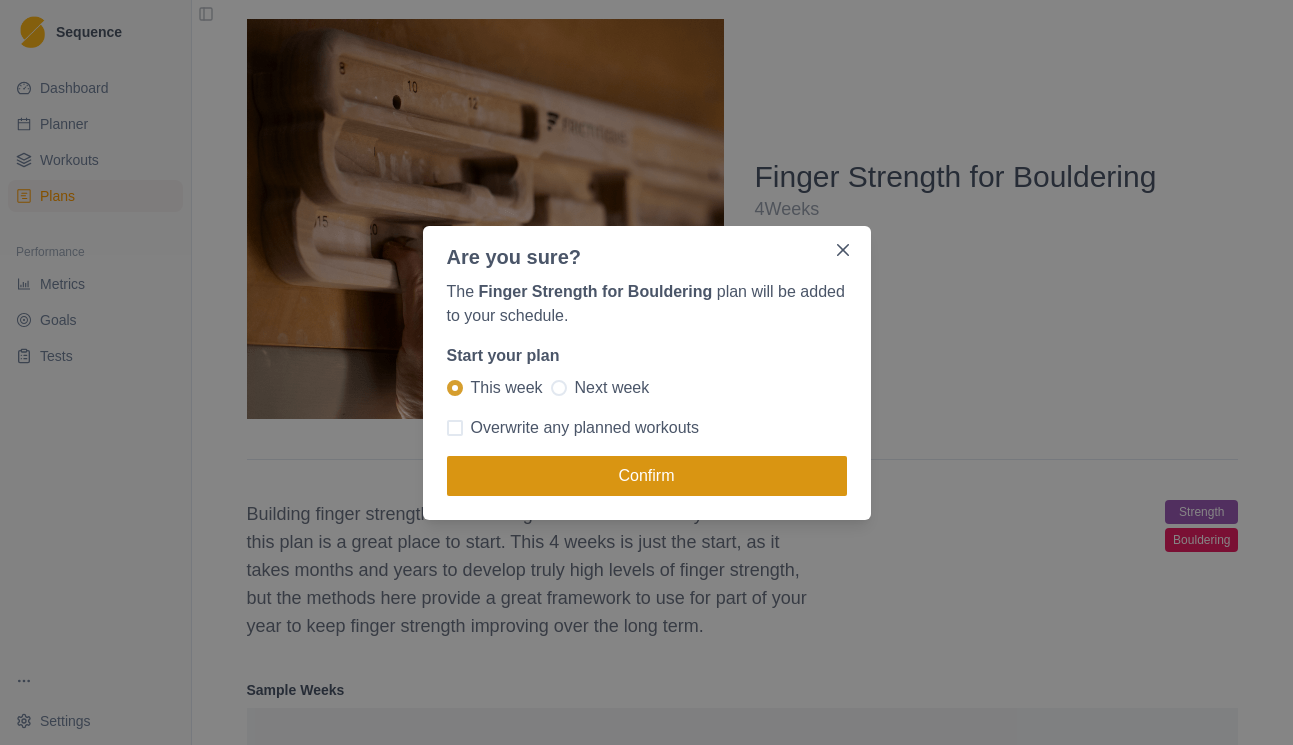 click on "Confirm" at bounding box center (647, 476) 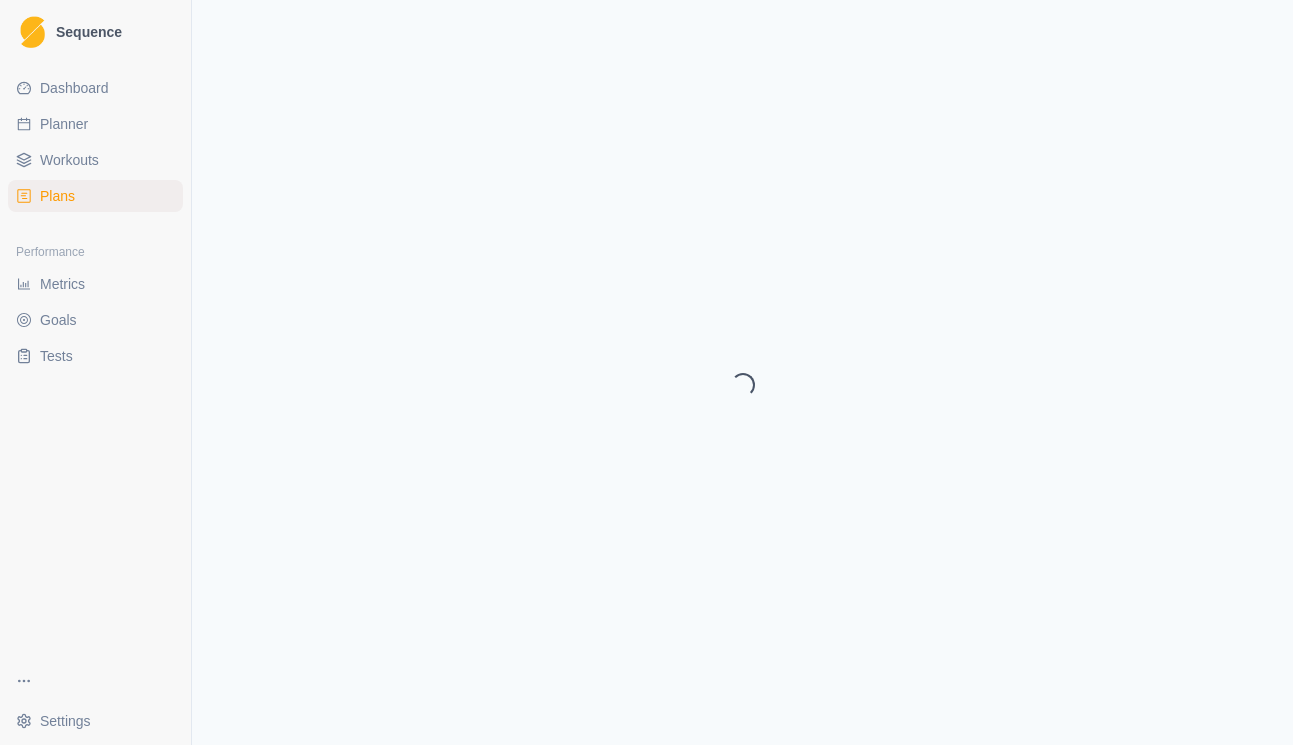 scroll, scrollTop: 326, scrollLeft: 0, axis: vertical 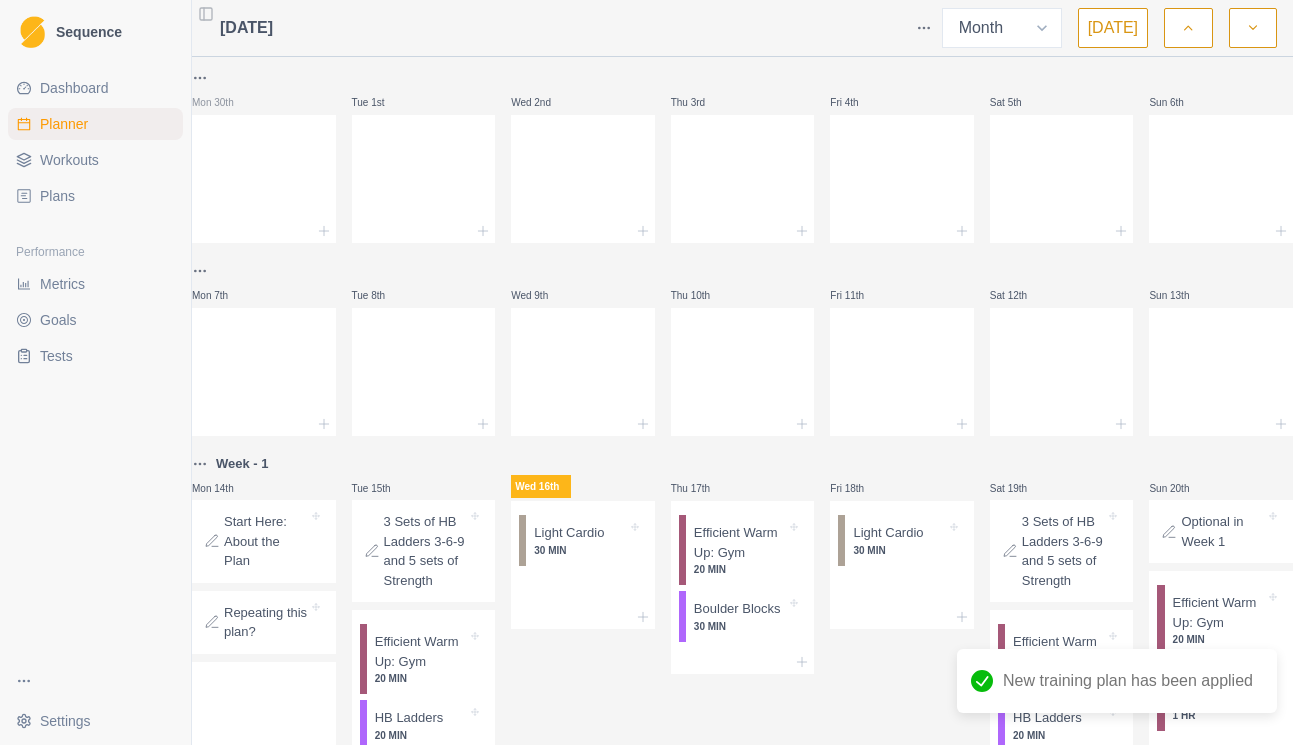 click on "Plans" at bounding box center (57, 196) 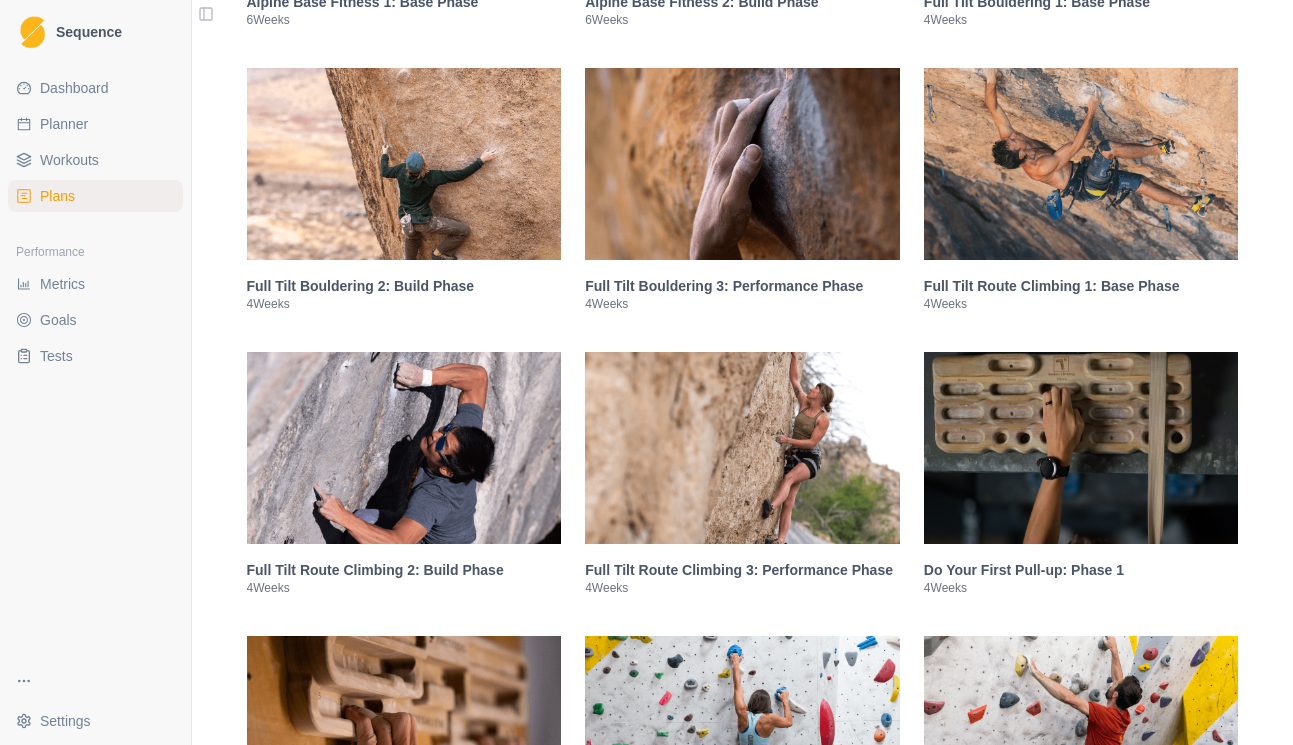 scroll, scrollTop: 1781, scrollLeft: 0, axis: vertical 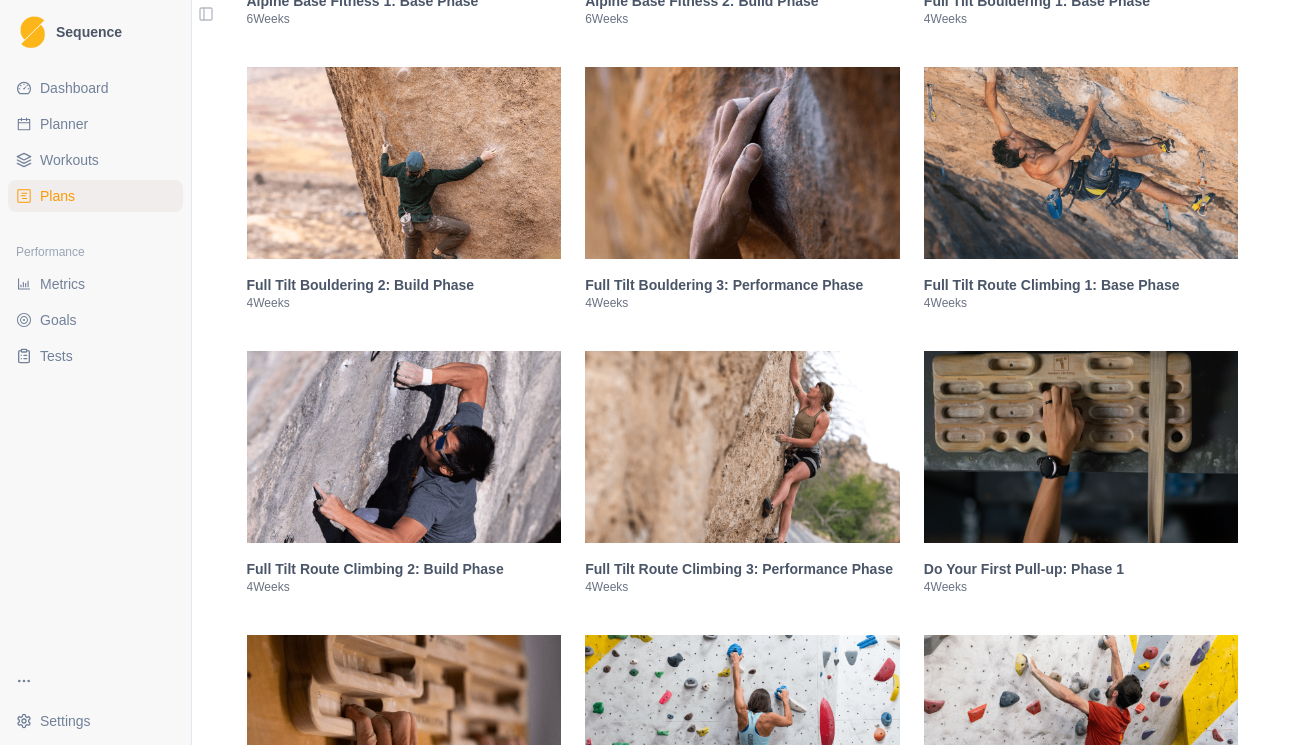 click at bounding box center (1081, 447) 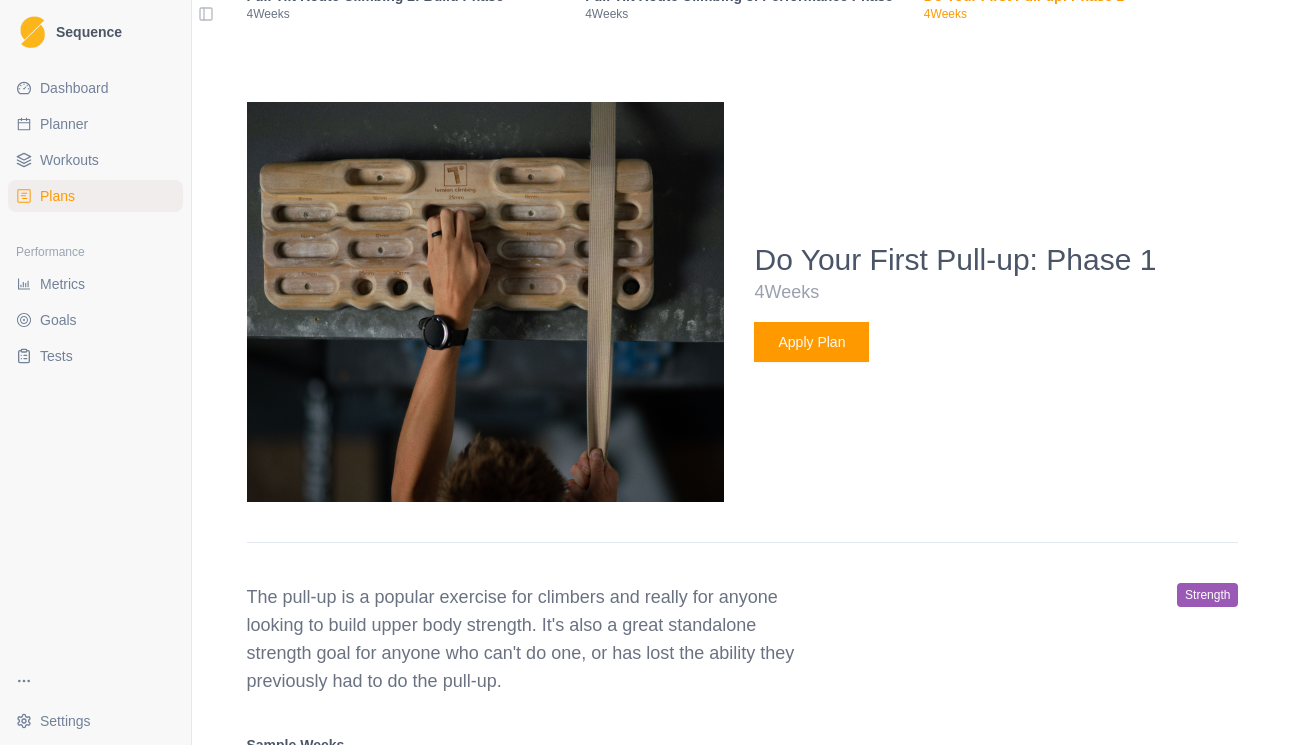 scroll, scrollTop: 2440, scrollLeft: 0, axis: vertical 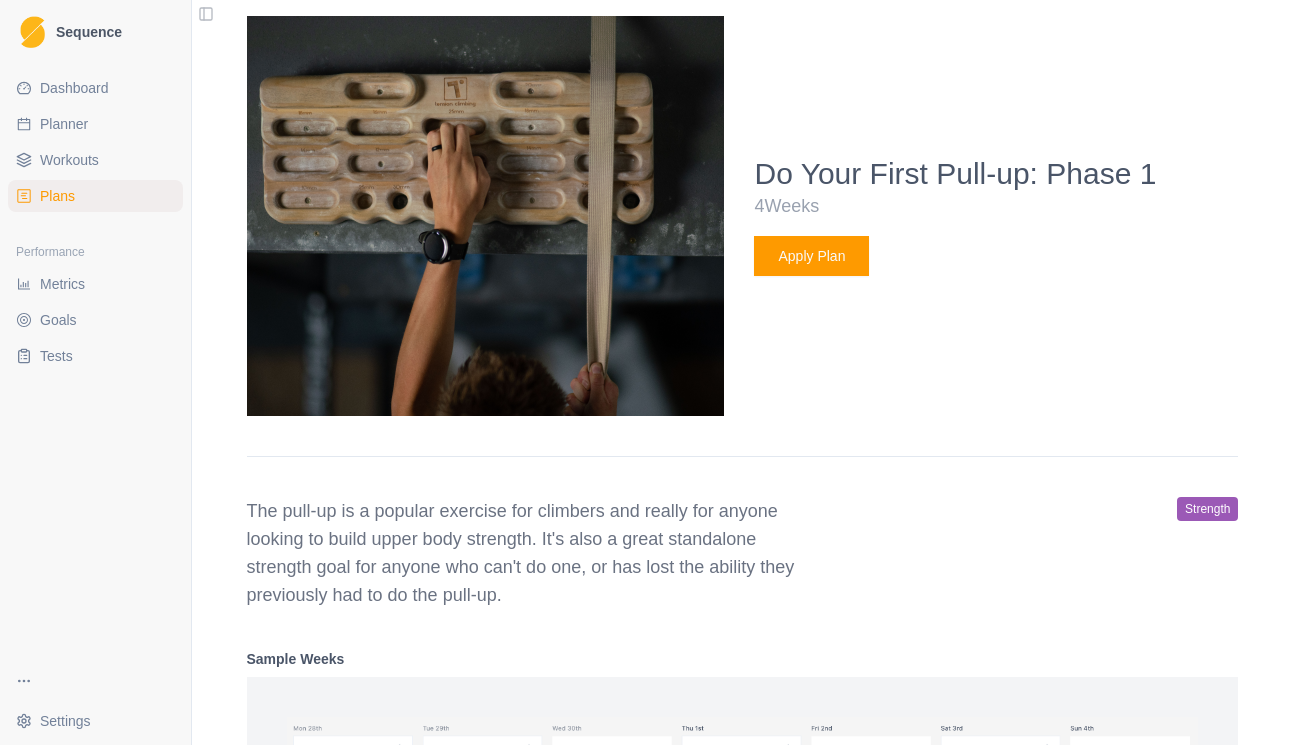 click on "Apply Plan" at bounding box center [811, 256] 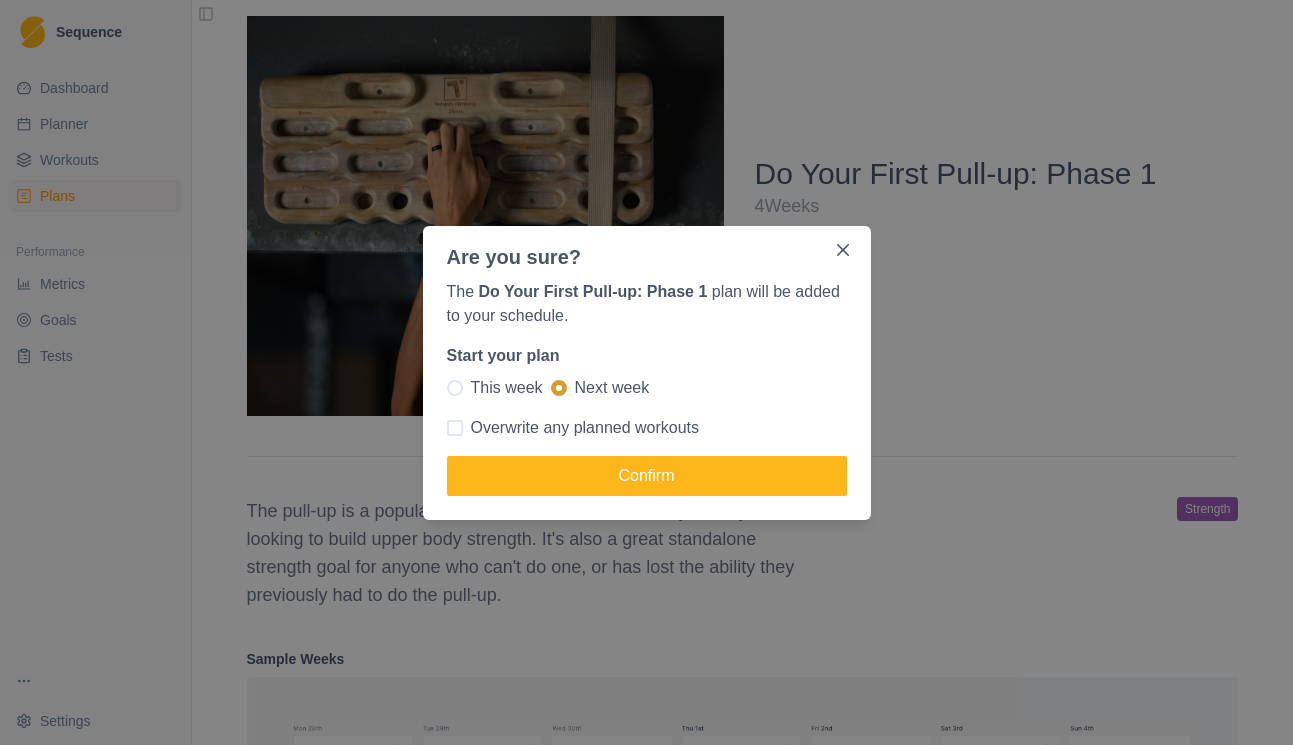 click at bounding box center [455, 388] 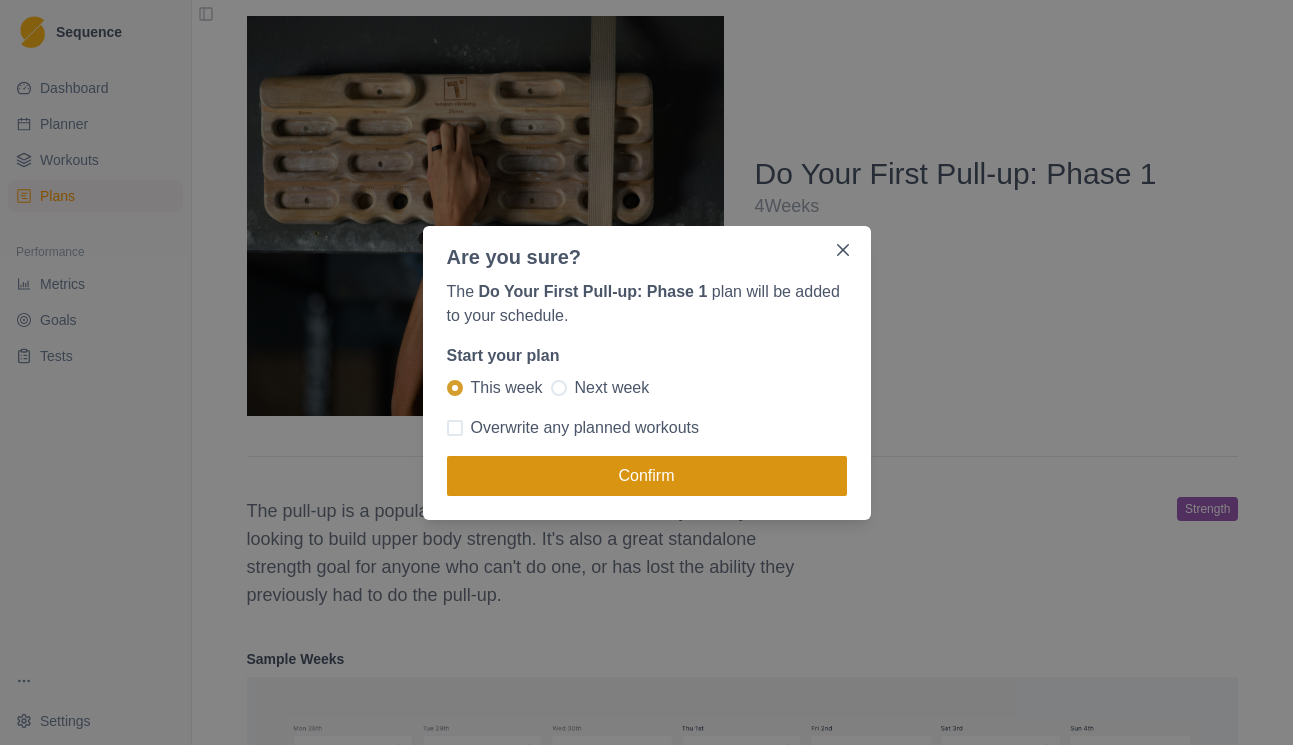 click on "Confirm" at bounding box center [647, 476] 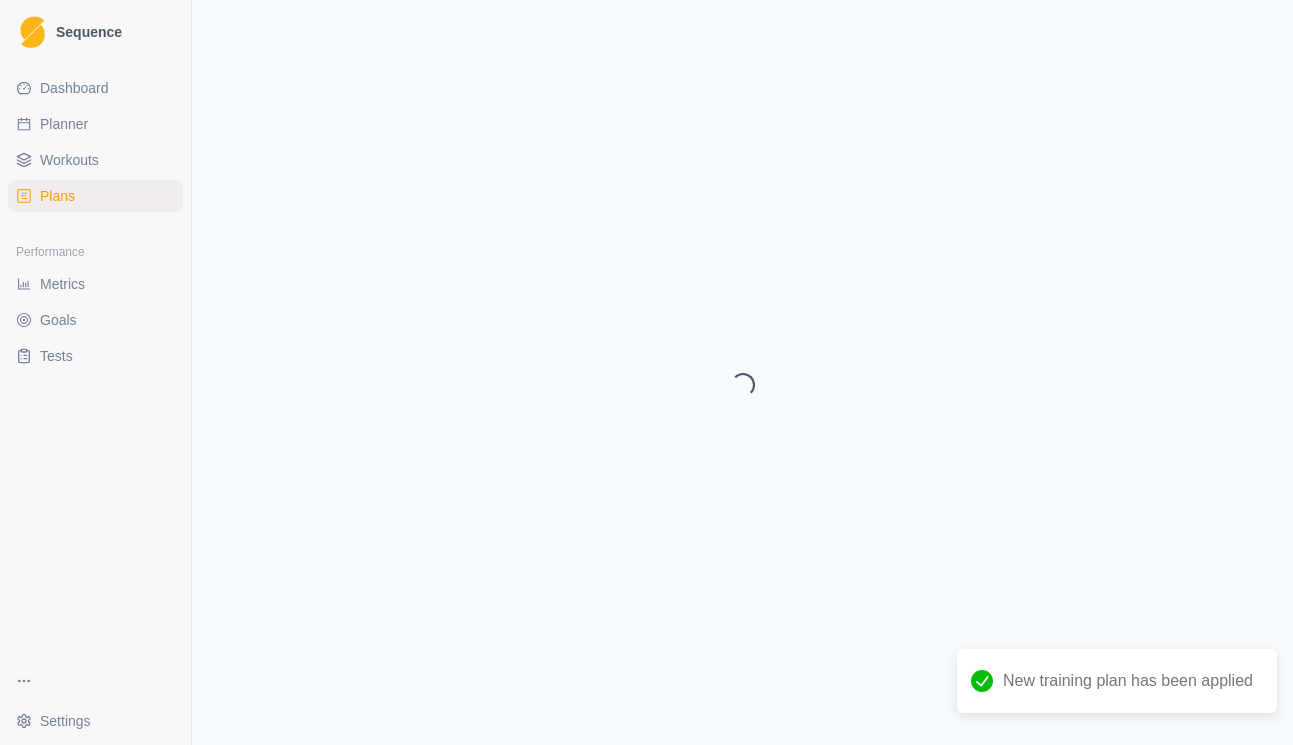 scroll, scrollTop: 1139, scrollLeft: 0, axis: vertical 